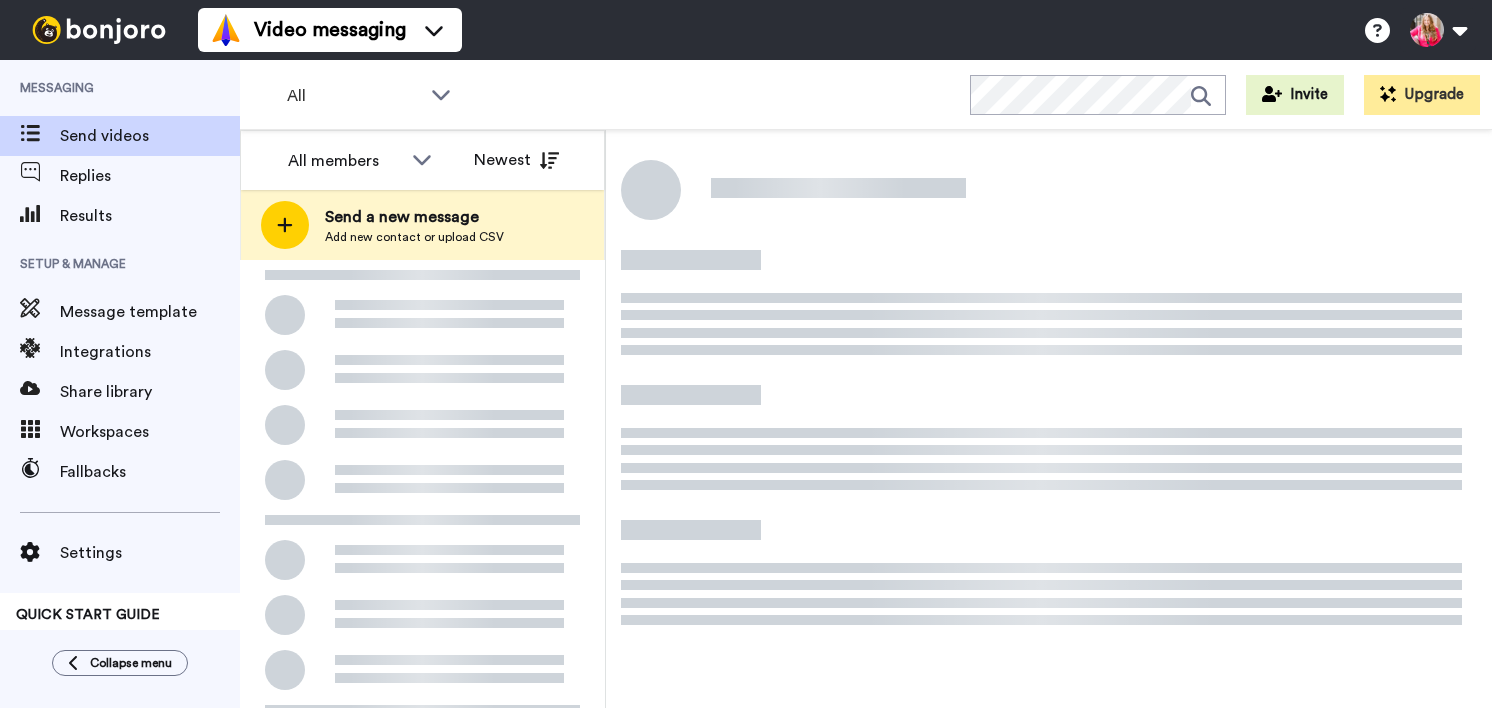 scroll, scrollTop: 0, scrollLeft: 0, axis: both 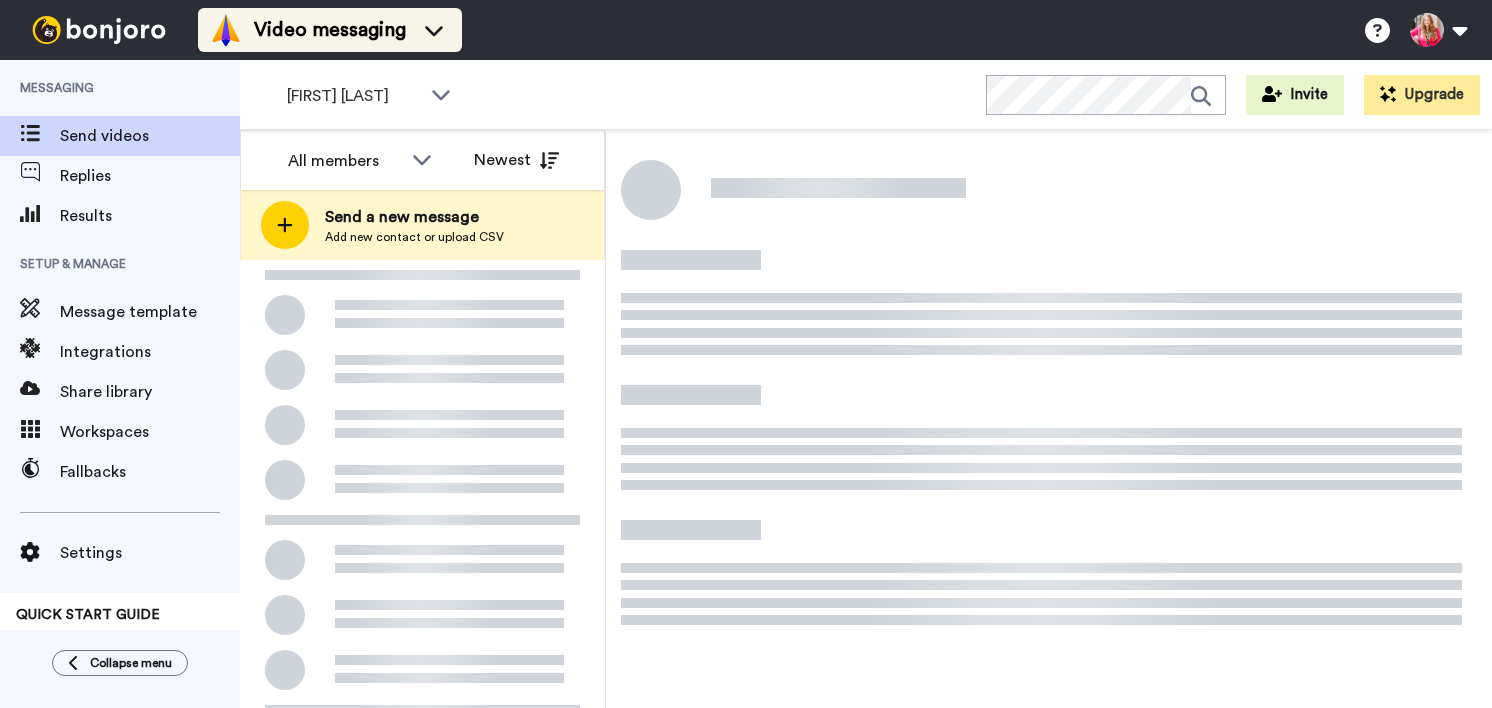 click on "Video messaging" at bounding box center [330, 30] 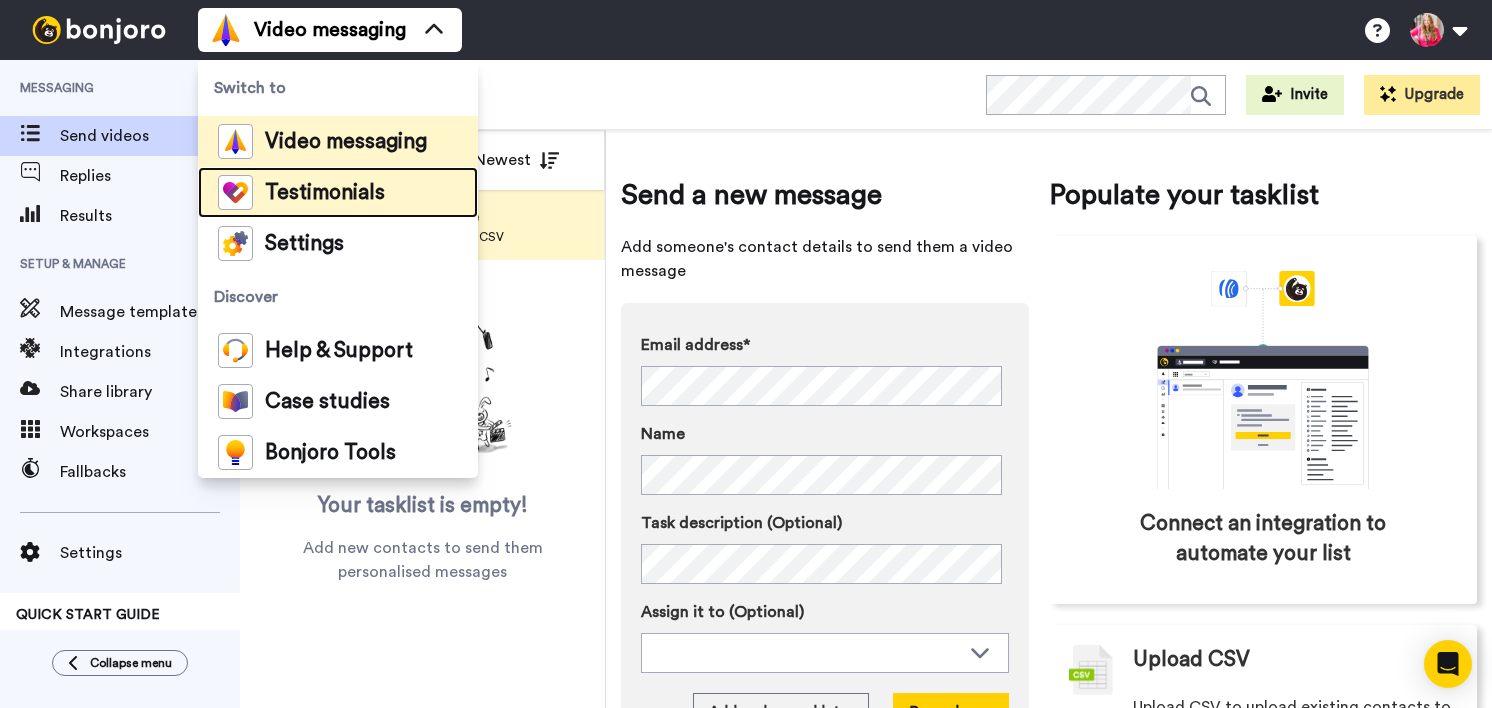 click on "Testimonials" at bounding box center (325, 193) 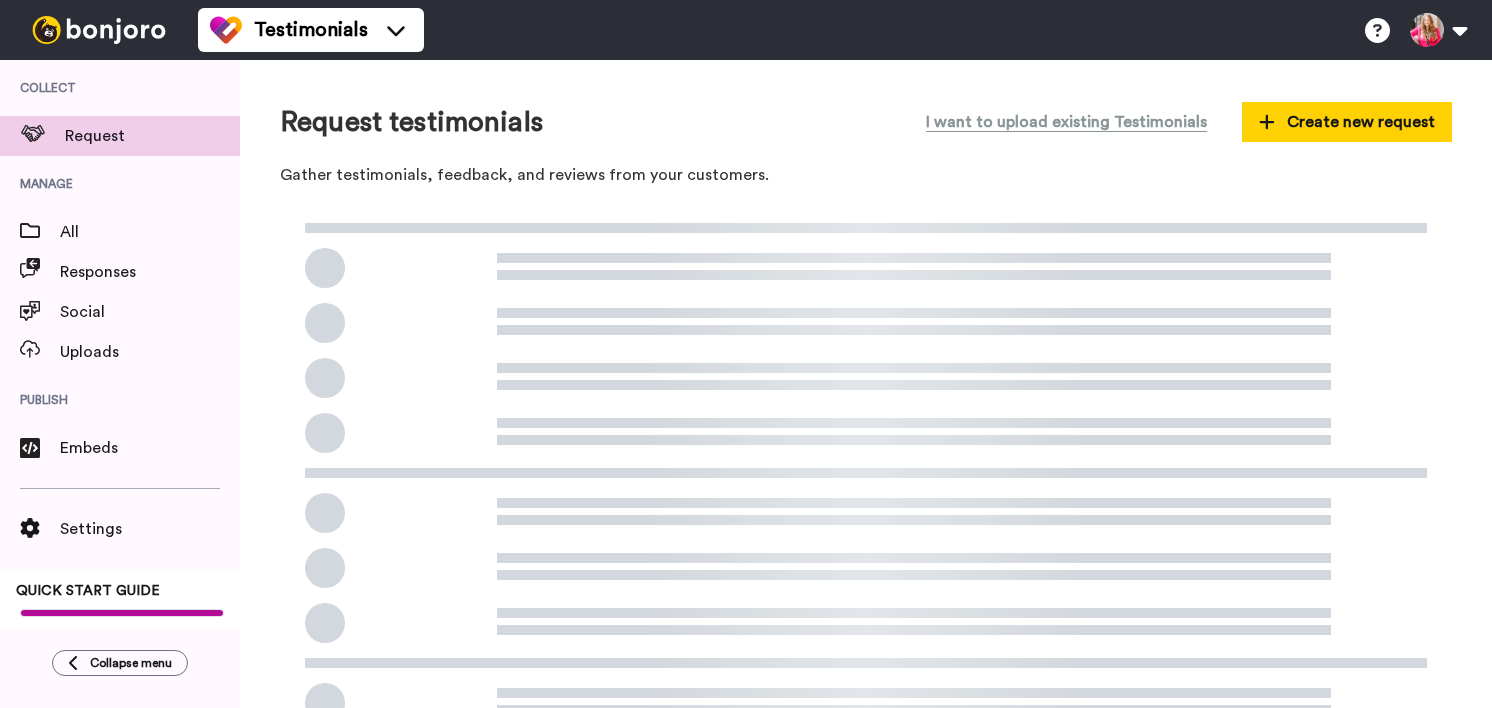 scroll, scrollTop: 0, scrollLeft: 0, axis: both 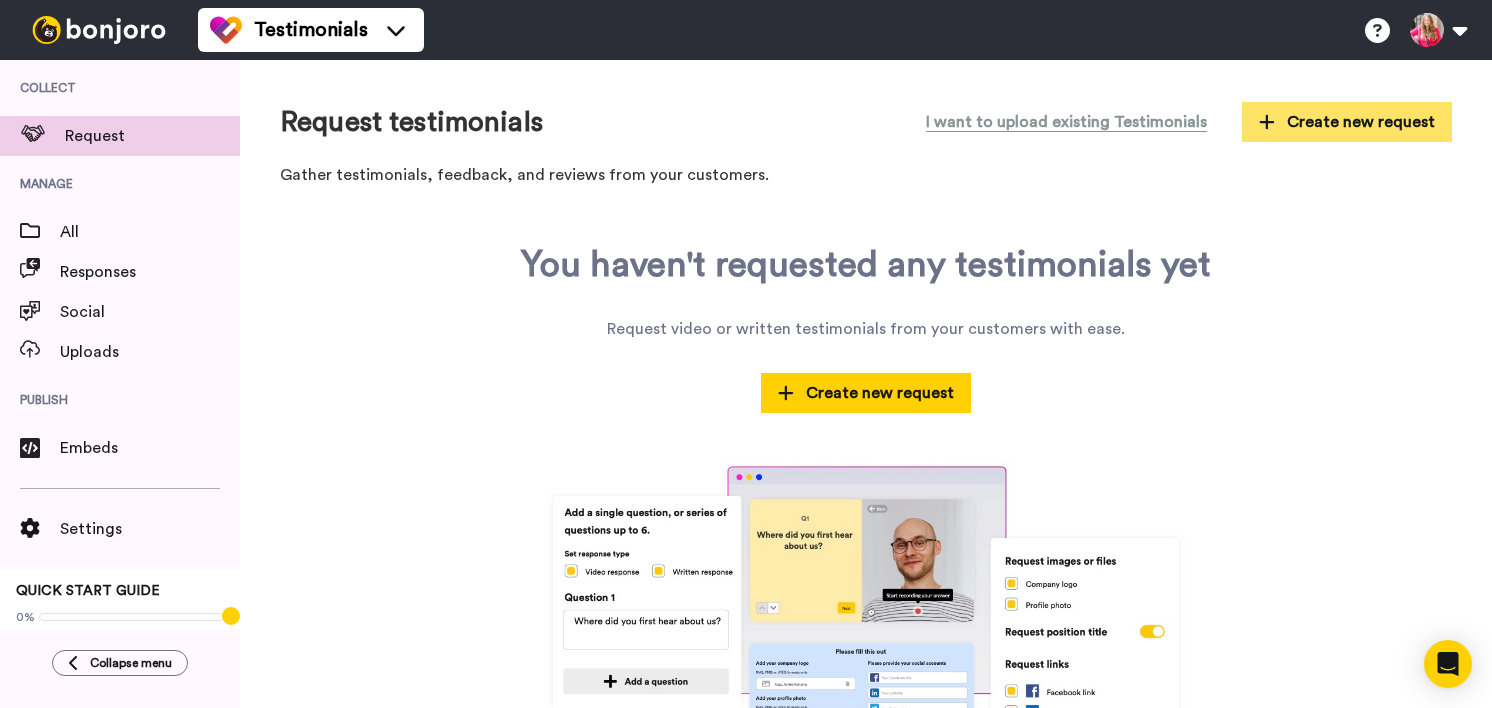 click on "Create new request" at bounding box center [1347, 122] 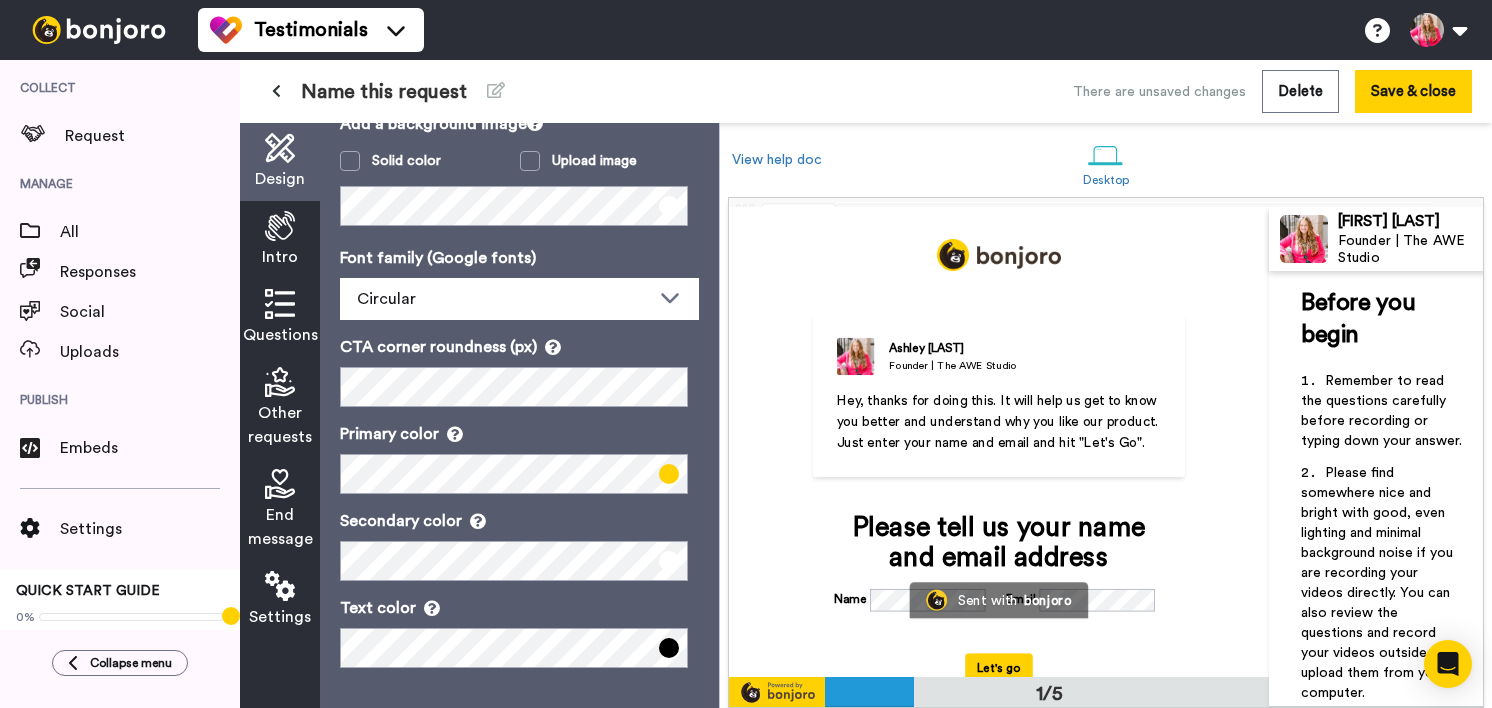 scroll, scrollTop: 0, scrollLeft: 0, axis: both 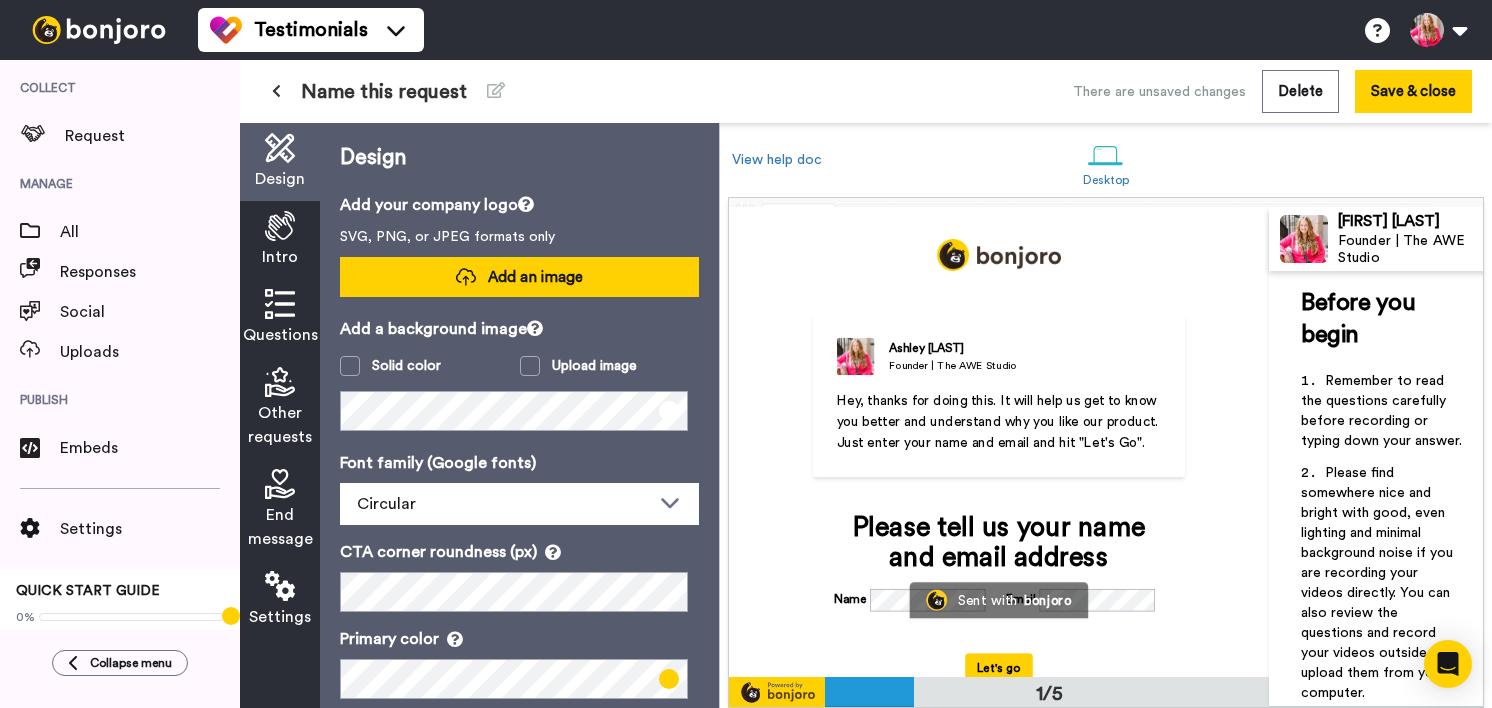 click on "Add an image" at bounding box center (535, 277) 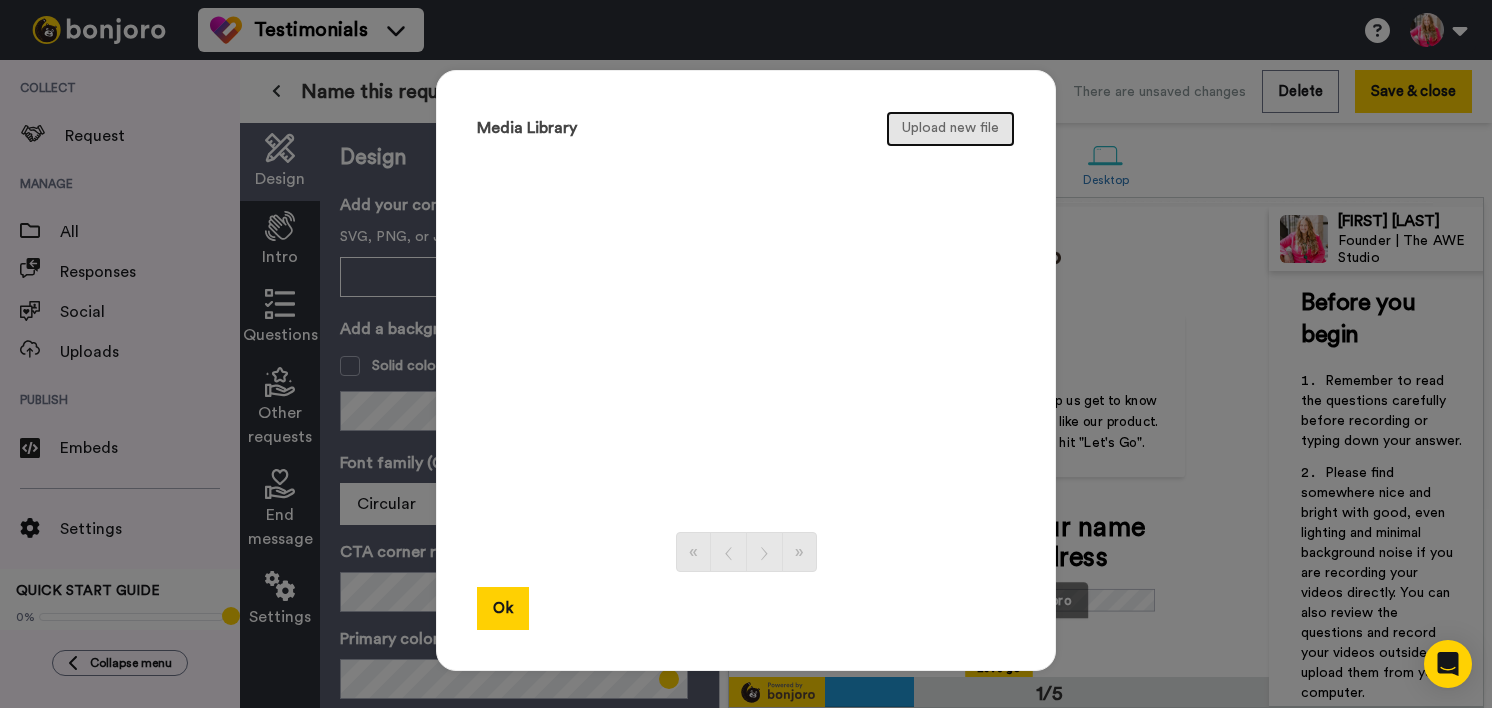 click on "Upload new file" at bounding box center (950, 129) 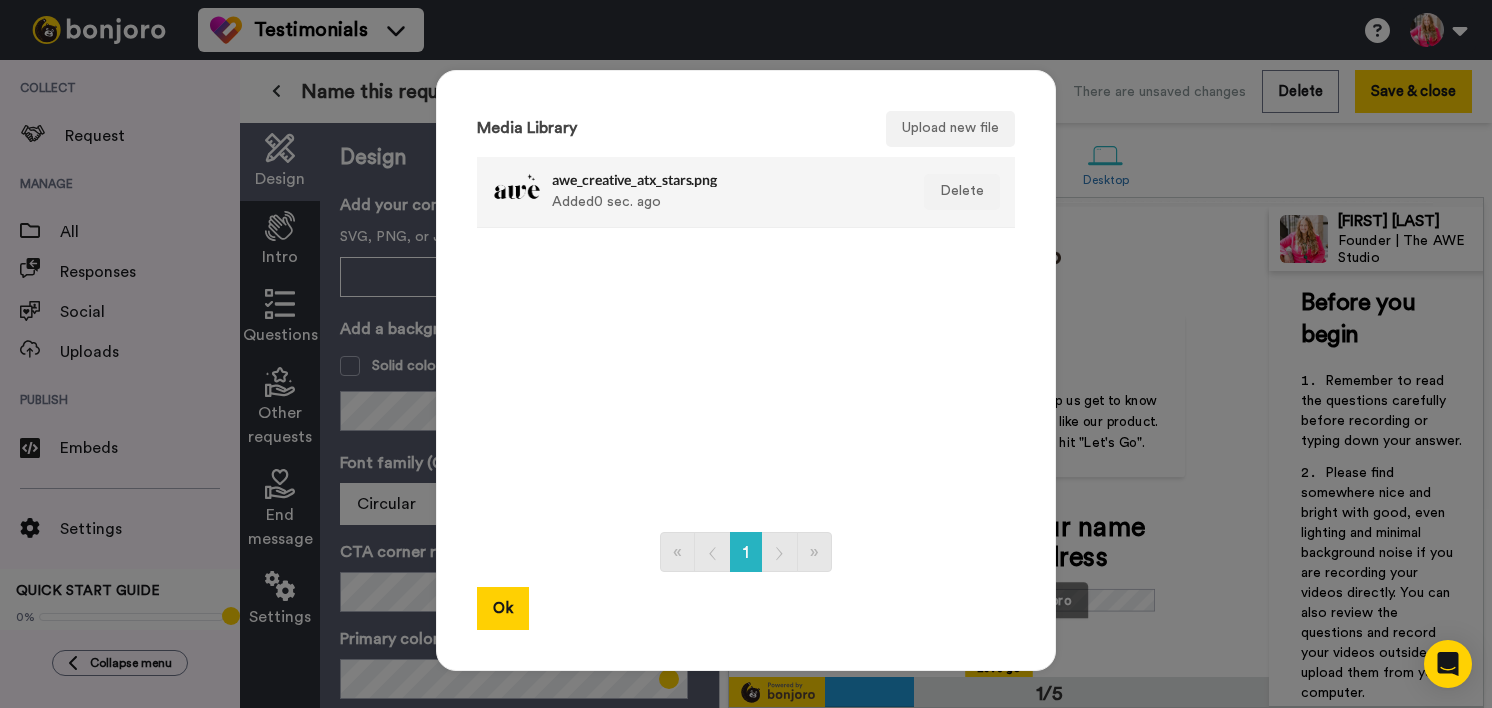 click on "awe_creative_atx_stars.png" at bounding box center (724, 179) 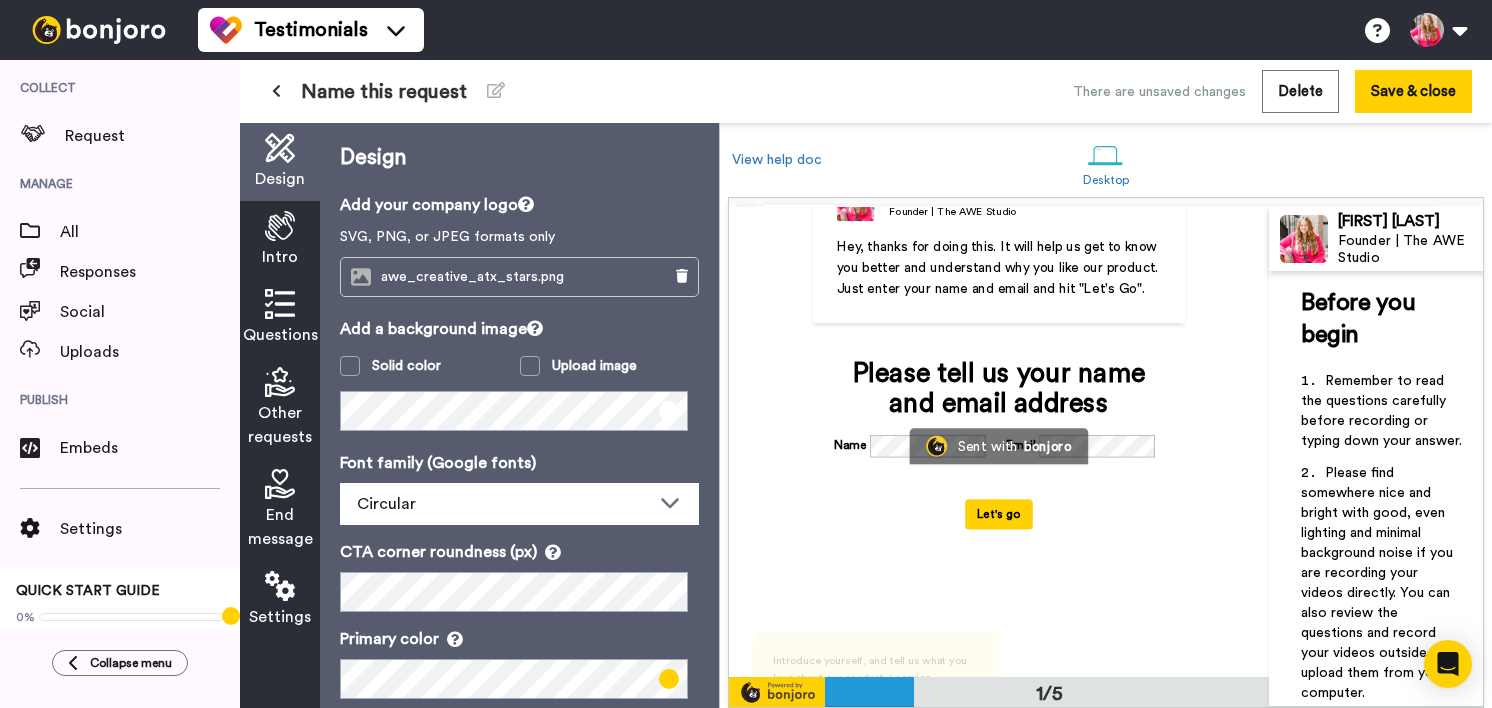 scroll, scrollTop: 149, scrollLeft: 0, axis: vertical 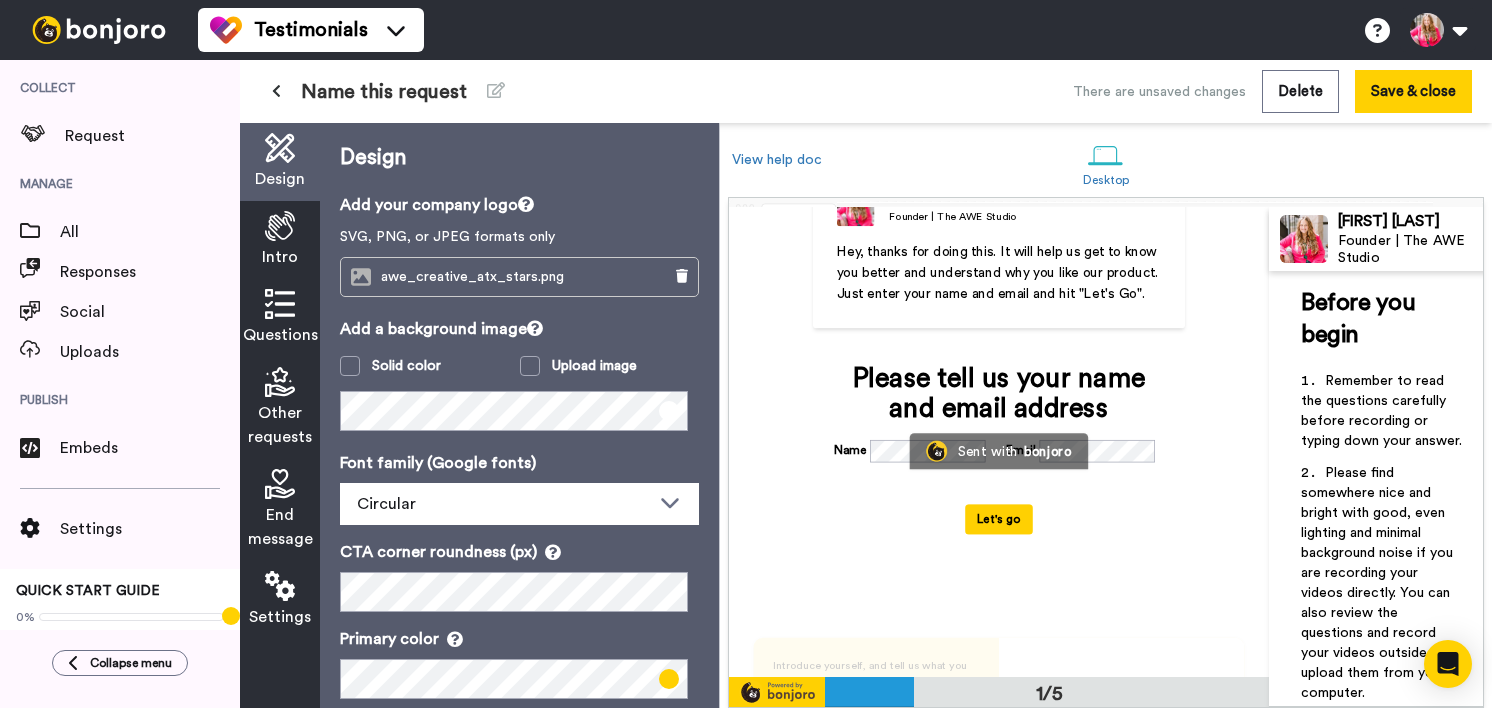 click on "Hey, thanks for doing this. It will help us get to know you better and understand why you like our product. Just enter your name and email and hit "Let's Go"." at bounding box center [1000, 273] 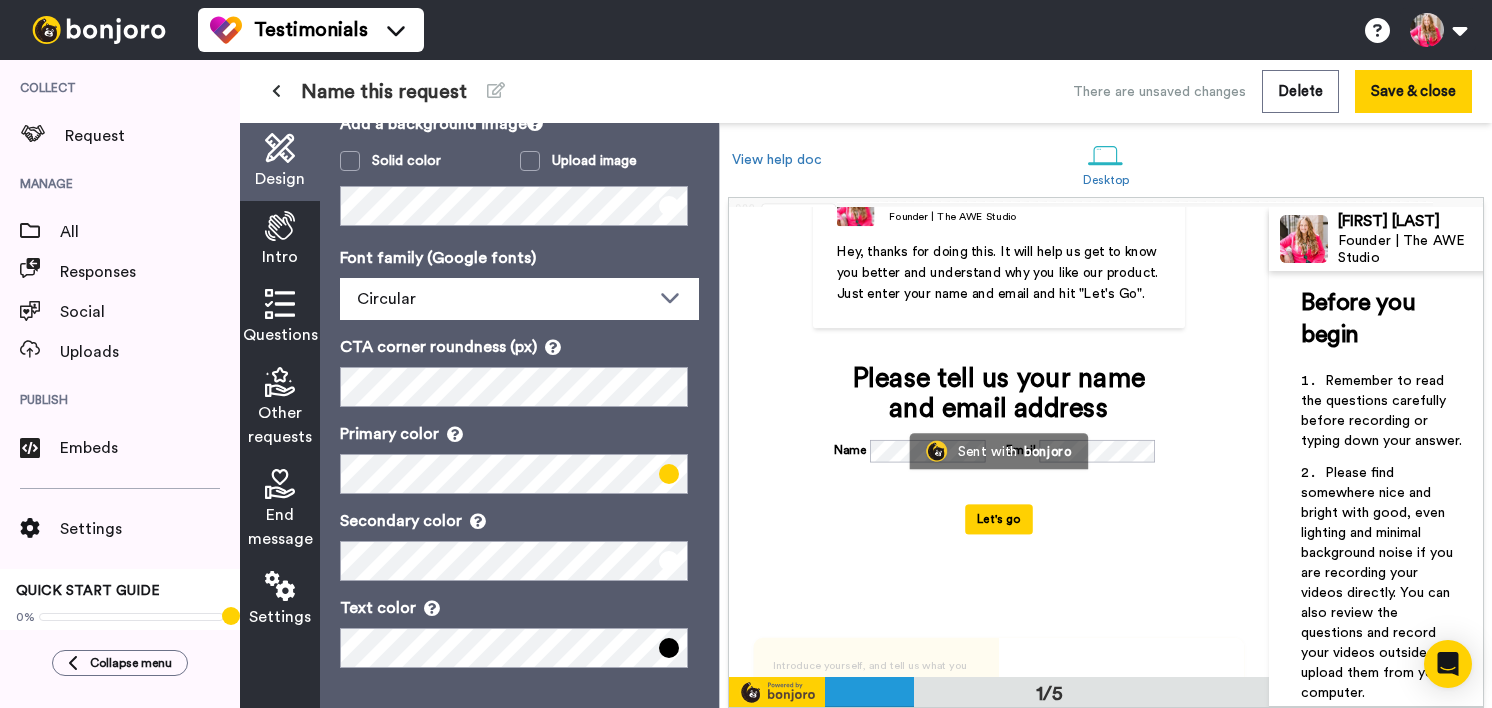 scroll, scrollTop: 0, scrollLeft: 0, axis: both 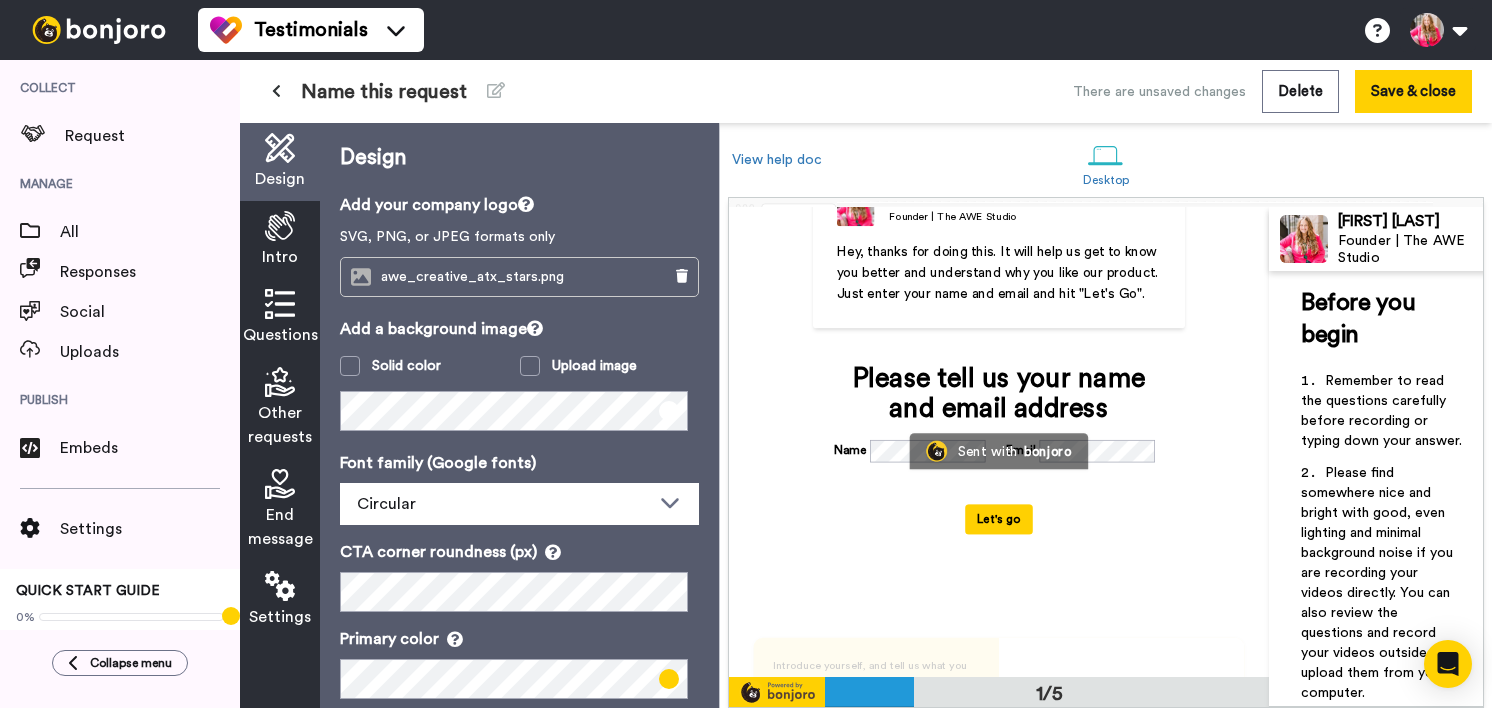 click on "Intro" at bounding box center [280, 240] 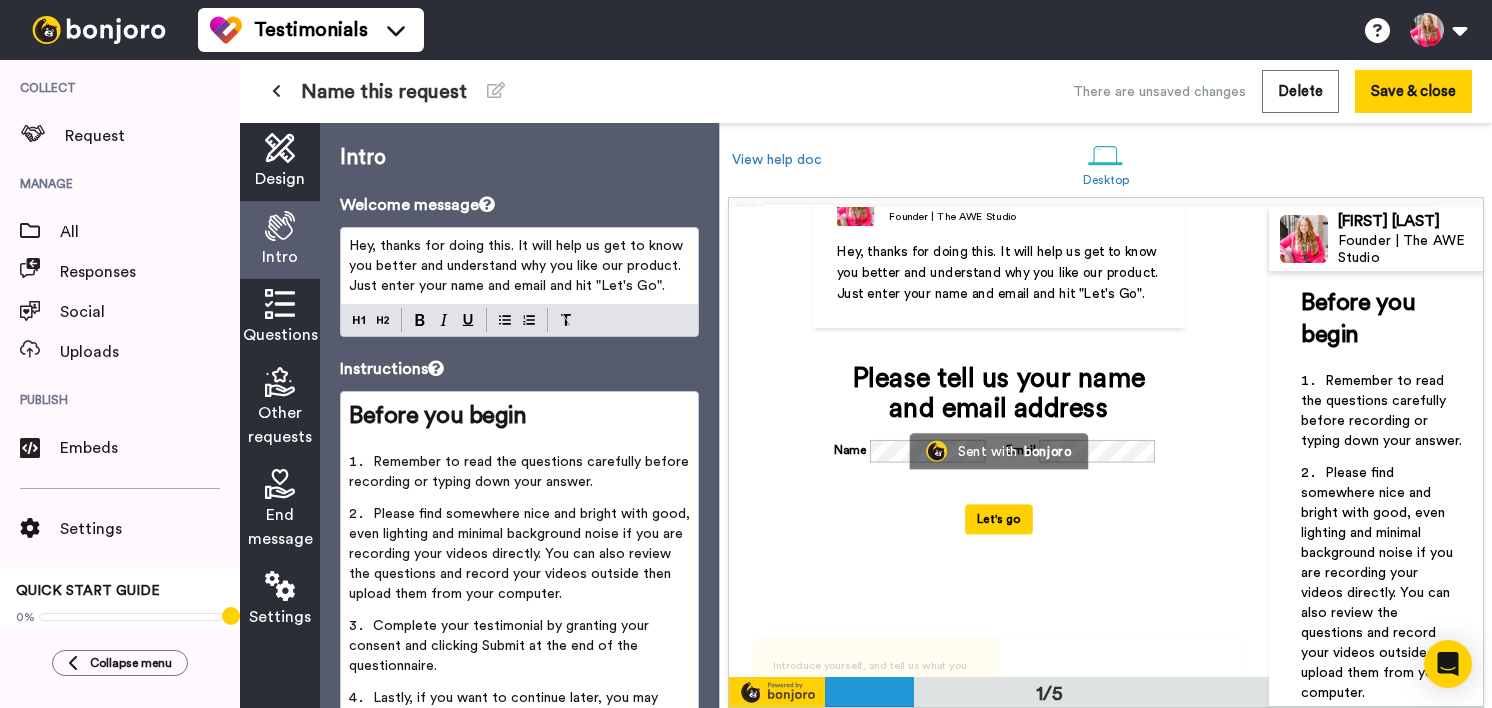 click on "Hey, thanks for doing this. It will help us get to know you better and understand why you like our product. Just enter your name and email and hit "Let's Go"." at bounding box center (518, 266) 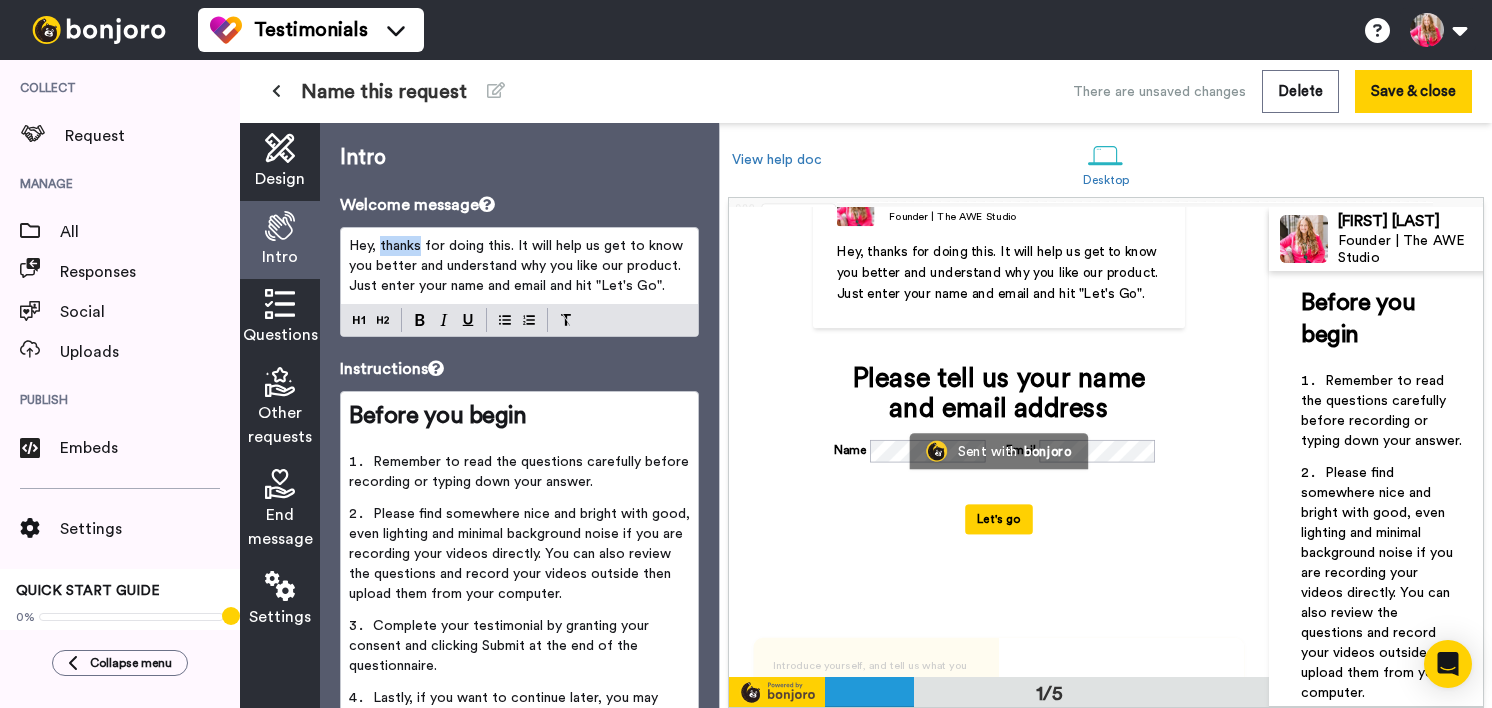 click on "Hey, thanks for doing this. It will help us get to know you better and understand why you like our product. Just enter your name and email and hit "Let's Go"." at bounding box center (518, 266) 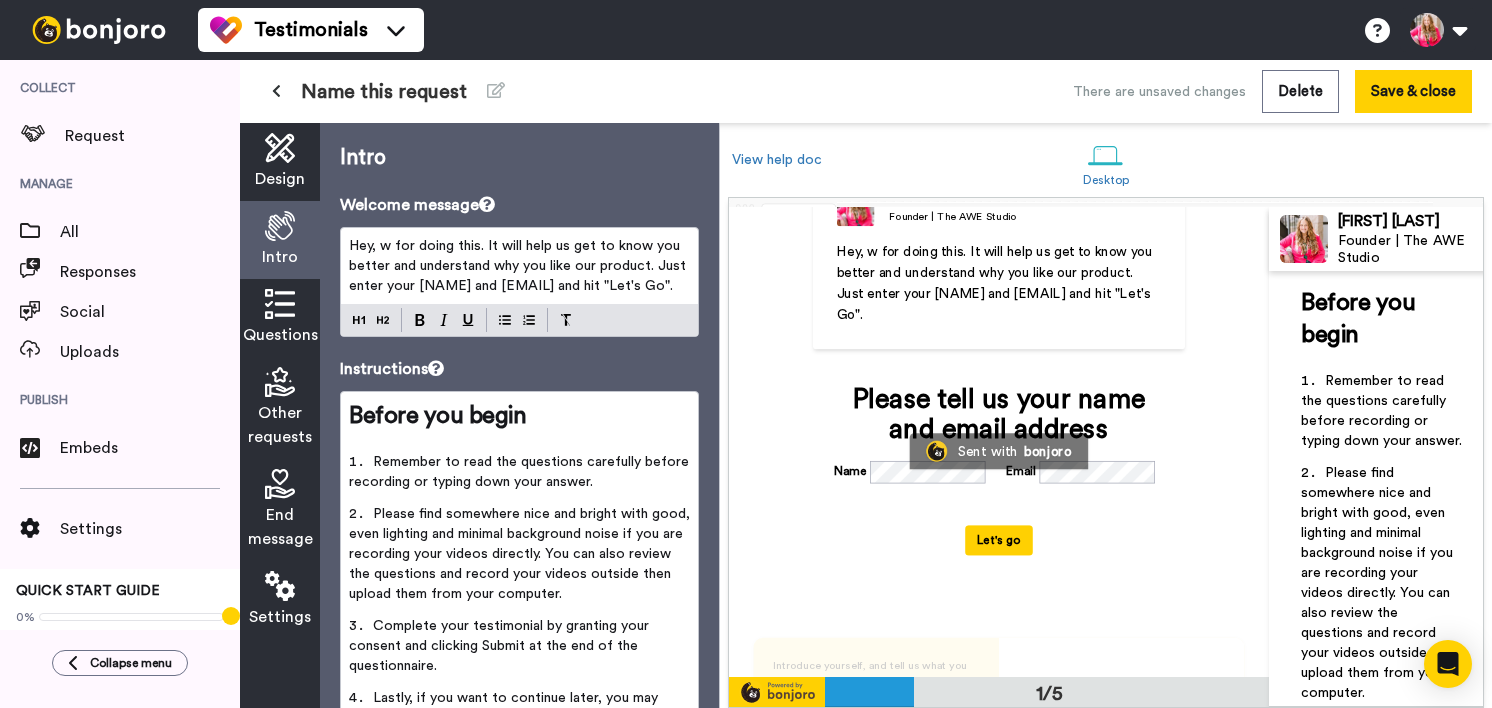 type 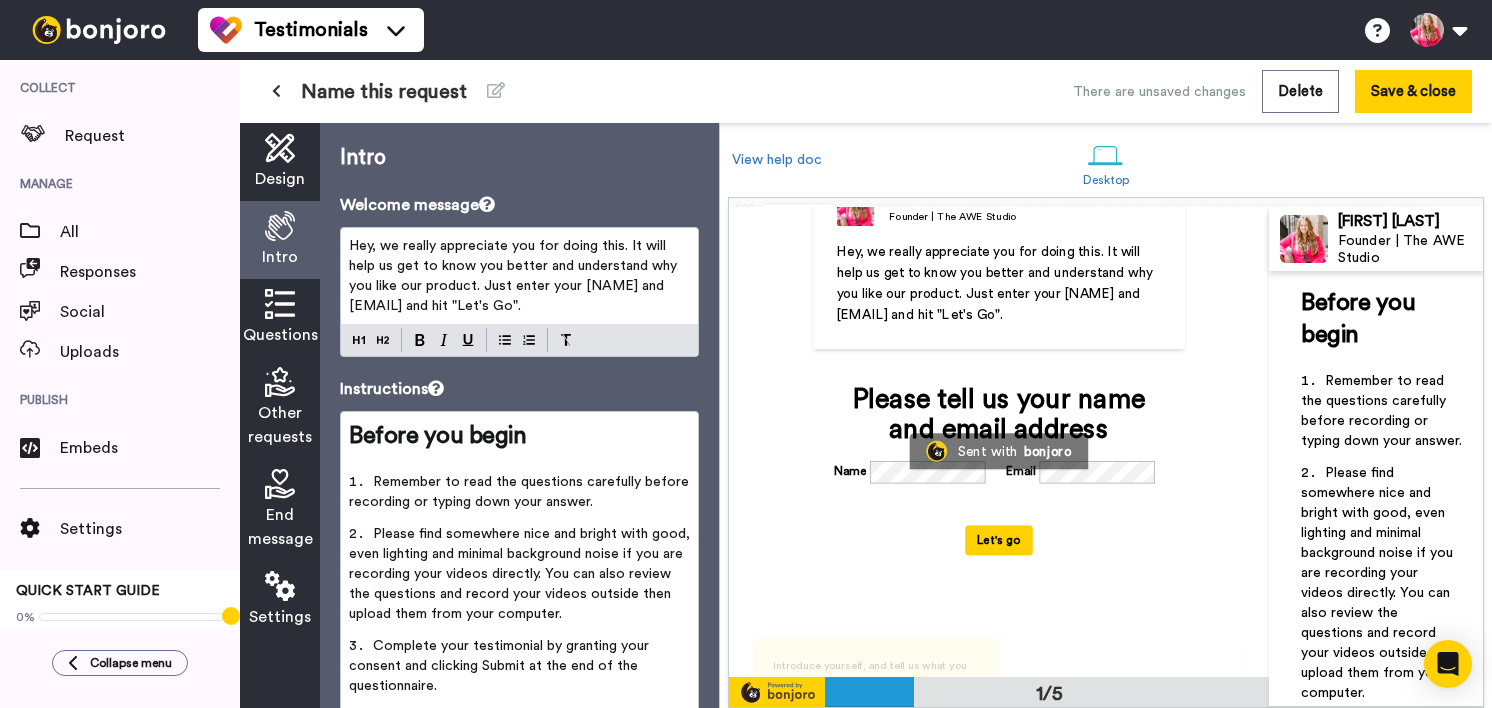 click on "Hey, we really appreciate you for doing this. It will help us get to know you better and understand why you like our product. Just enter your [NAME] and [EMAIL] and hit "Let's Go"." at bounding box center [515, 276] 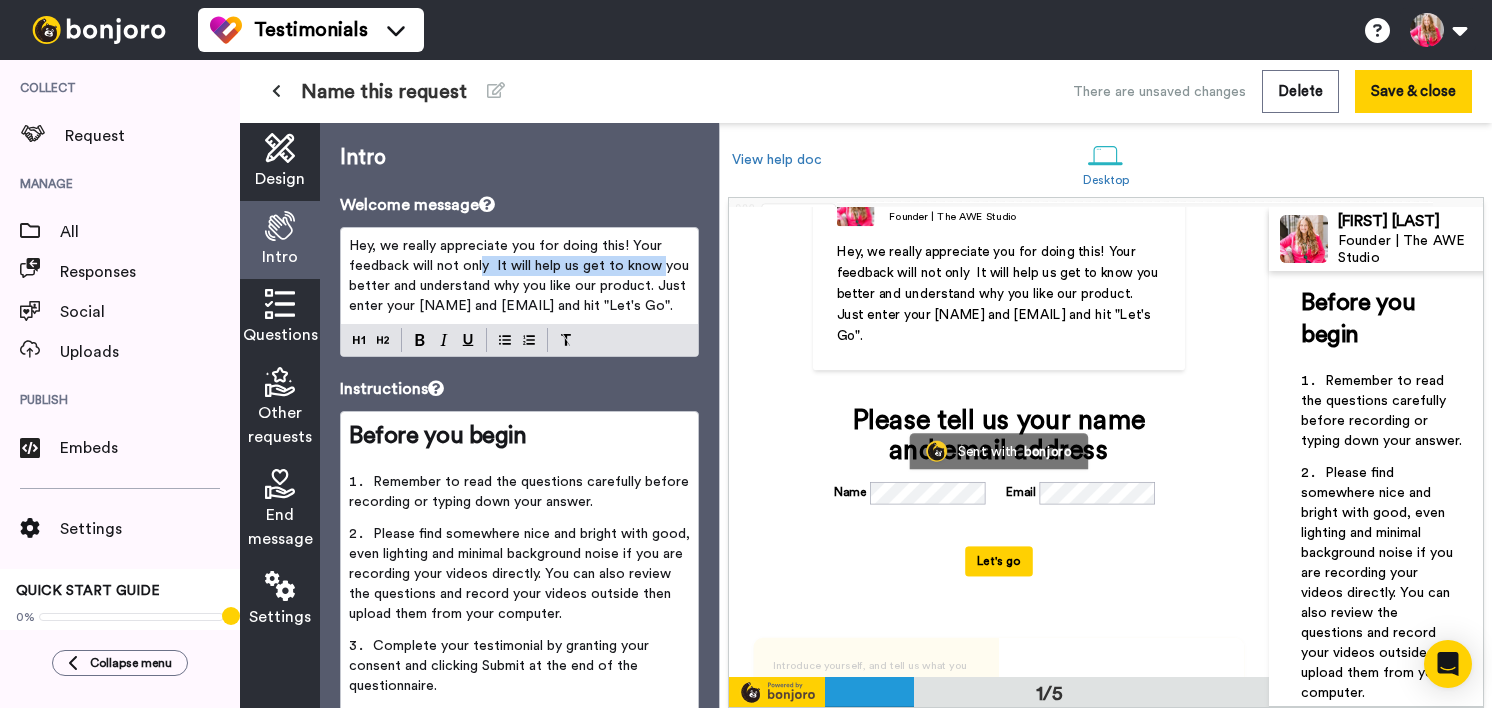 drag, startPoint x: 660, startPoint y: 271, endPoint x: 483, endPoint y: 271, distance: 177 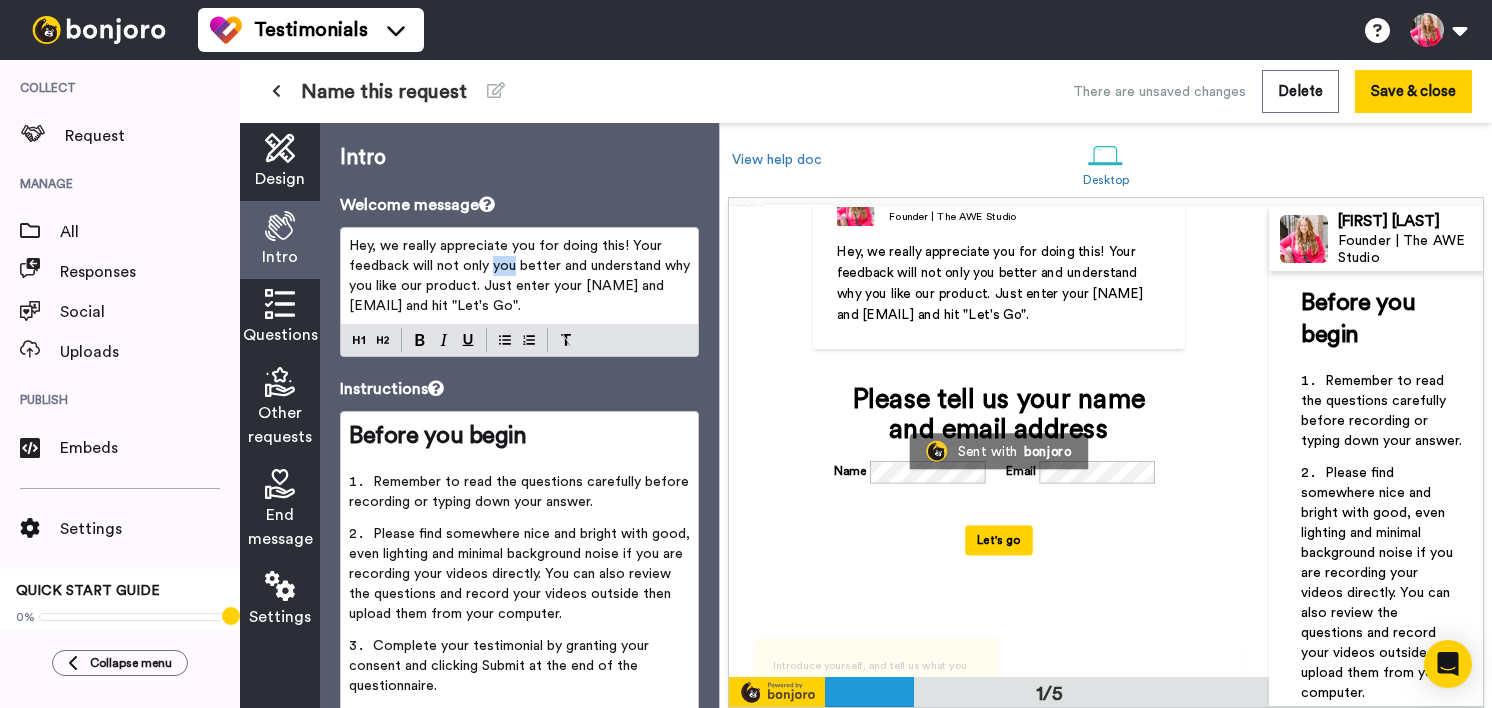 drag, startPoint x: 497, startPoint y: 269, endPoint x: 514, endPoint y: 267, distance: 17.117243 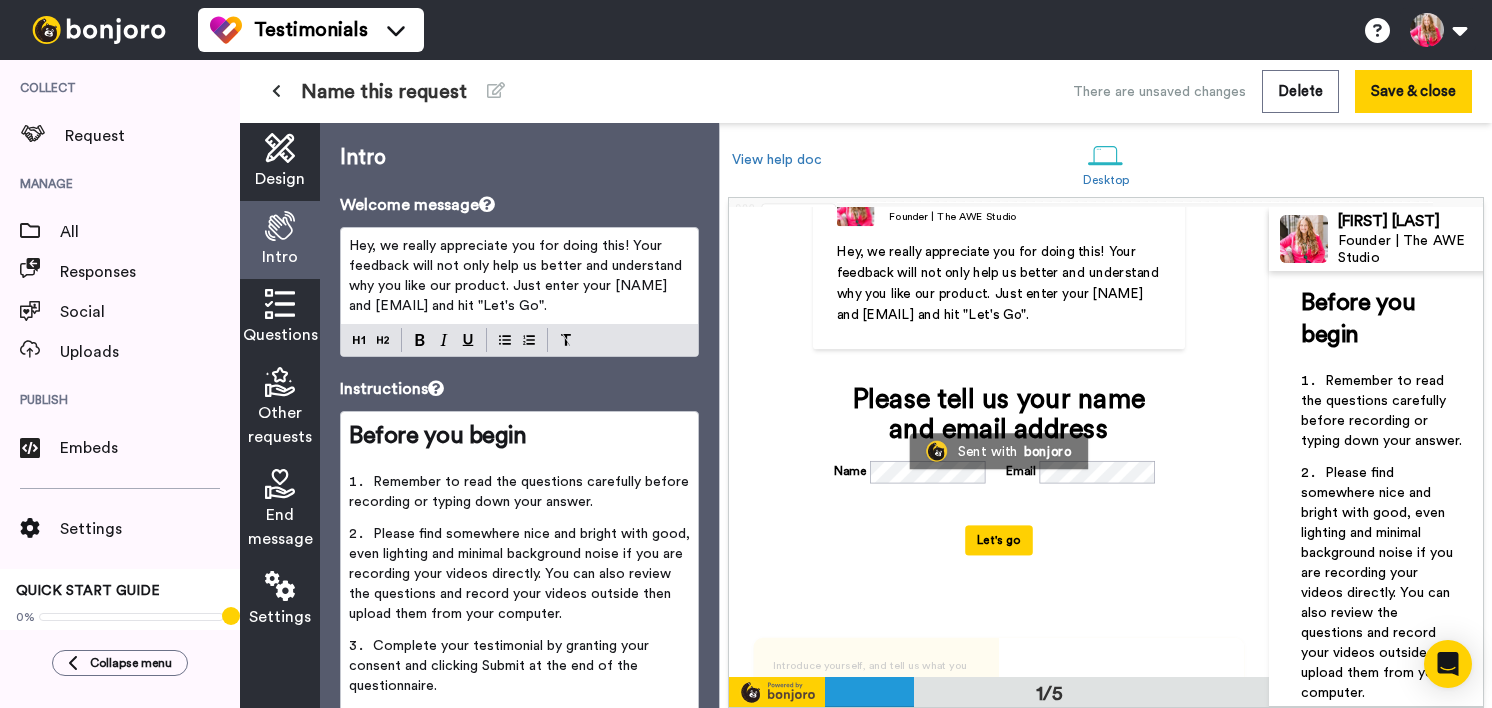 click on "Hey, we really appreciate you for doing this! Your feedback will not only help us better and understand why you like our product. Just enter your [NAME] and [EMAIL] and hit "Let's Go"." at bounding box center [517, 276] 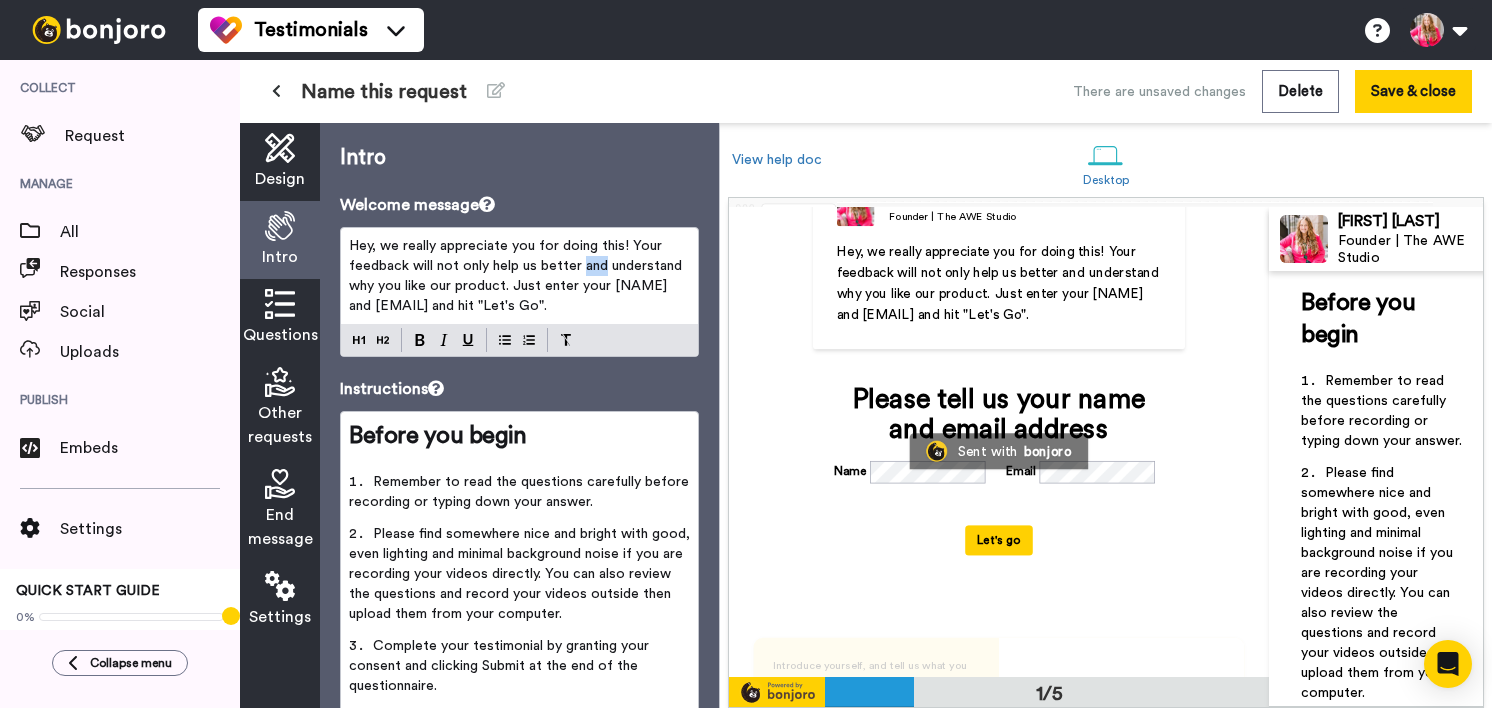 click on "Hey, we really appreciate you for doing this! Your feedback will not only help us better and understand why you like our product. Just enter your [NAME] and [EMAIL] and hit "Let's Go"." at bounding box center [517, 276] 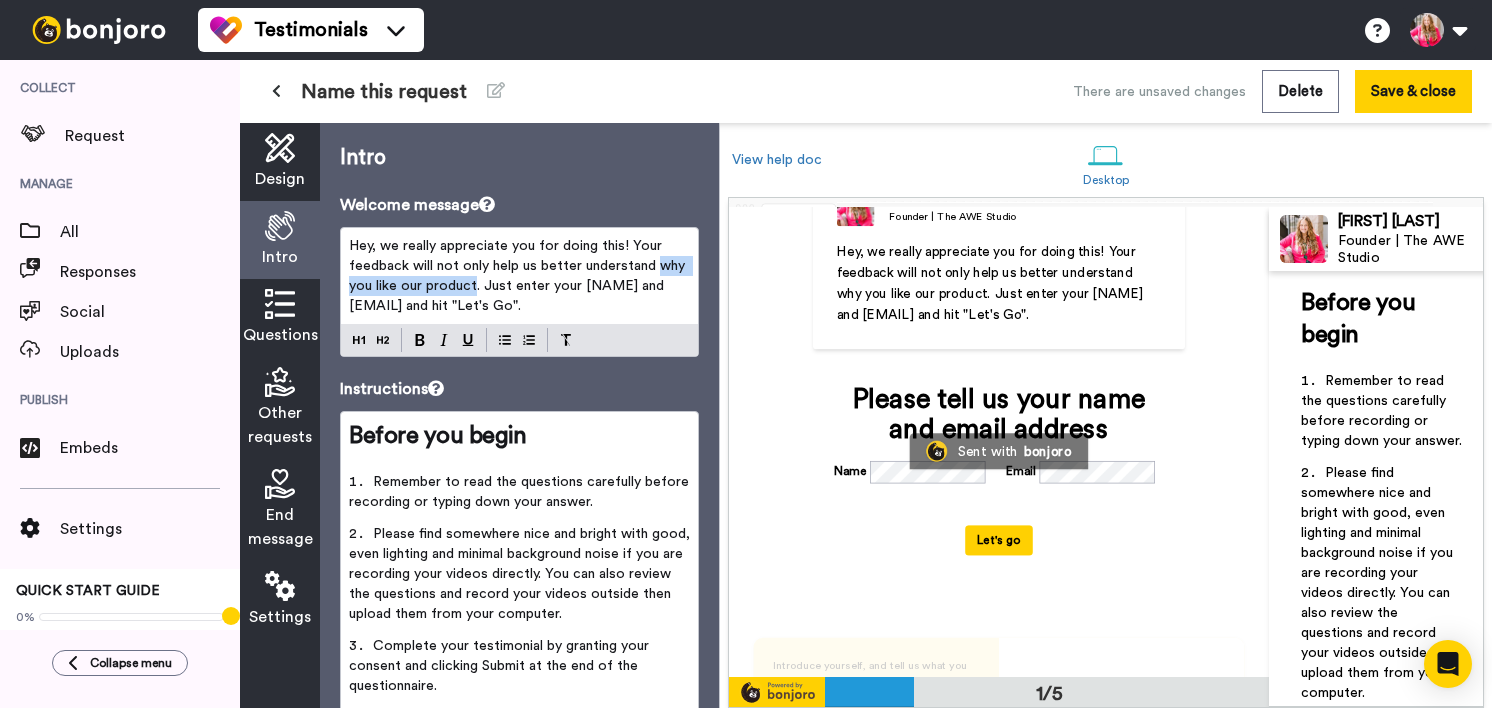 drag, startPoint x: 505, startPoint y: 286, endPoint x: 343, endPoint y: 278, distance: 162.19742 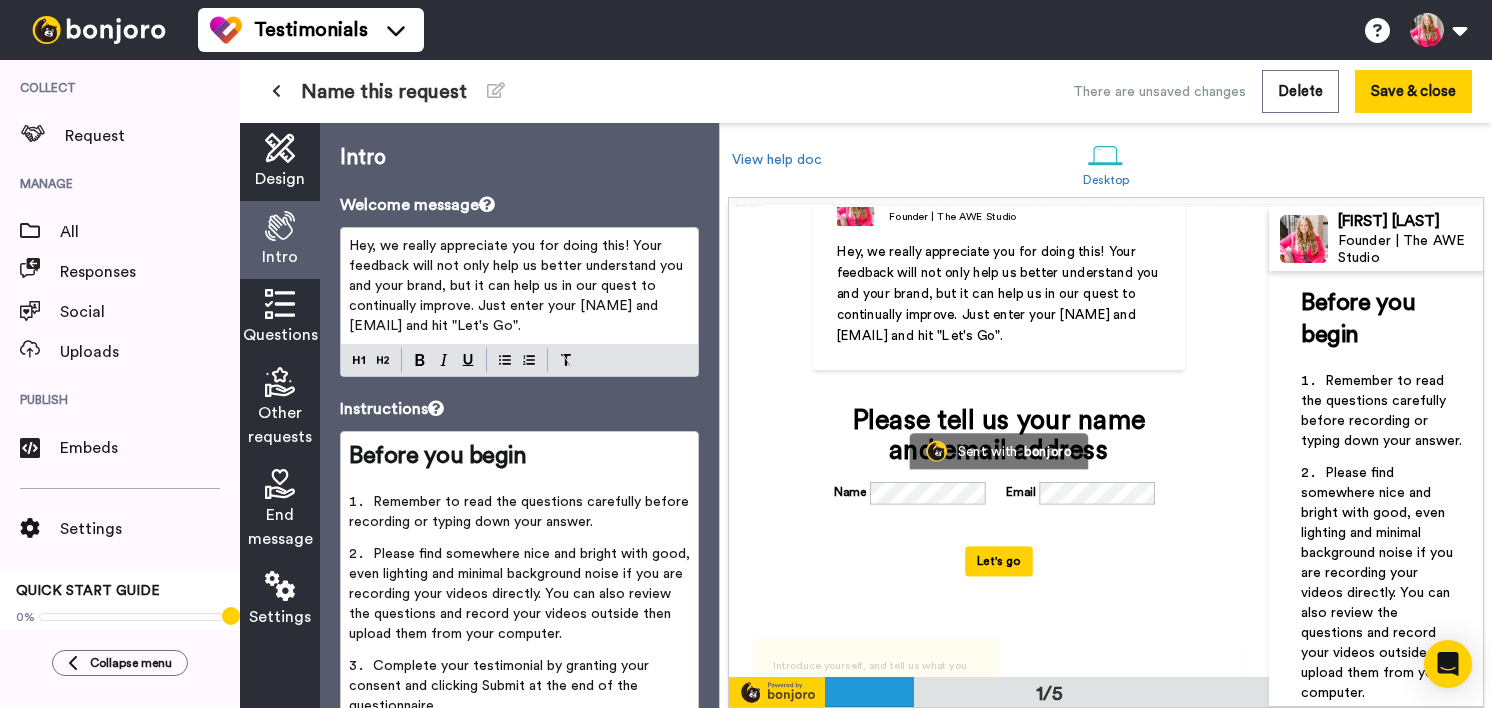 click on "Hey, we really appreciate you for doing this! Your feedback will not only help us better understand you and your brand, but it can help us in our quest to continually improve. Just enter your [NAME] and [EMAIL] and hit "Let's Go"." at bounding box center [519, 286] 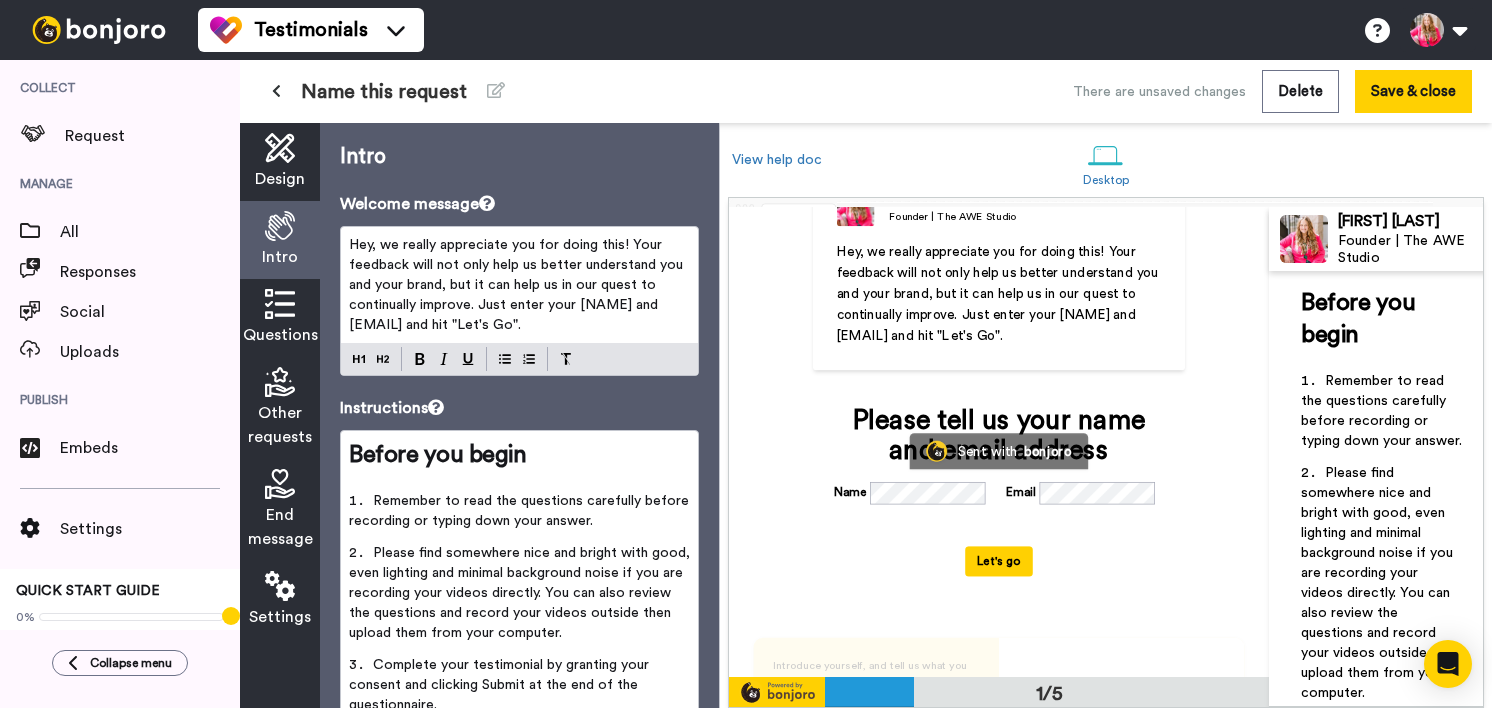 scroll, scrollTop: 0, scrollLeft: 0, axis: both 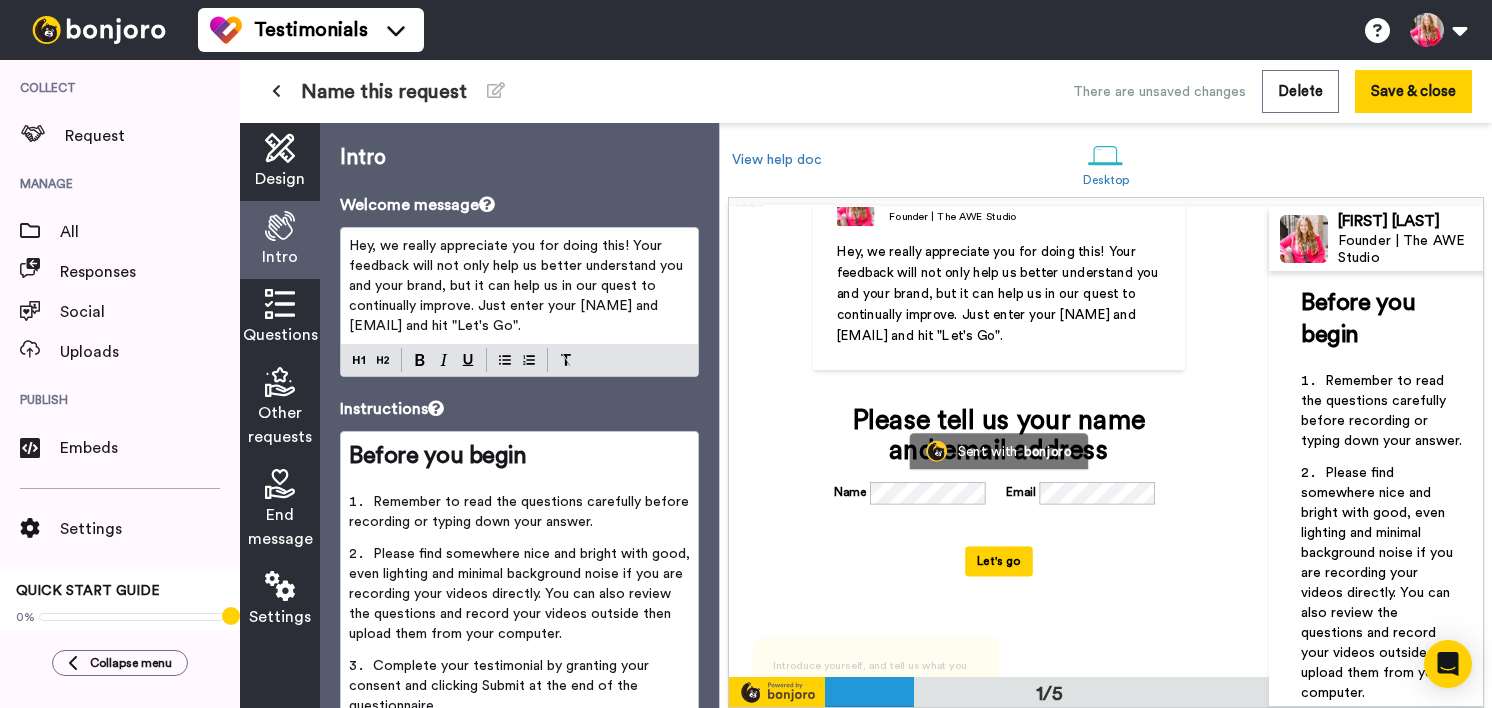 click on "Hey, we really appreciate you for doing this! Your feedback will not only help us better understand you and your brand, but it can help us in our quest to continually improve. Just enter your [NAME] and [EMAIL] and hit "Let's Go"." at bounding box center [519, 286] 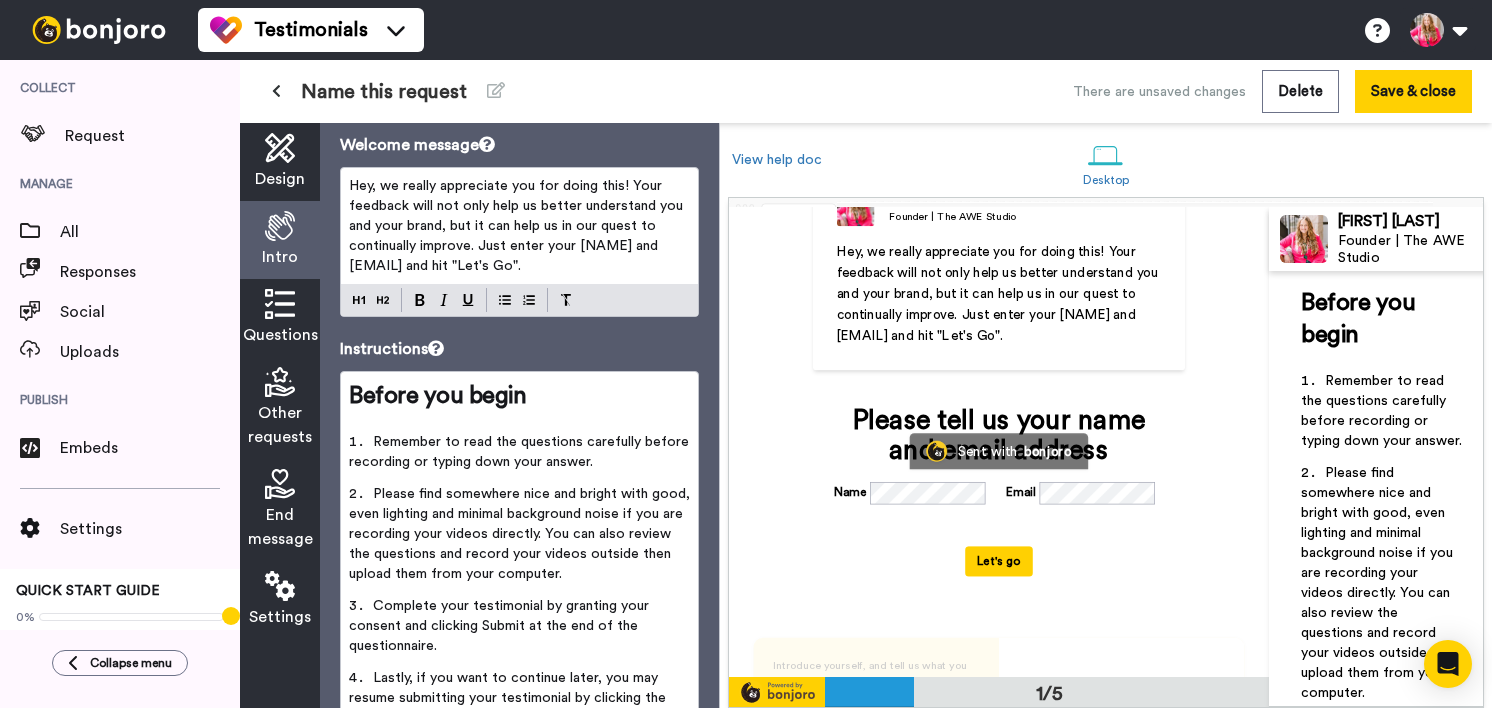 scroll, scrollTop: 39, scrollLeft: 0, axis: vertical 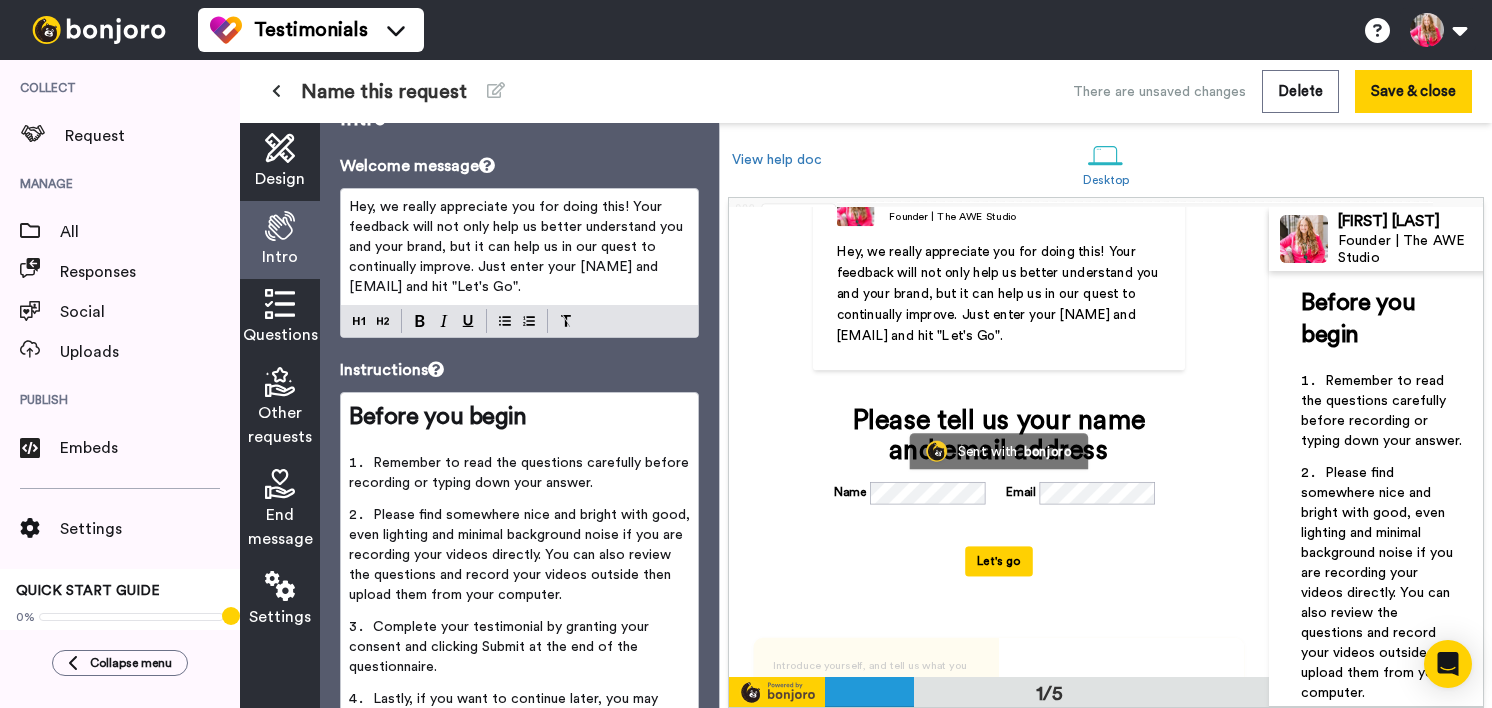 click on "Hey, we really appreciate you for doing this! Your feedback will not only help us better understand you and your brand, but it can help us in our quest to continually improve. Just enter your [NAME] and [EMAIL] and hit "Let's Go"." at bounding box center [519, 247] 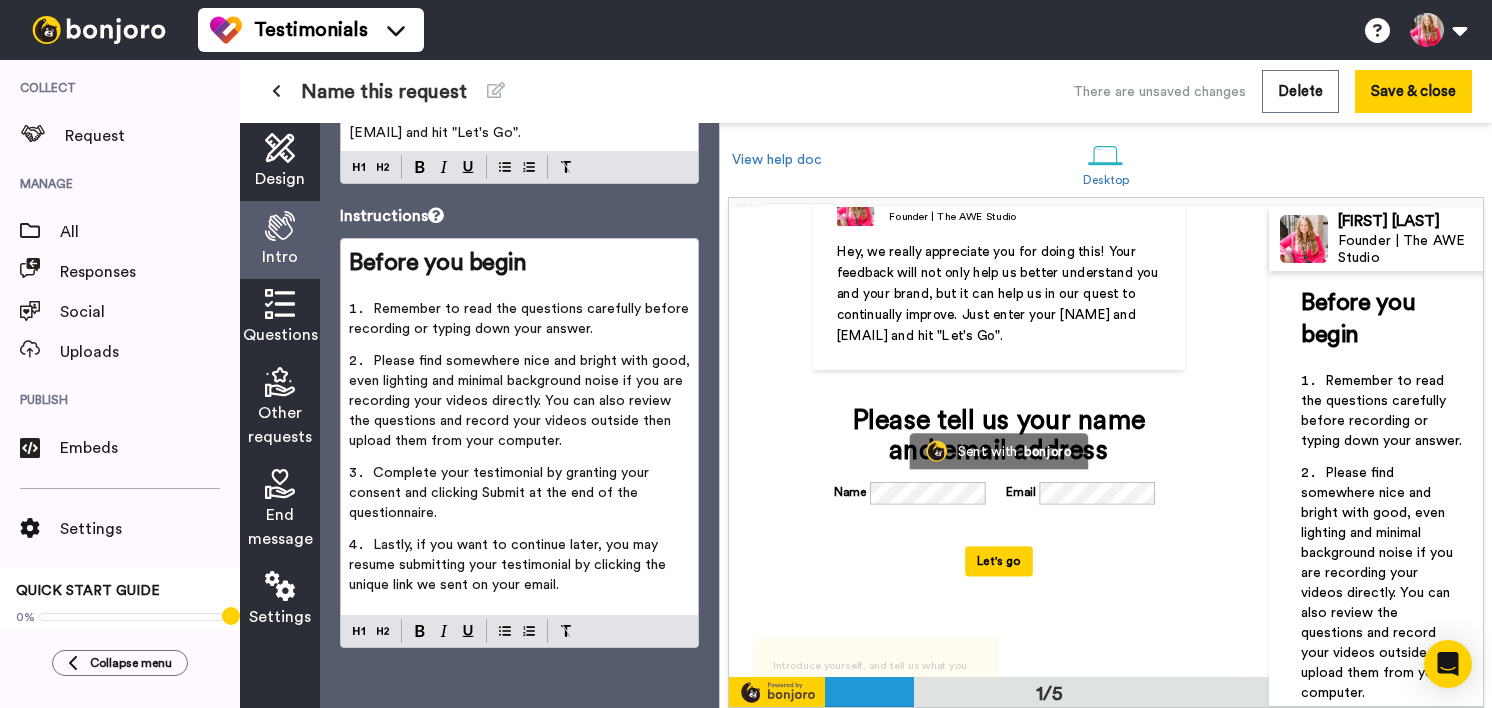 scroll, scrollTop: 193, scrollLeft: 0, axis: vertical 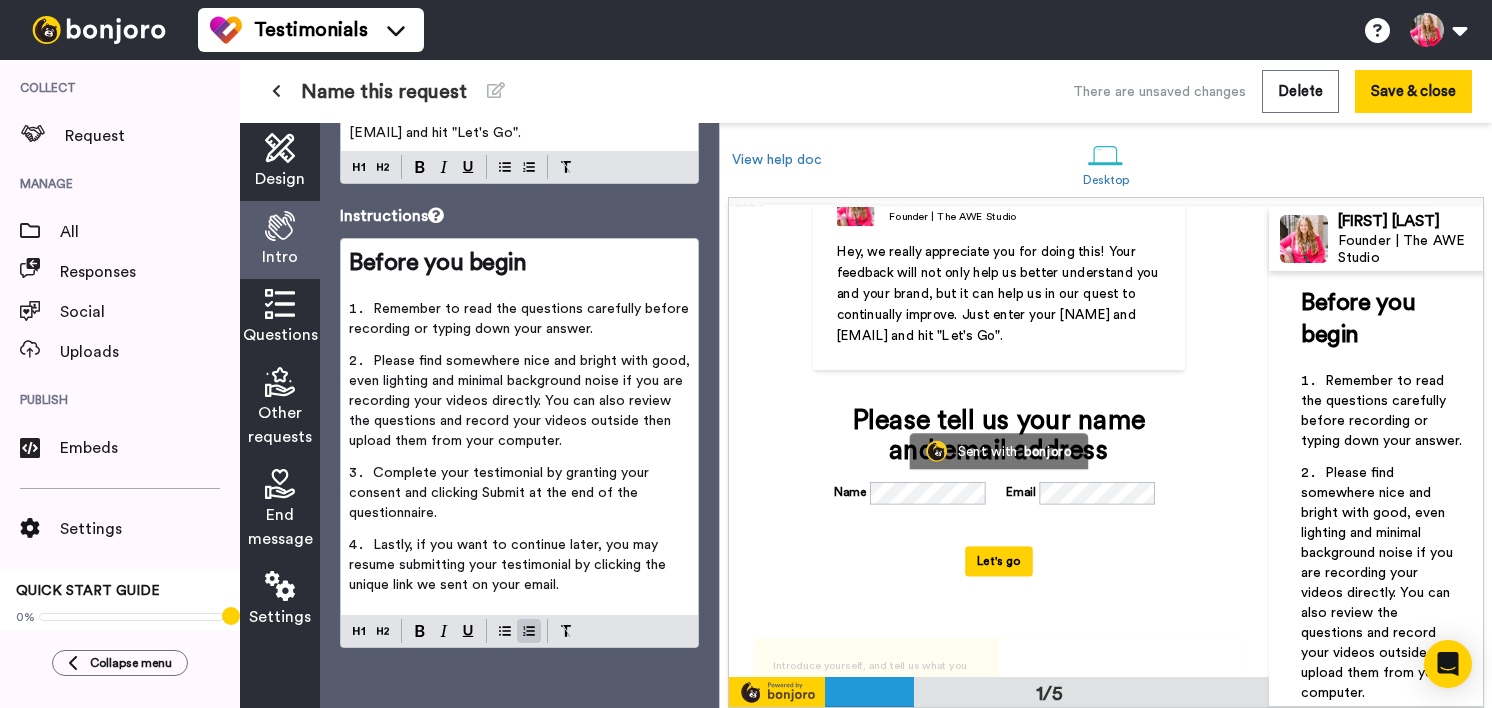 click on "Remember to read the questions carefully before recording or typing down your answer." at bounding box center [519, 325] 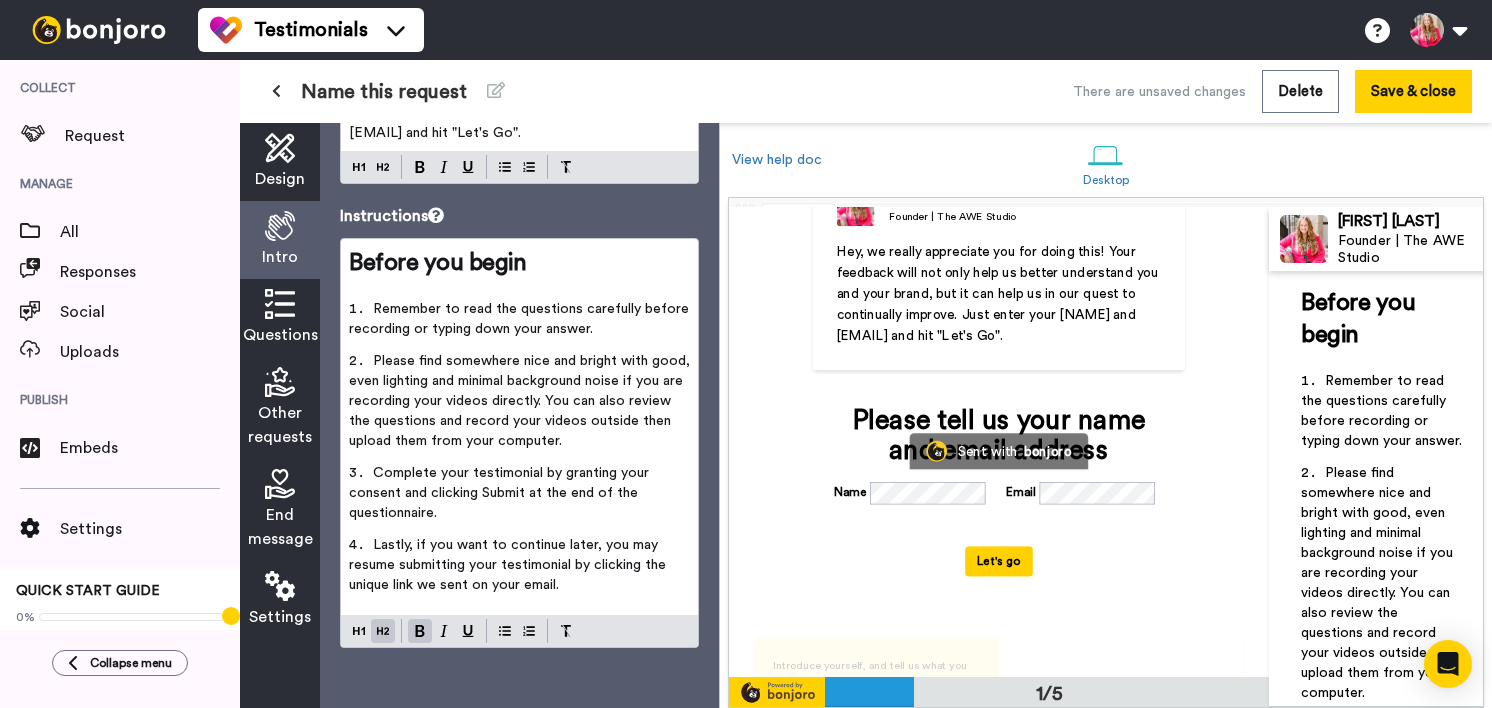 click on "Hey, we really appreciate you for doing this! Your feedback will not only help us better understand you and your brand, but it can help us in our quest to continually improve. Just enter your [NAME] and [EMAIL] and hit "Let's Go"." at bounding box center (1000, 294) 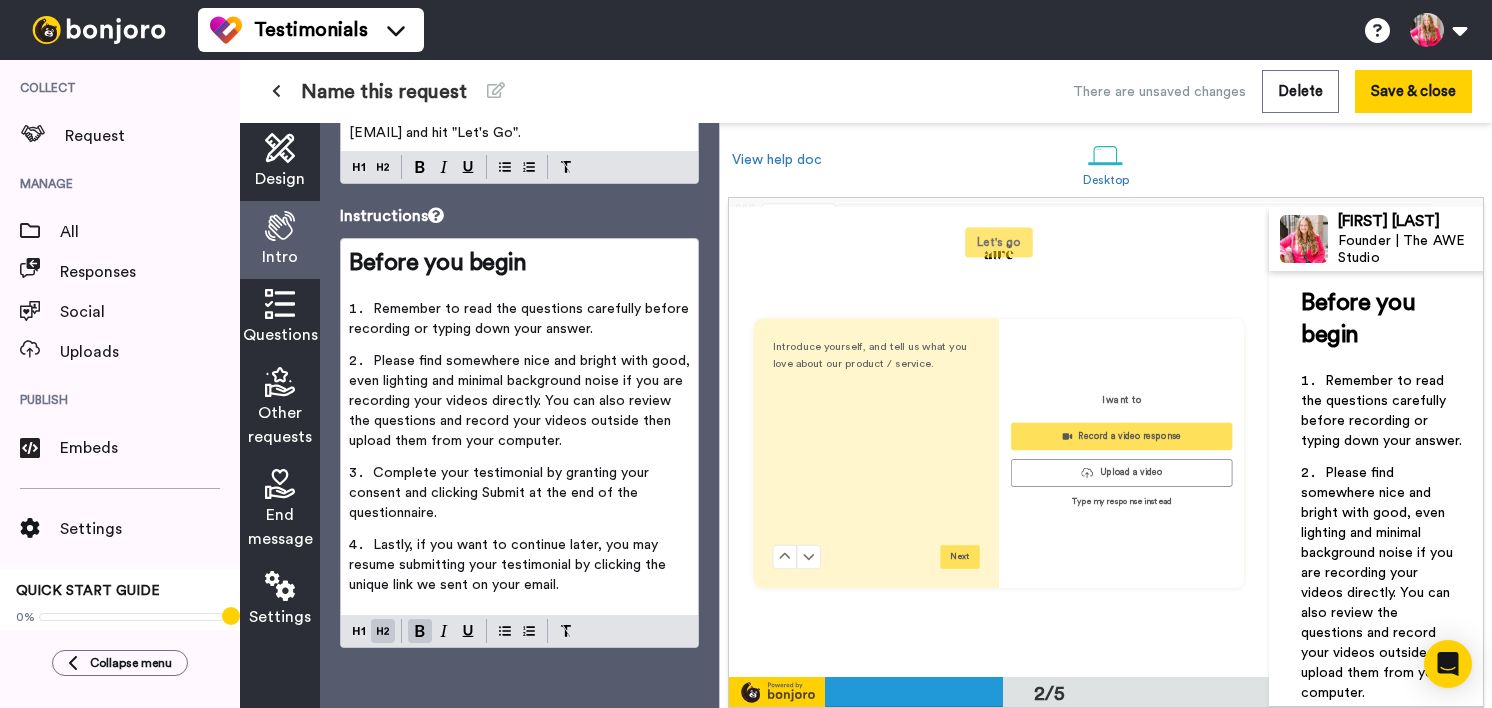 scroll, scrollTop: 472, scrollLeft: 0, axis: vertical 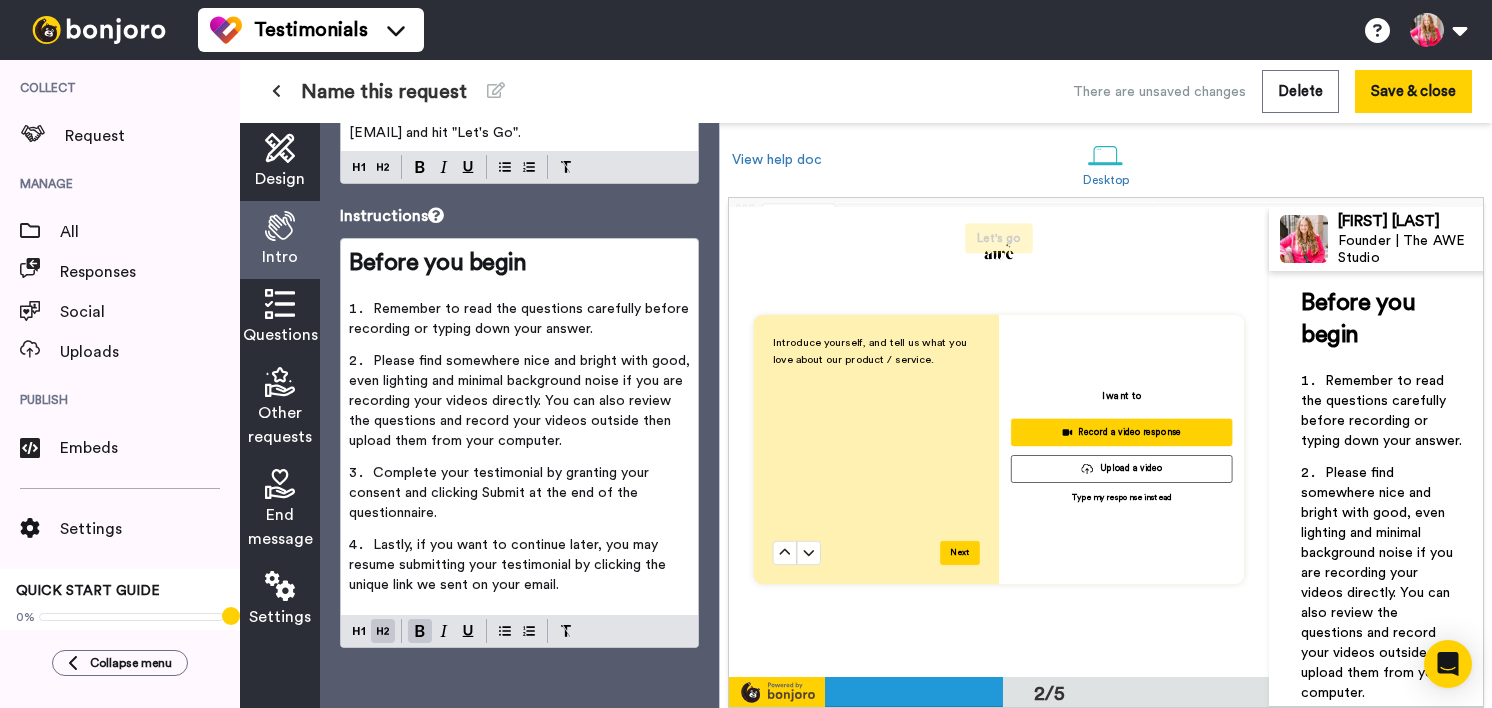 click on "Design" at bounding box center (280, 179) 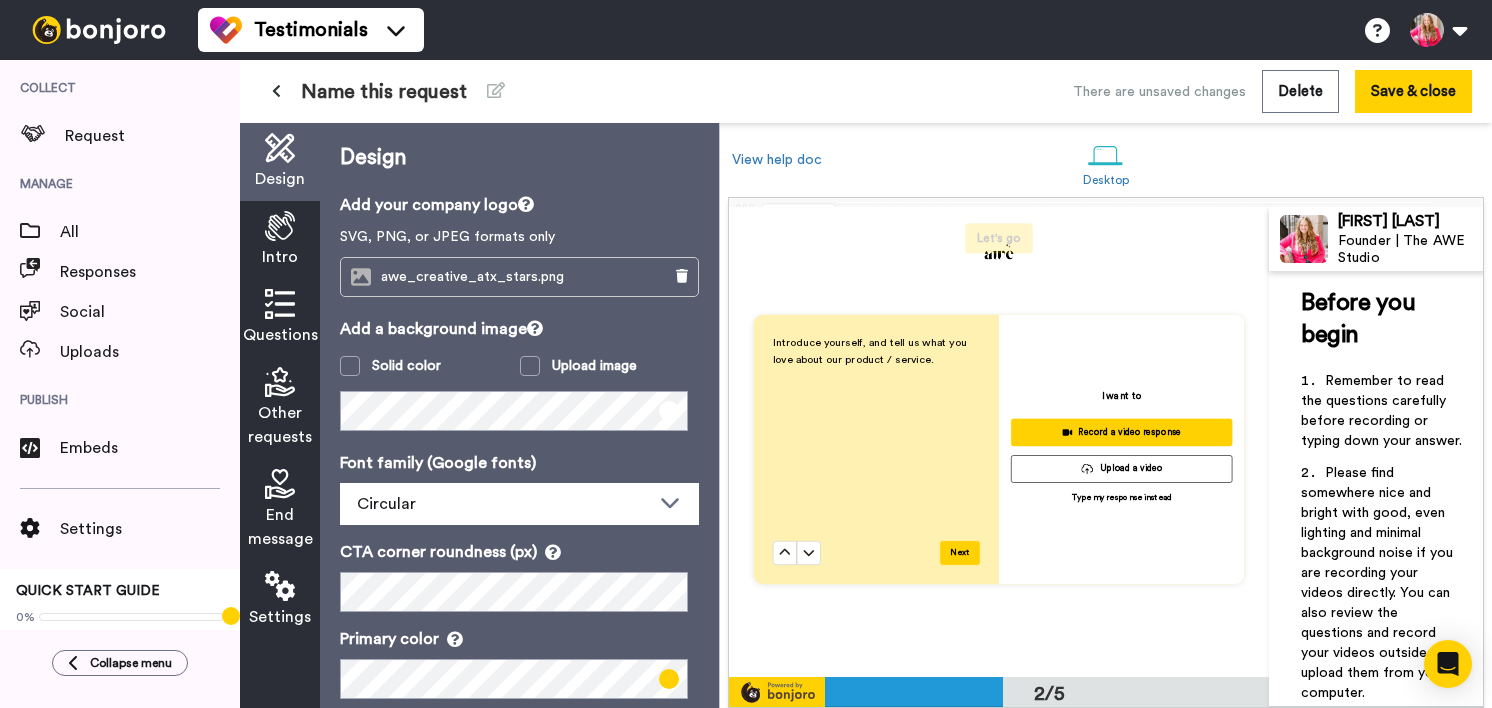 click on "Add a background image   Solid color Upload image" at bounding box center (519, 374) 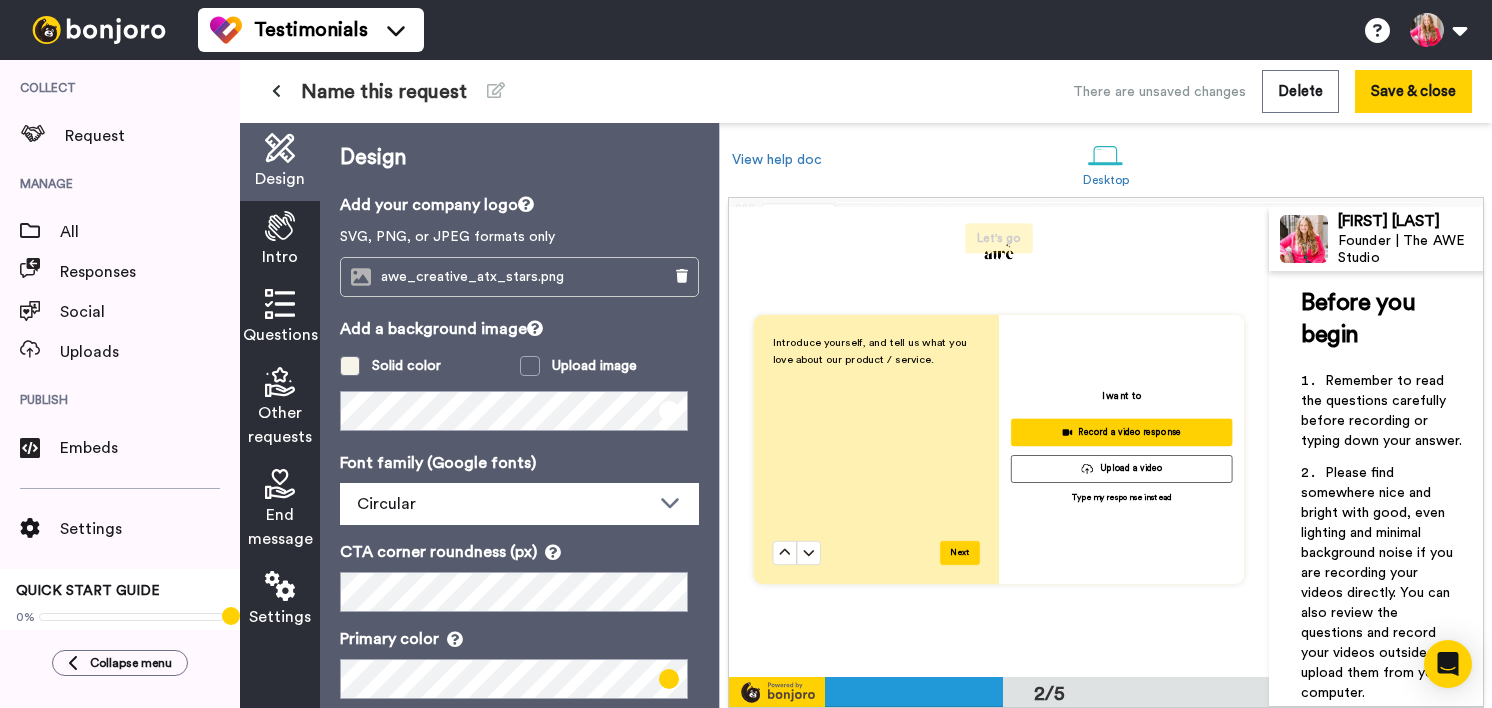 click on "Solid color" at bounding box center (406, 366) 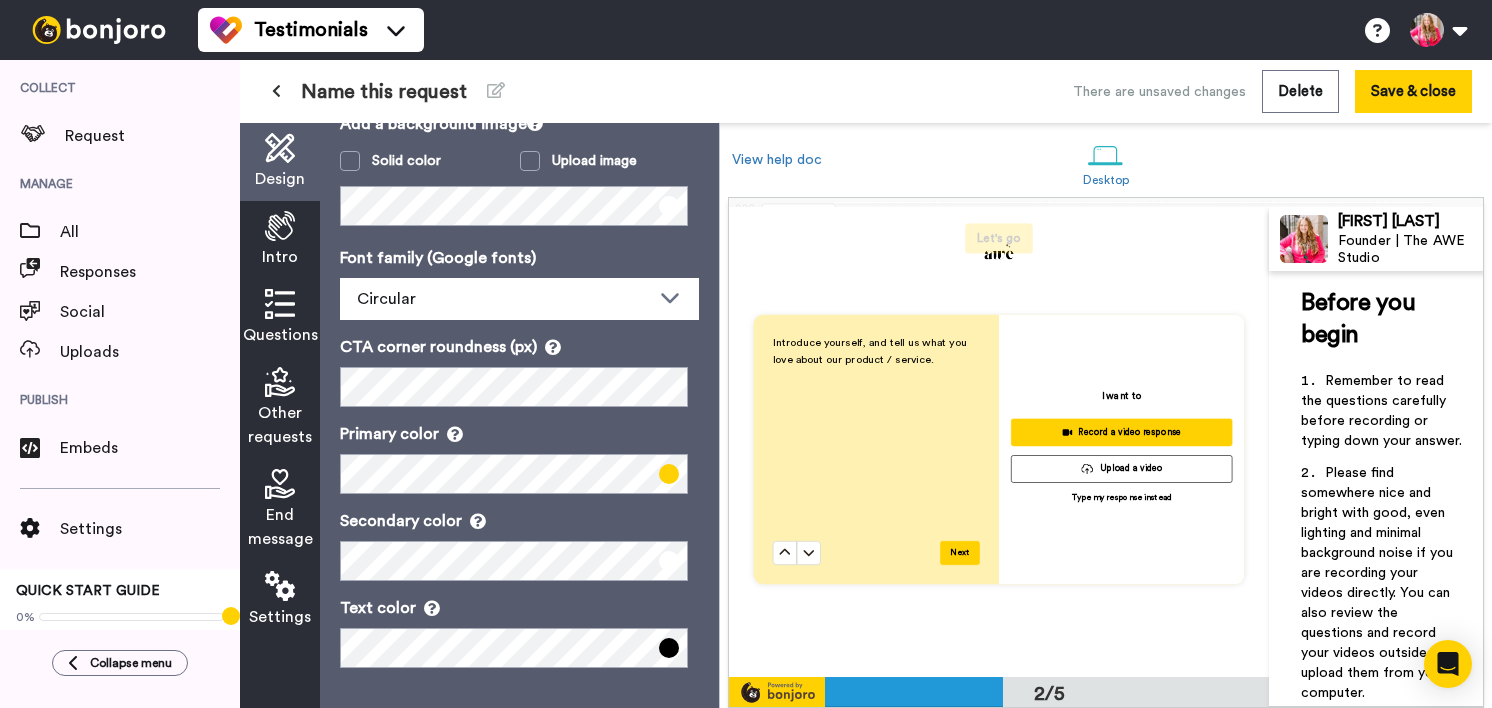 scroll, scrollTop: 0, scrollLeft: 0, axis: both 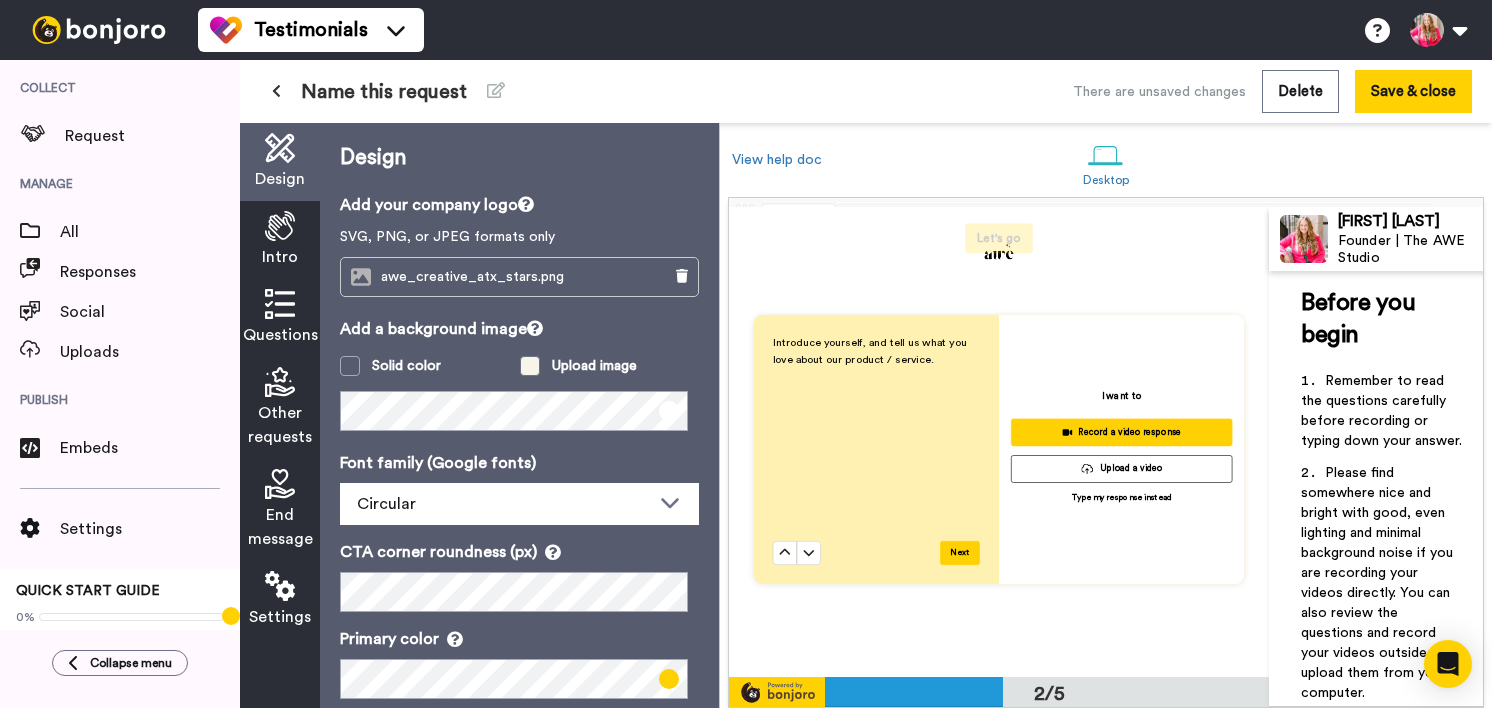 click at bounding box center [530, 366] 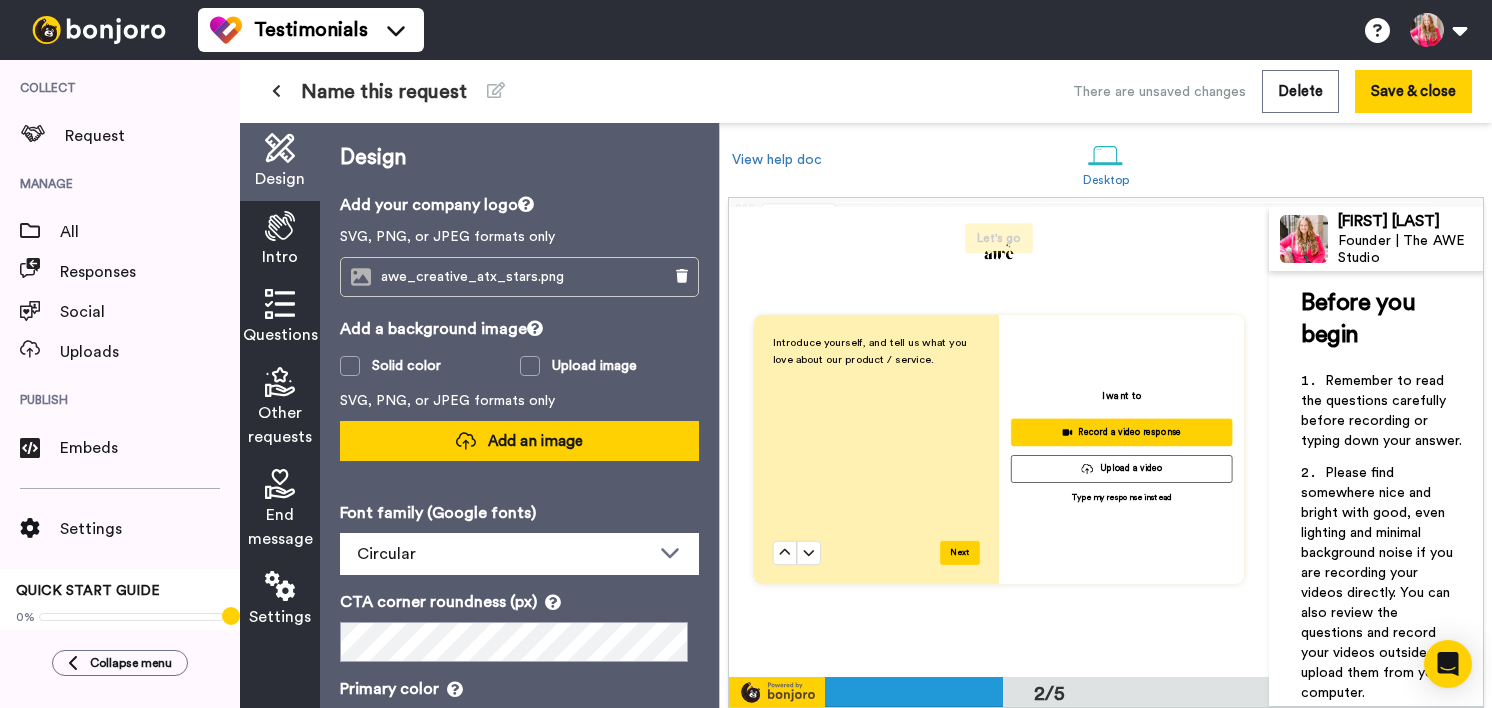 click on "Add an image" at bounding box center (535, 441) 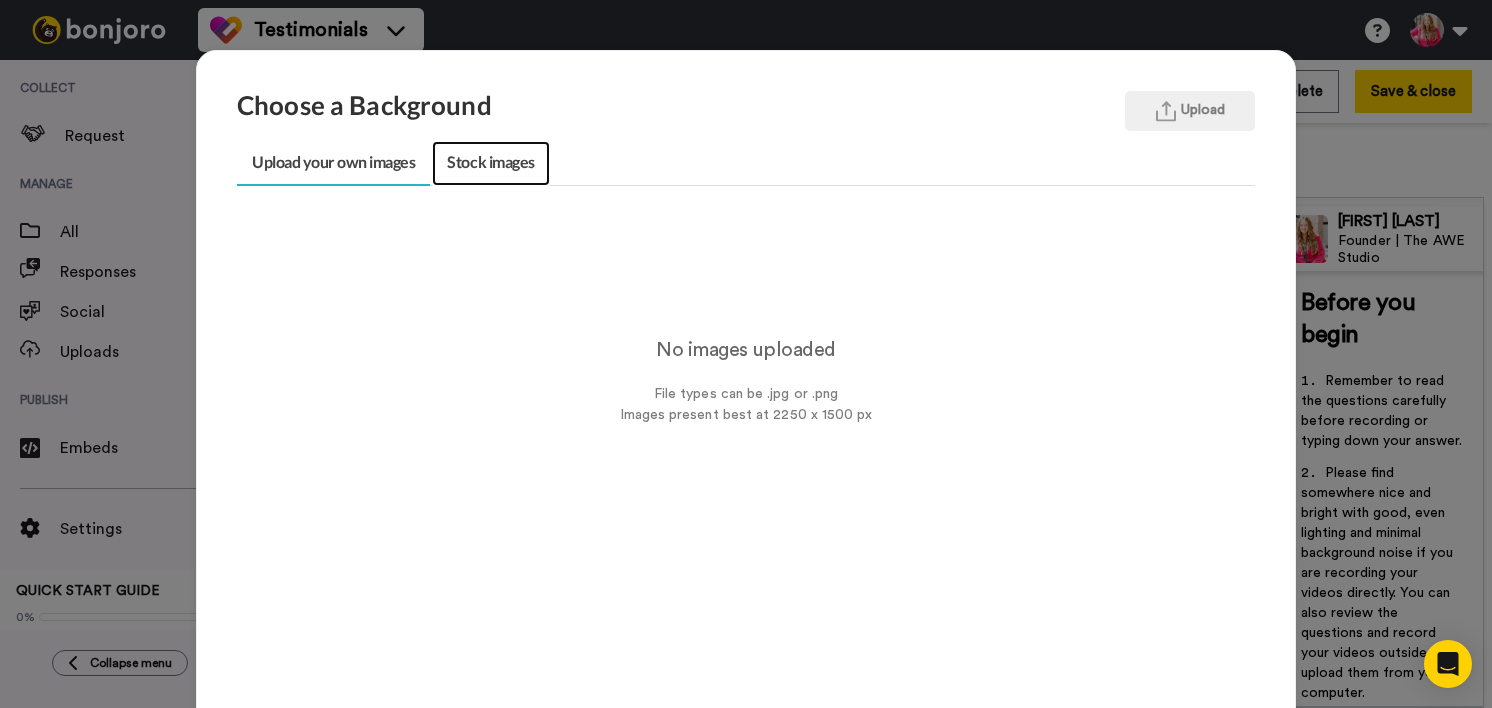 click on "Stock images" at bounding box center [490, 163] 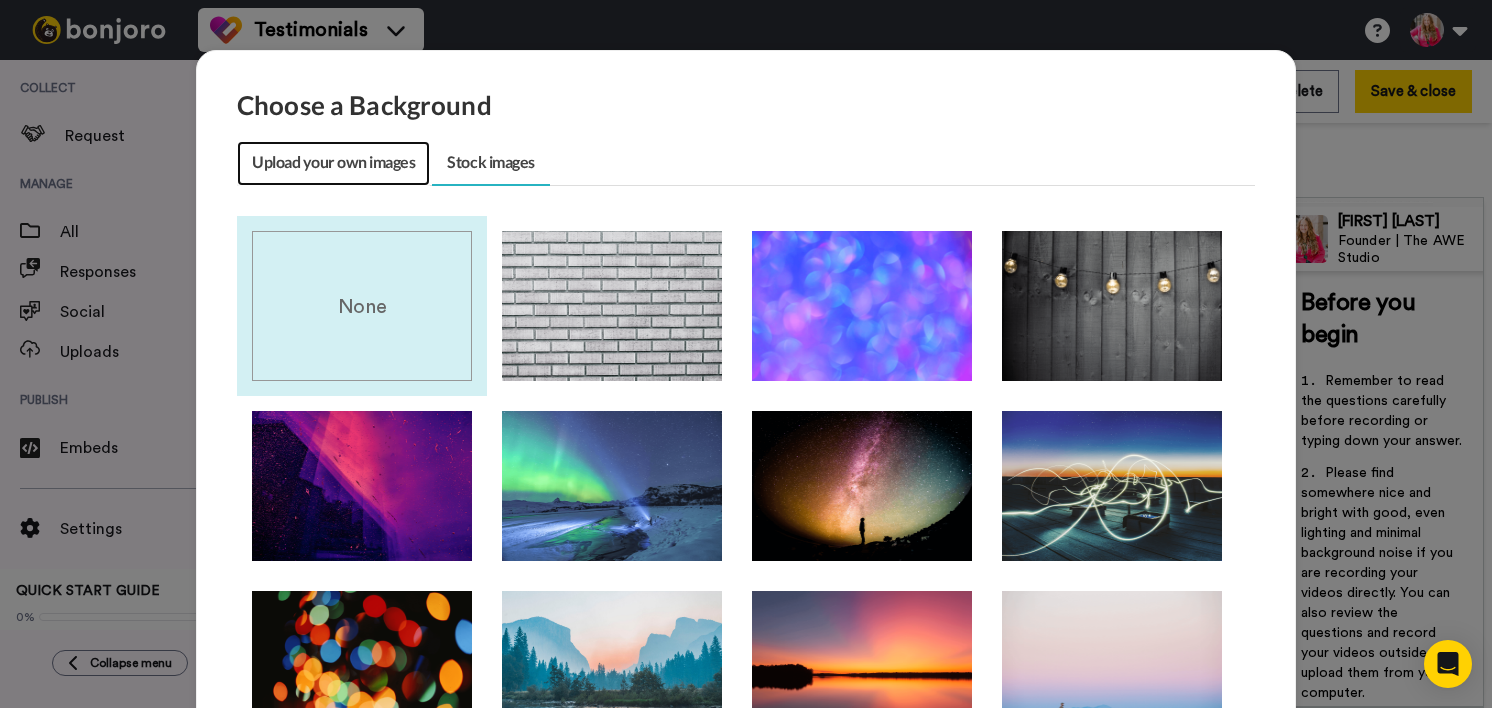 click on "Upload your own images" at bounding box center [333, 163] 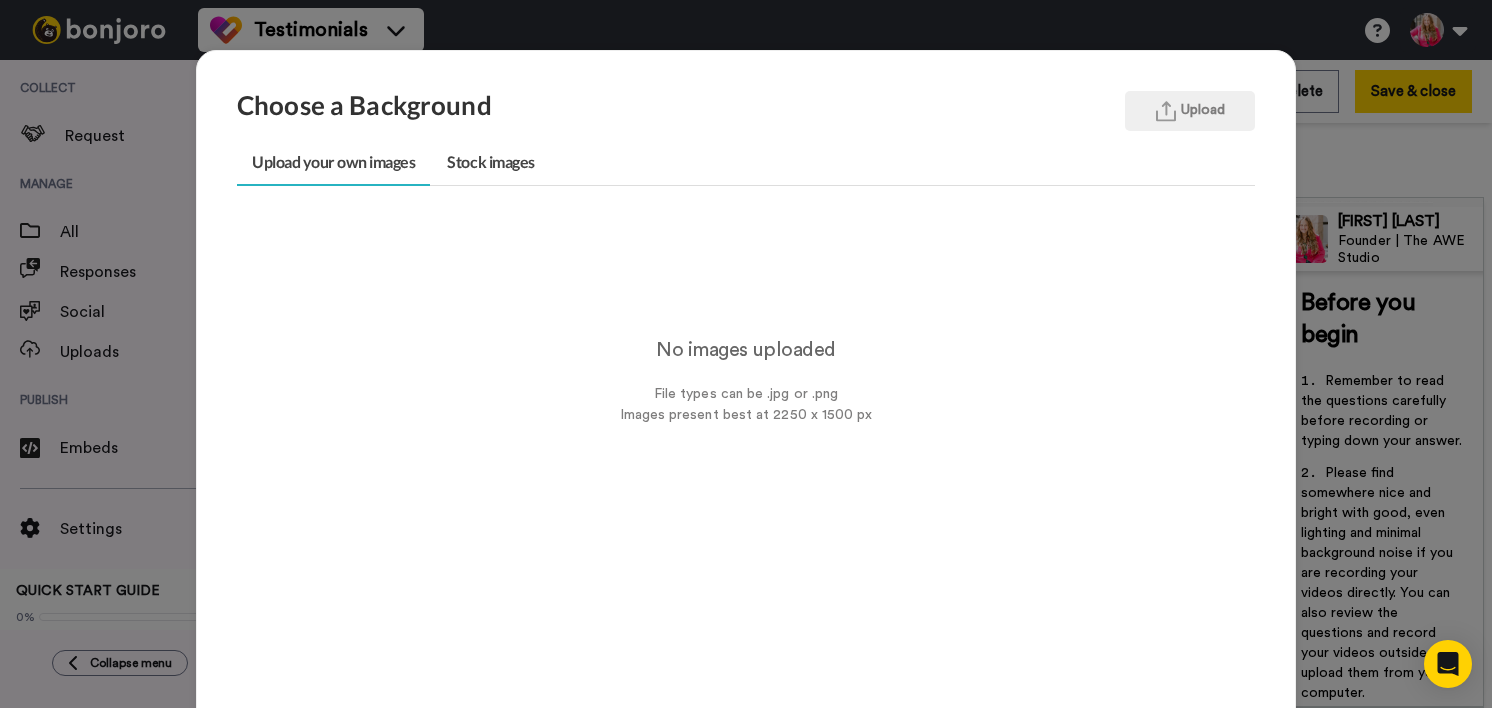 click on "Choose a Background  Upload Upload your own images Stock images No images uploaded File types can be .jpg or .png Images present best at 2250 x 1500 px None « ⟨ 1 2 ⟩ » Cancel Done" at bounding box center (746, 354) 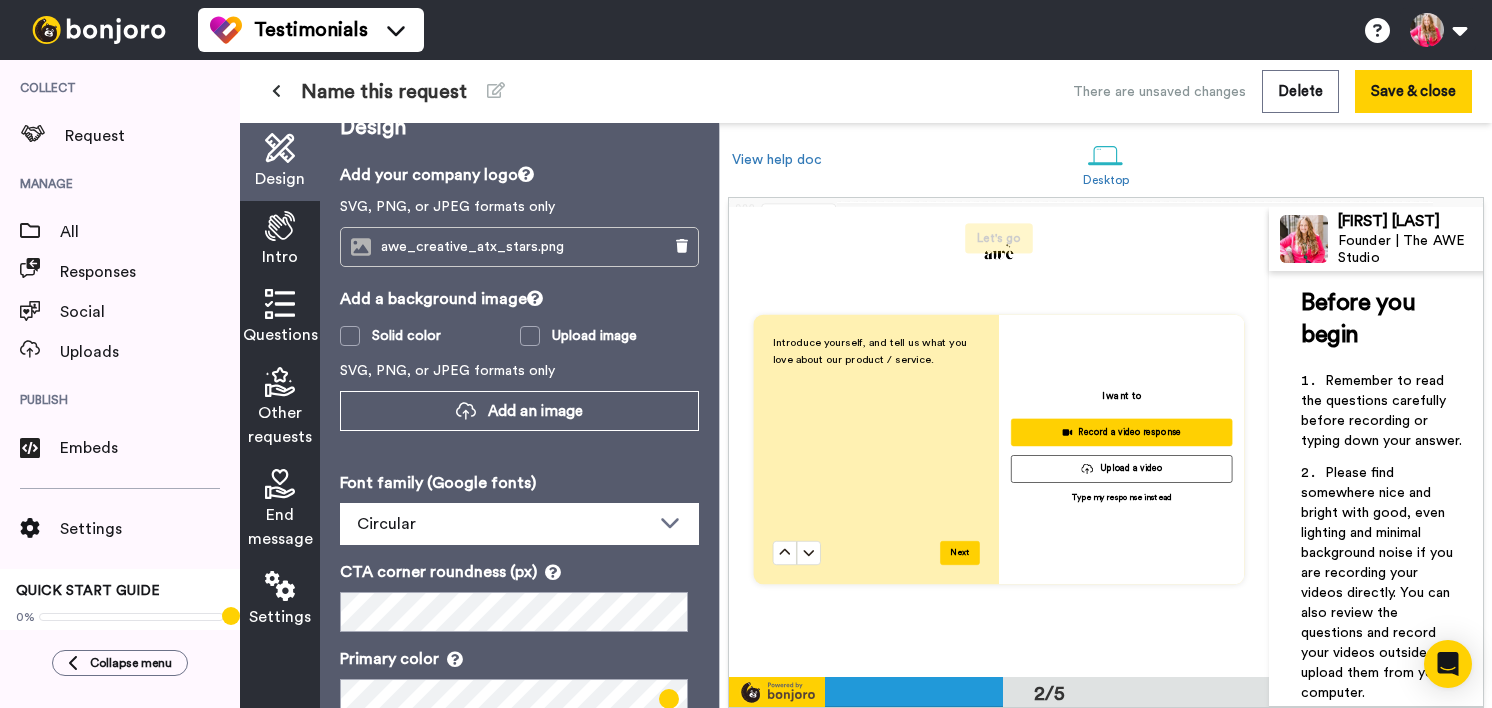 scroll, scrollTop: 34, scrollLeft: 0, axis: vertical 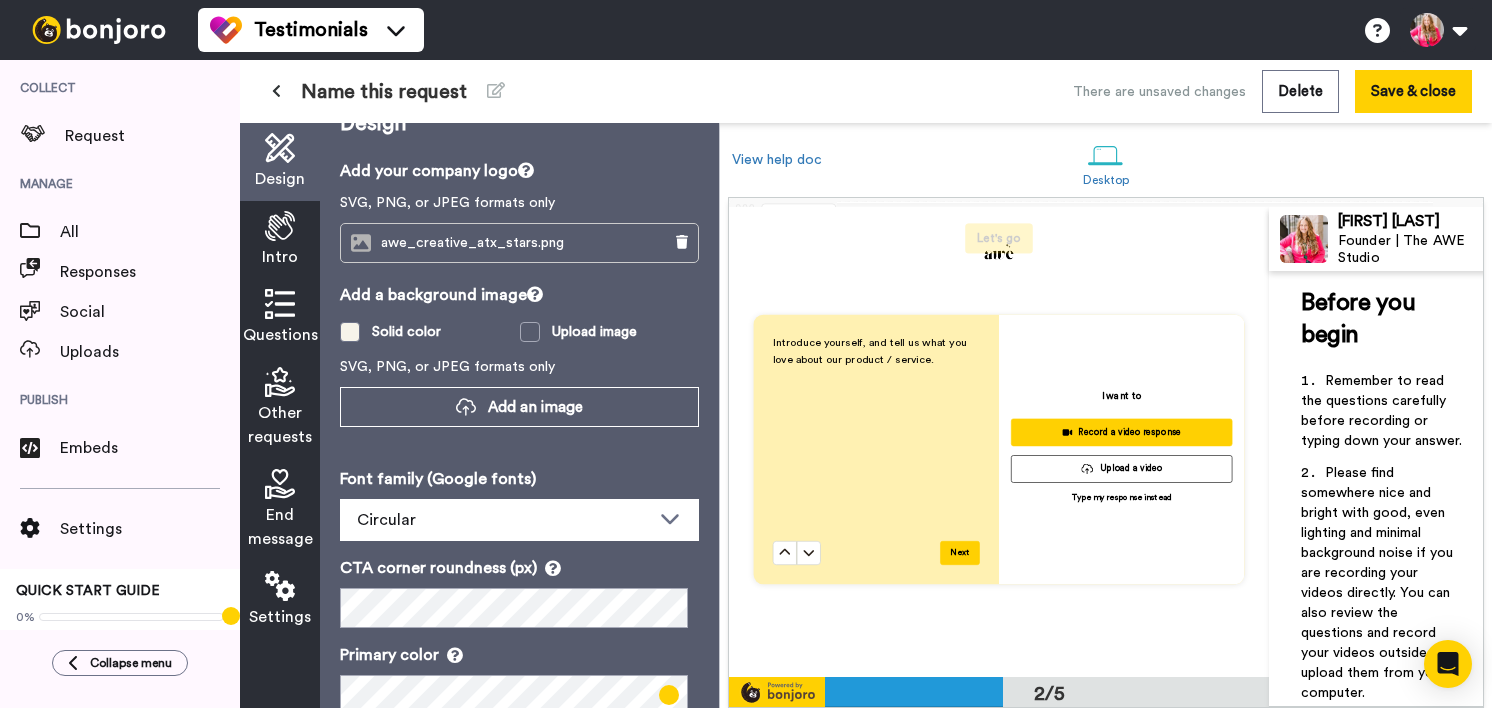 click on "Solid color" at bounding box center [406, 332] 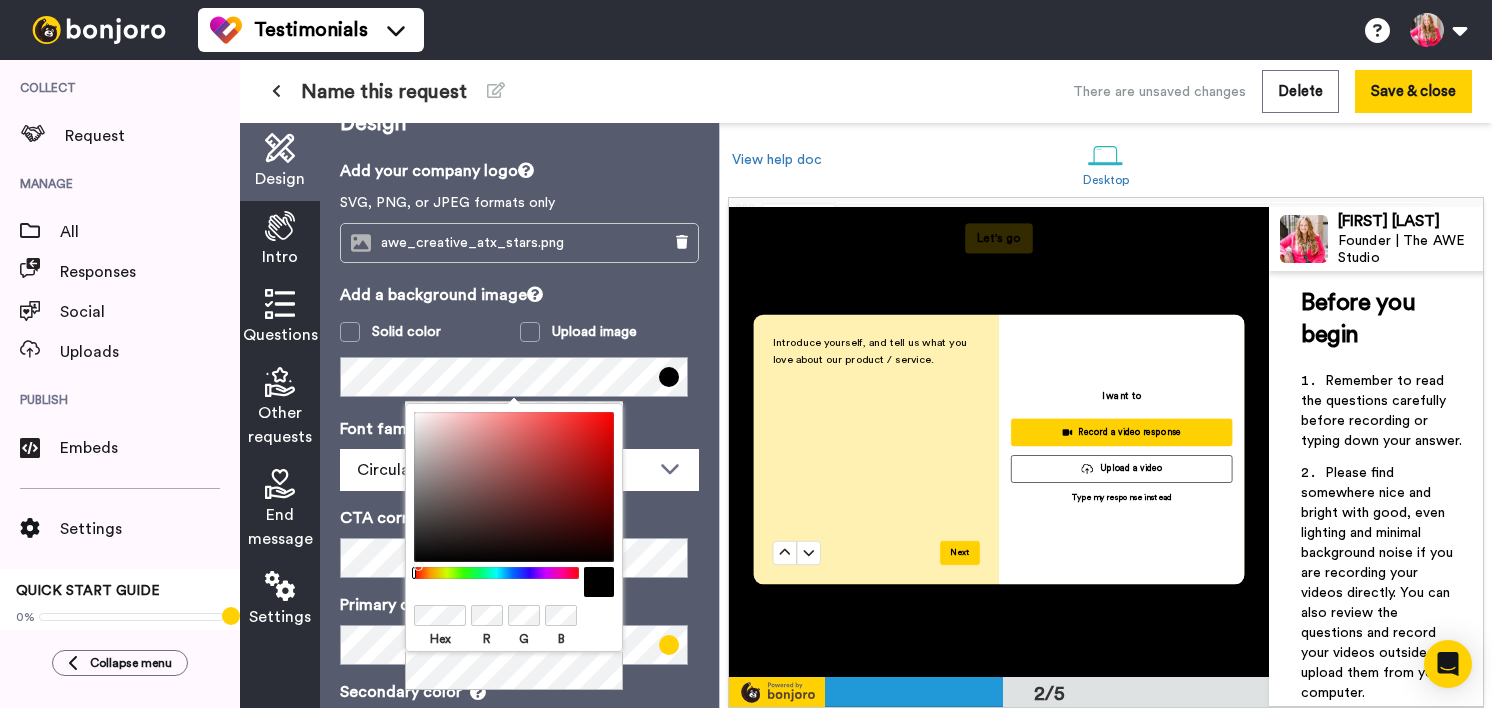 drag, startPoint x: 419, startPoint y: 551, endPoint x: 399, endPoint y: 581, distance: 36.05551 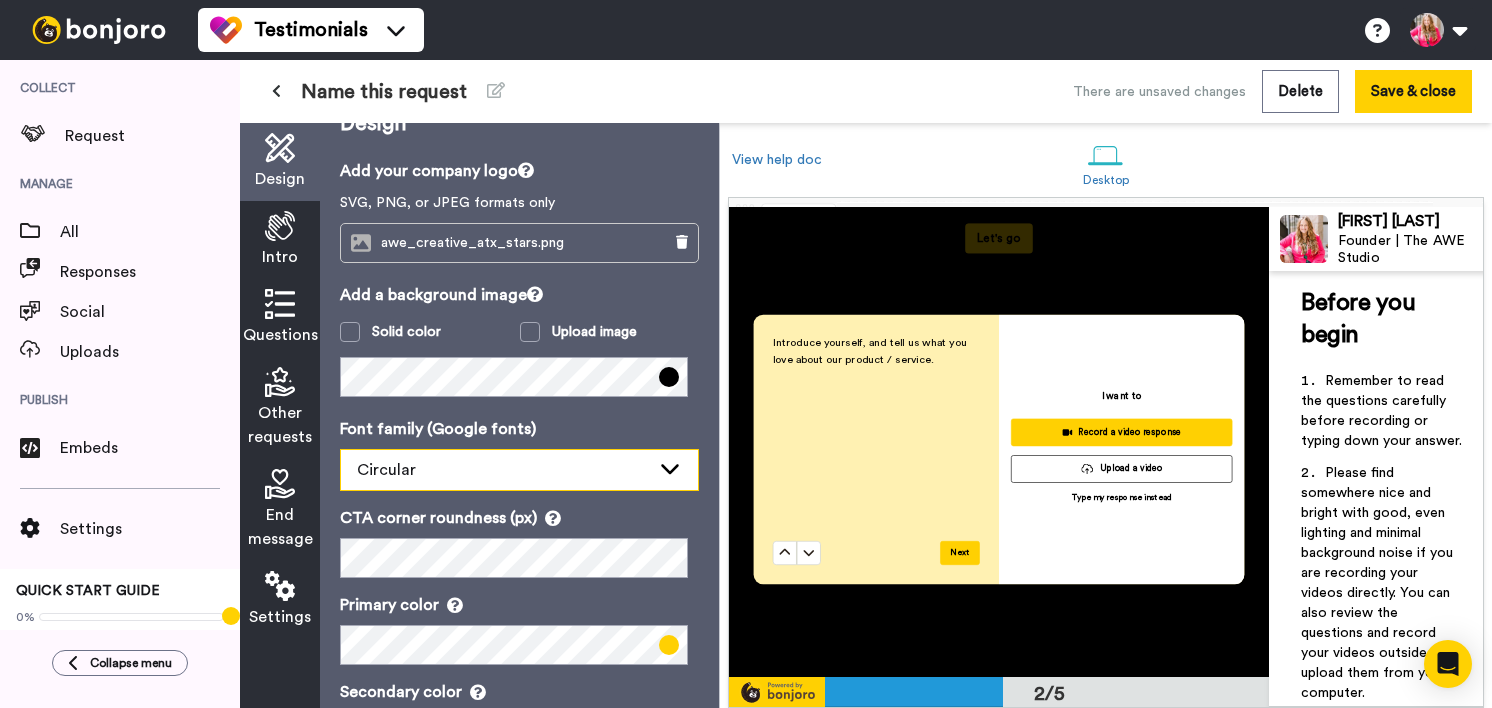 click on "Circular" at bounding box center (519, 470) 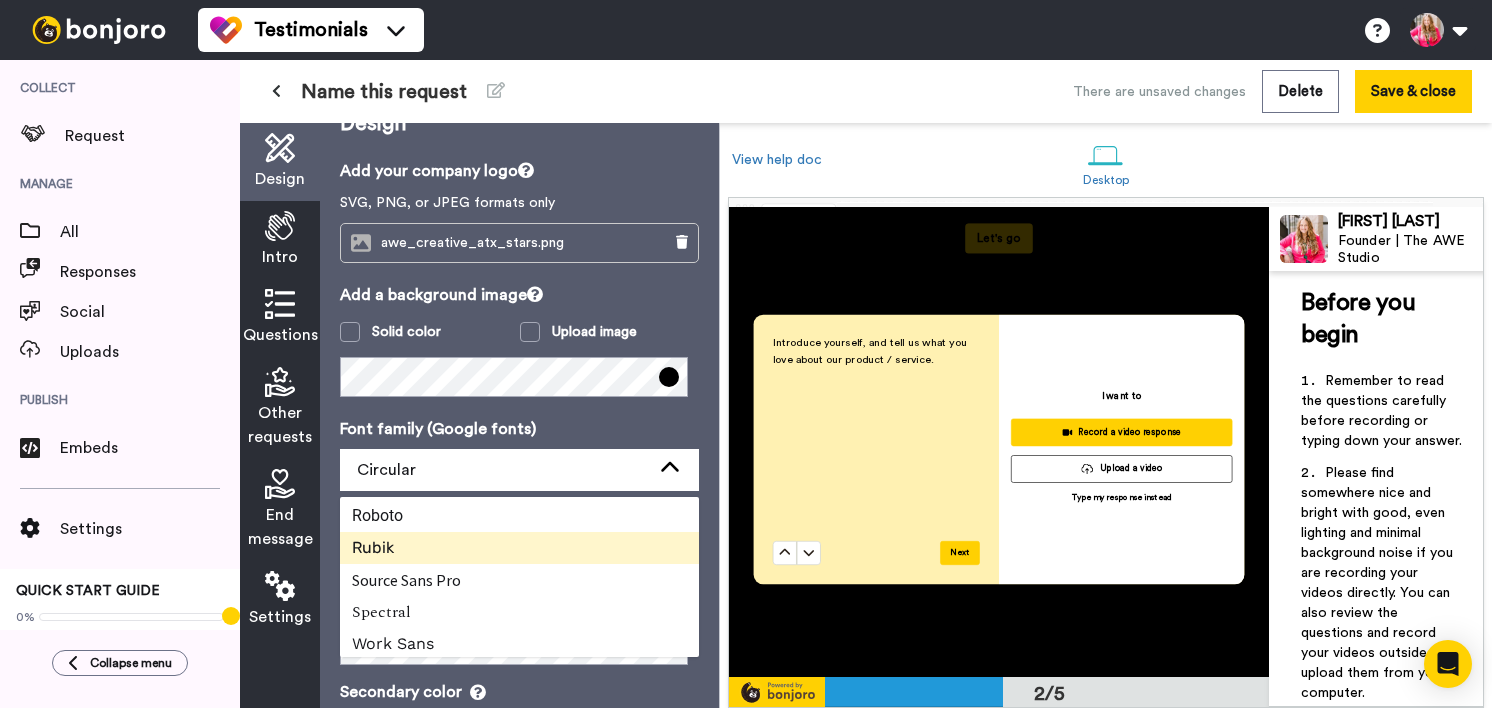 scroll, scrollTop: 832, scrollLeft: 0, axis: vertical 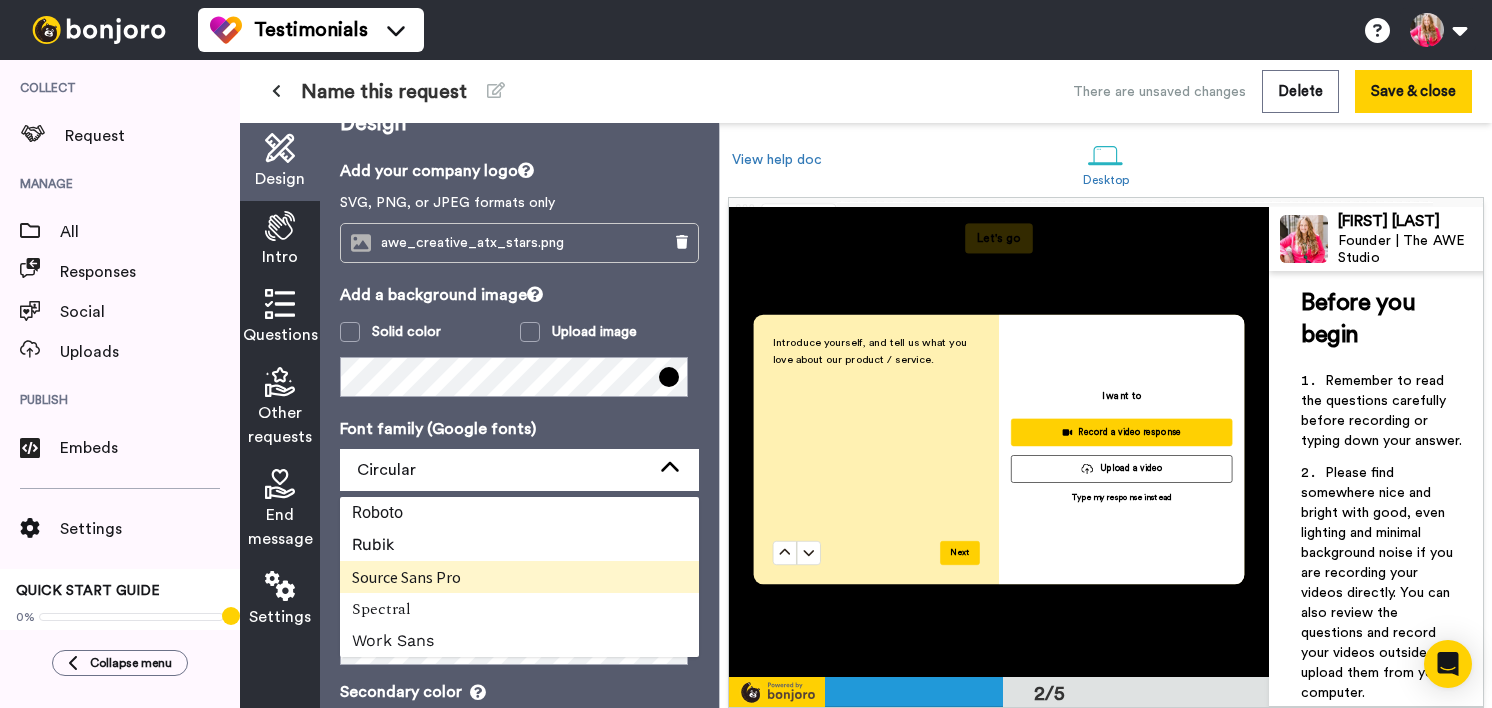 click on "Source Sans Pro" at bounding box center [406, 577] 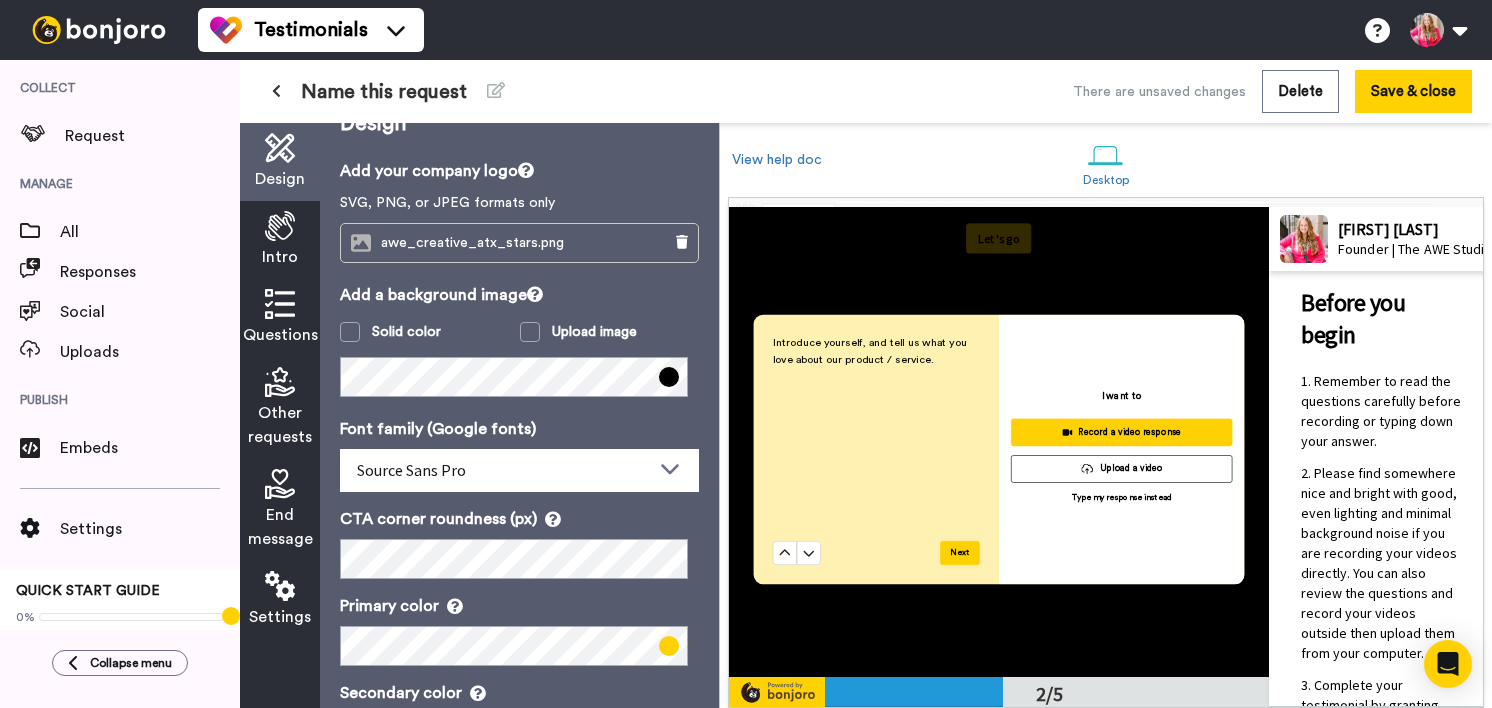 scroll, scrollTop: 471, scrollLeft: 0, axis: vertical 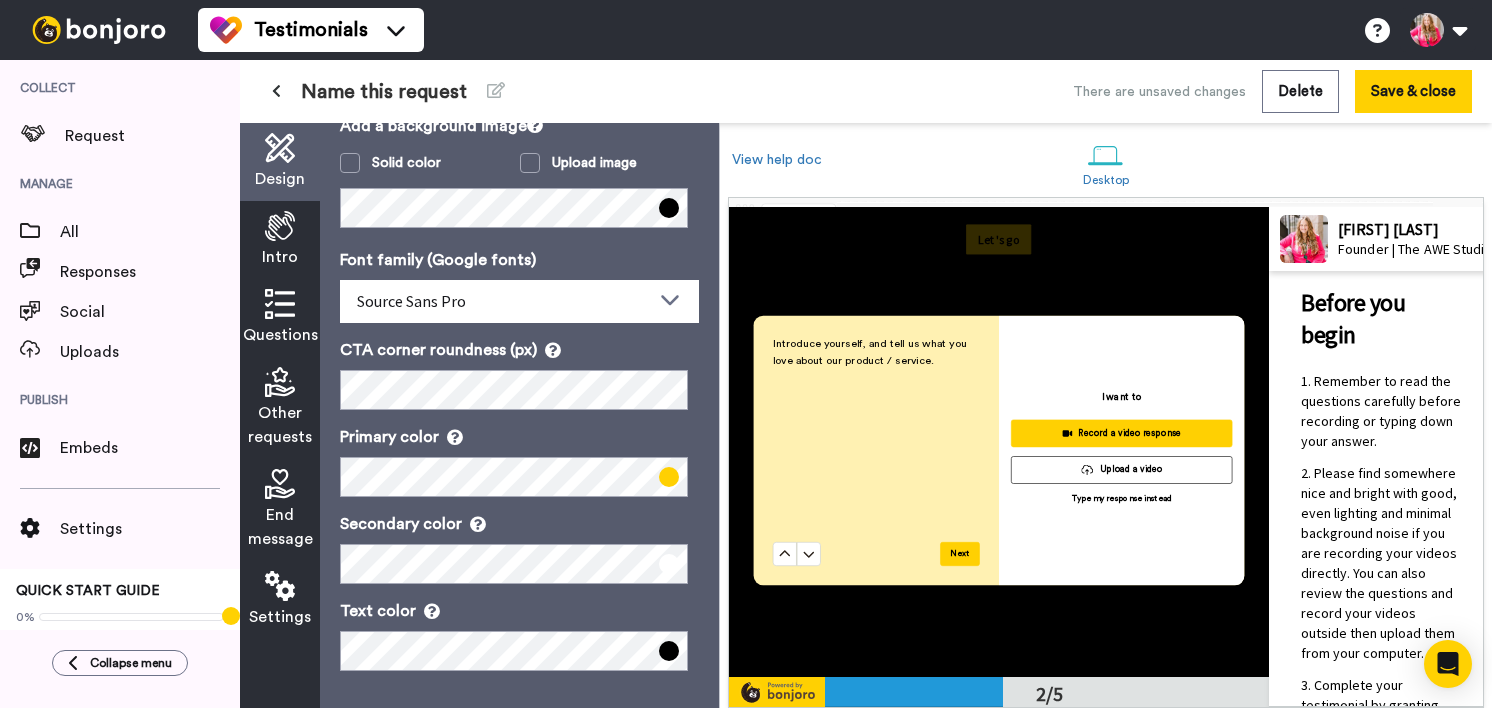 click at bounding box center (669, 477) 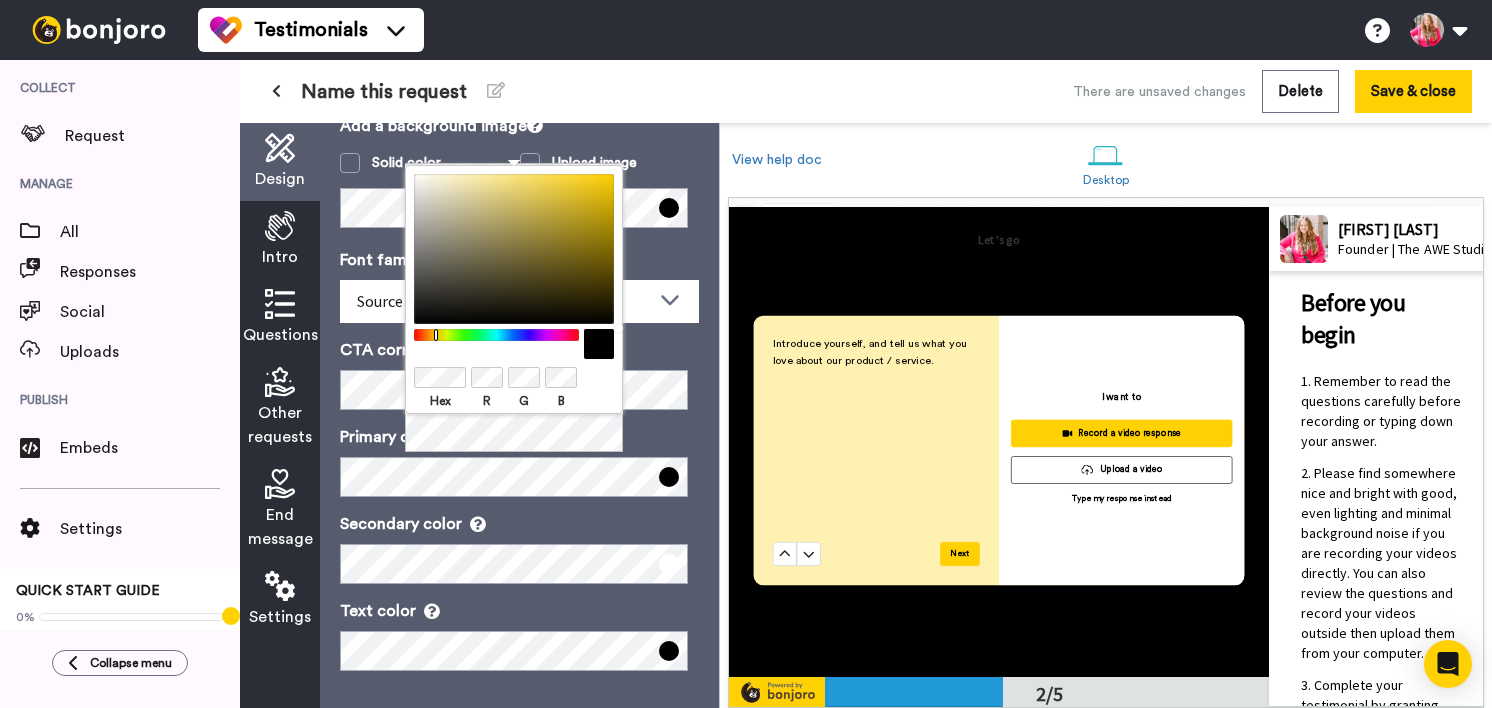 drag, startPoint x: 609, startPoint y: 316, endPoint x: 624, endPoint y: 354, distance: 40.853397 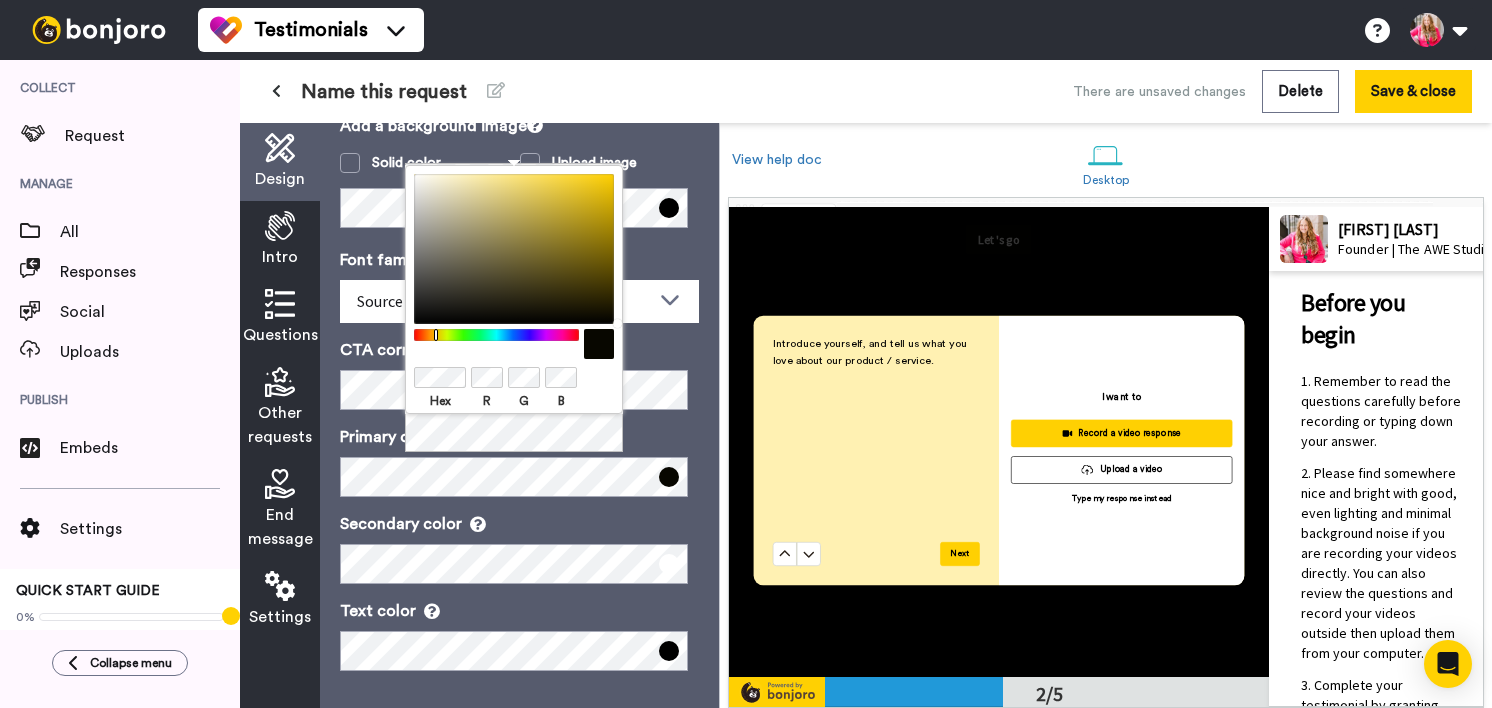 click at bounding box center [514, 249] 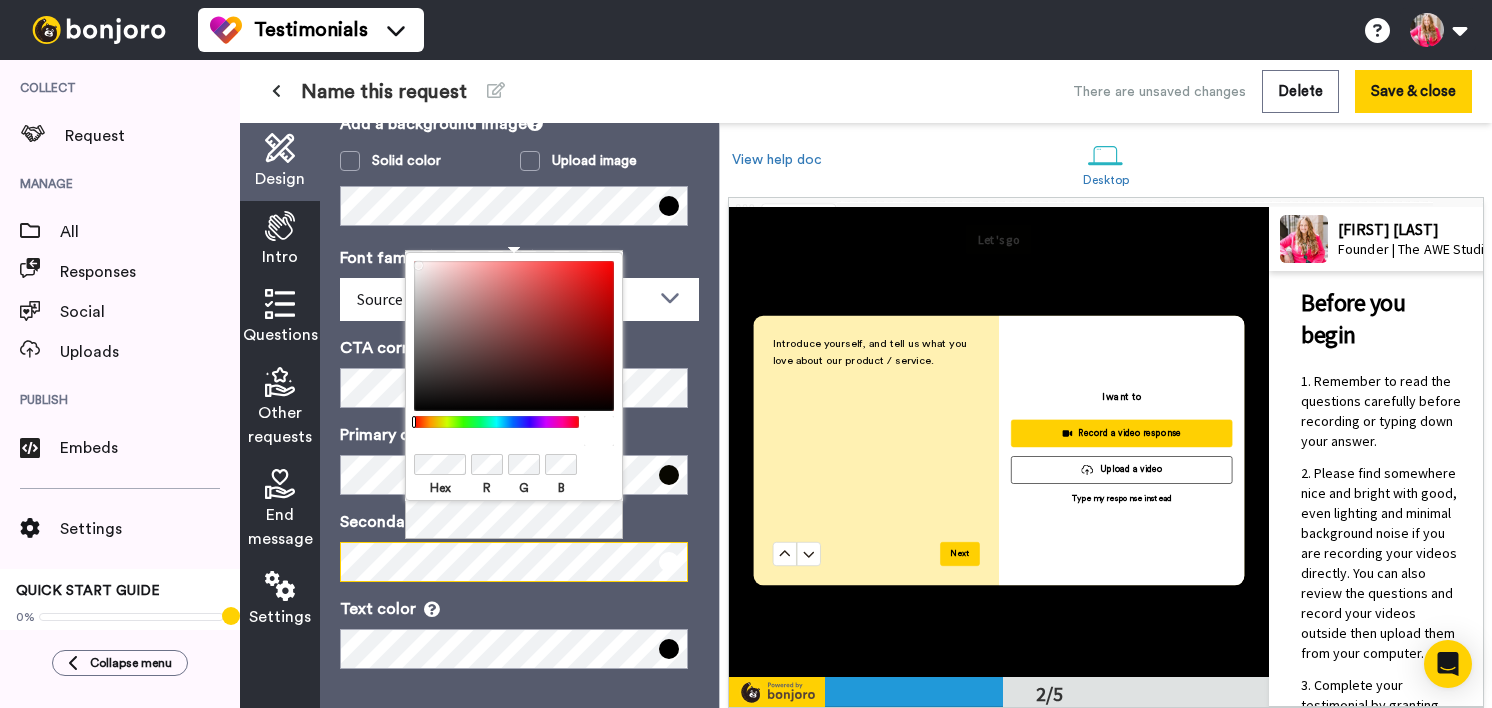 scroll, scrollTop: 205, scrollLeft: 0, axis: vertical 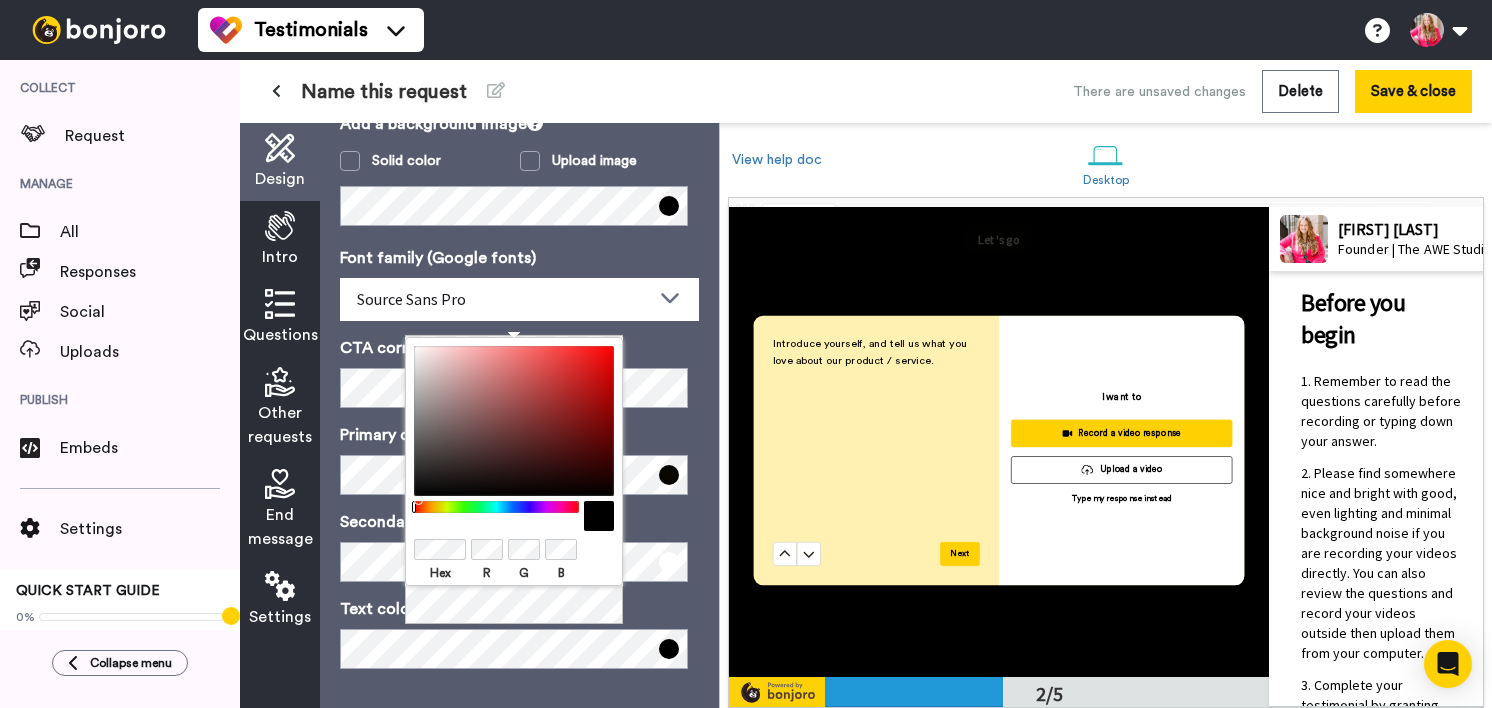 click on "Text color" at bounding box center (519, 633) 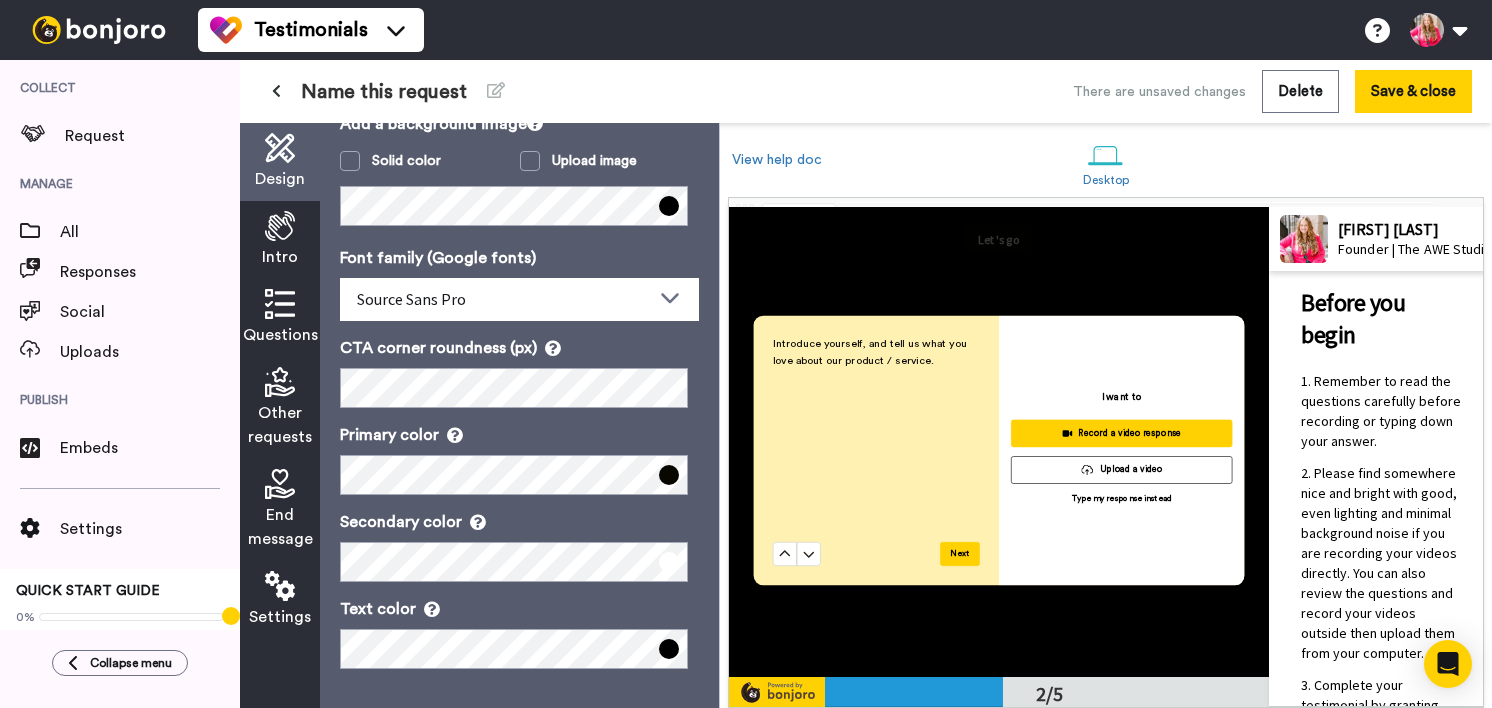 click on "Secondary color" at bounding box center [519, 546] 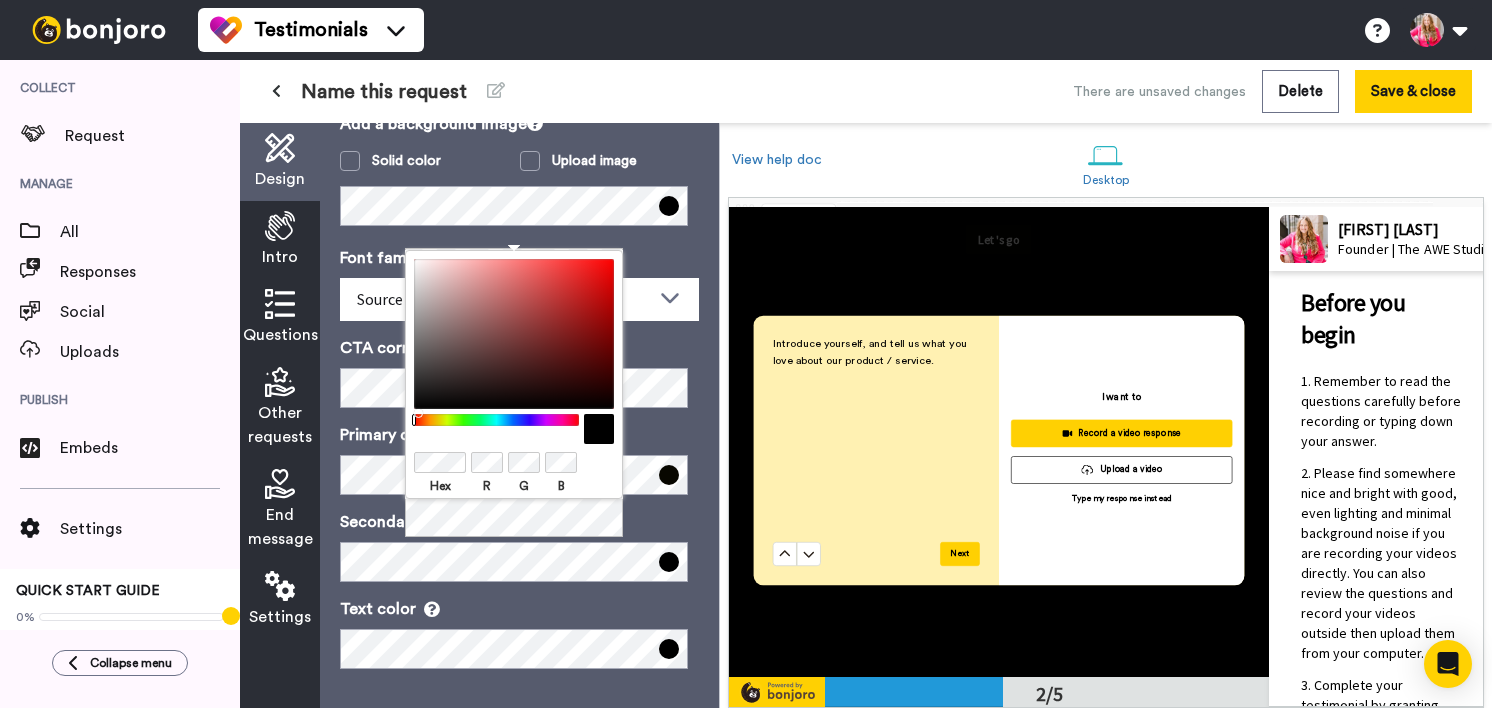 click on "Testimonials Switch to Video messaging Testimonials Settings Discover Help & Support Case studies Bonjoro Tools   Help docs   Settings My Profile Change Password Billing Affiliates Help Docs Settings Logout
Collect Request Manage All Responses Social Uploads Publish Embeds Settings QUICK START GUIDE 0% Create your first project Collapse menu
Name this request   There are unsaved changes Delete Save & close Design Intro Questions Other requests End message Settings Design Add your company logo   SVG, PNG, or JPEG formats only awe_creative_atx_stars.png Add a background image   Solid color Upload image Font family (Google fonts) Source Sans Pro Abhaya Libre Alegreya Aleo Arapey Asap Condensed Assistant Barlow Bitter Brawler Caladea Carme Circular Encode Sans Semi Condensed Enriqueta Lato" at bounding box center (746, 354) 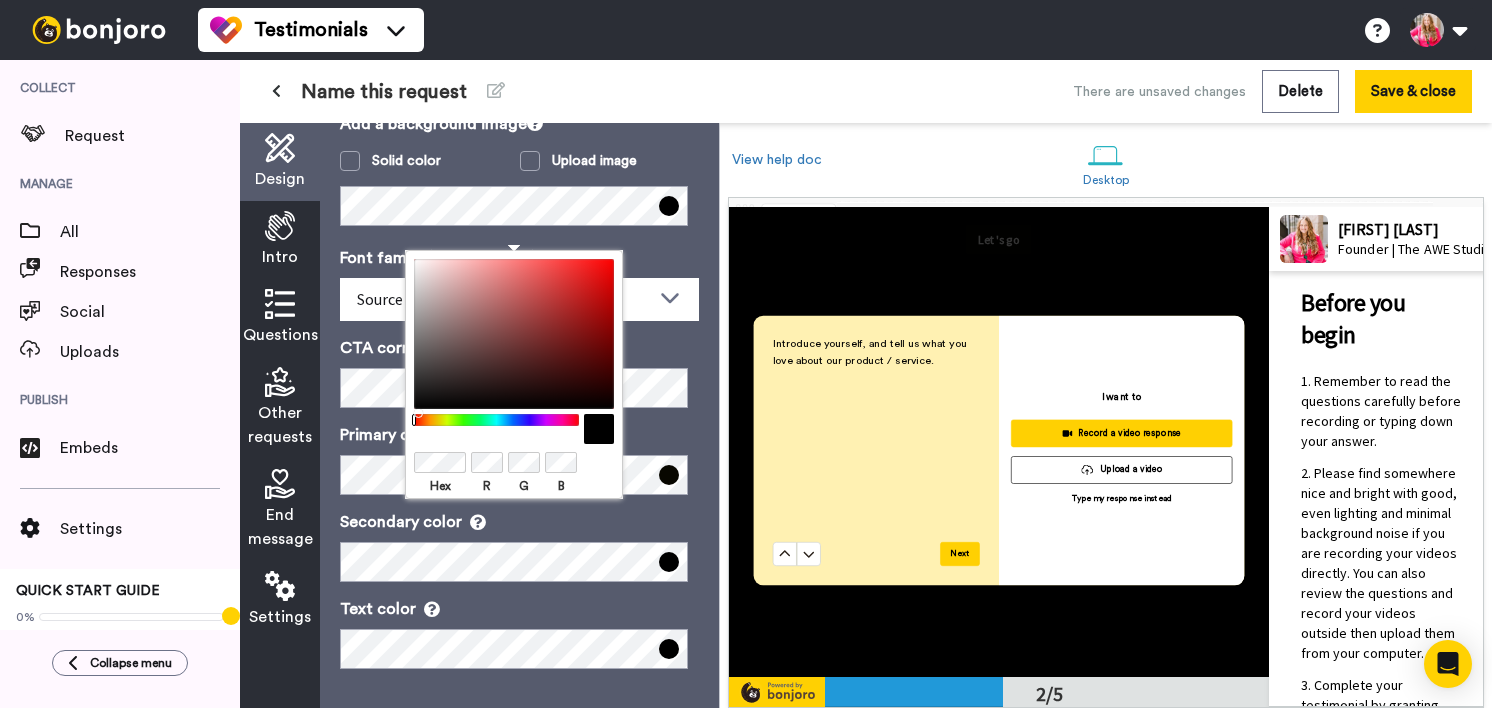 click on "Text color" at bounding box center (519, 609) 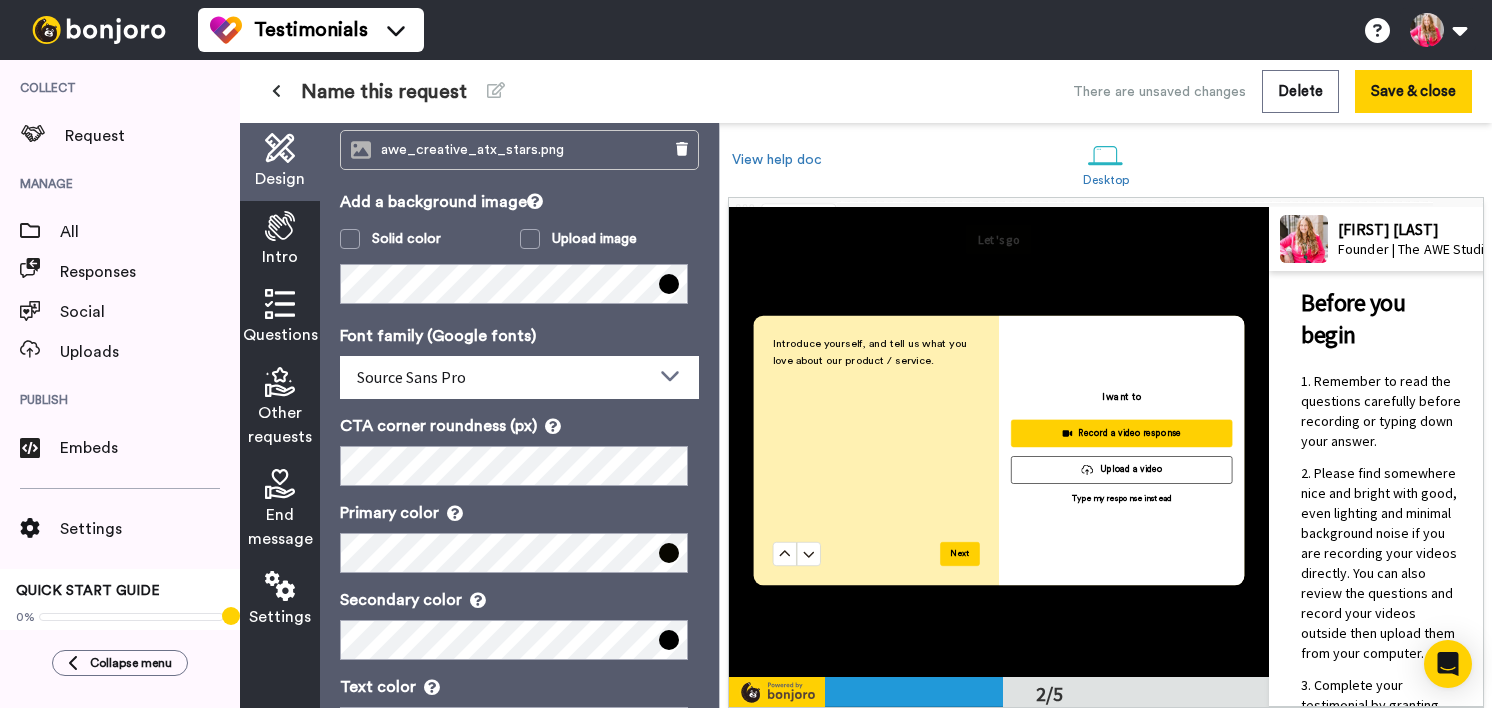 scroll, scrollTop: 205, scrollLeft: 0, axis: vertical 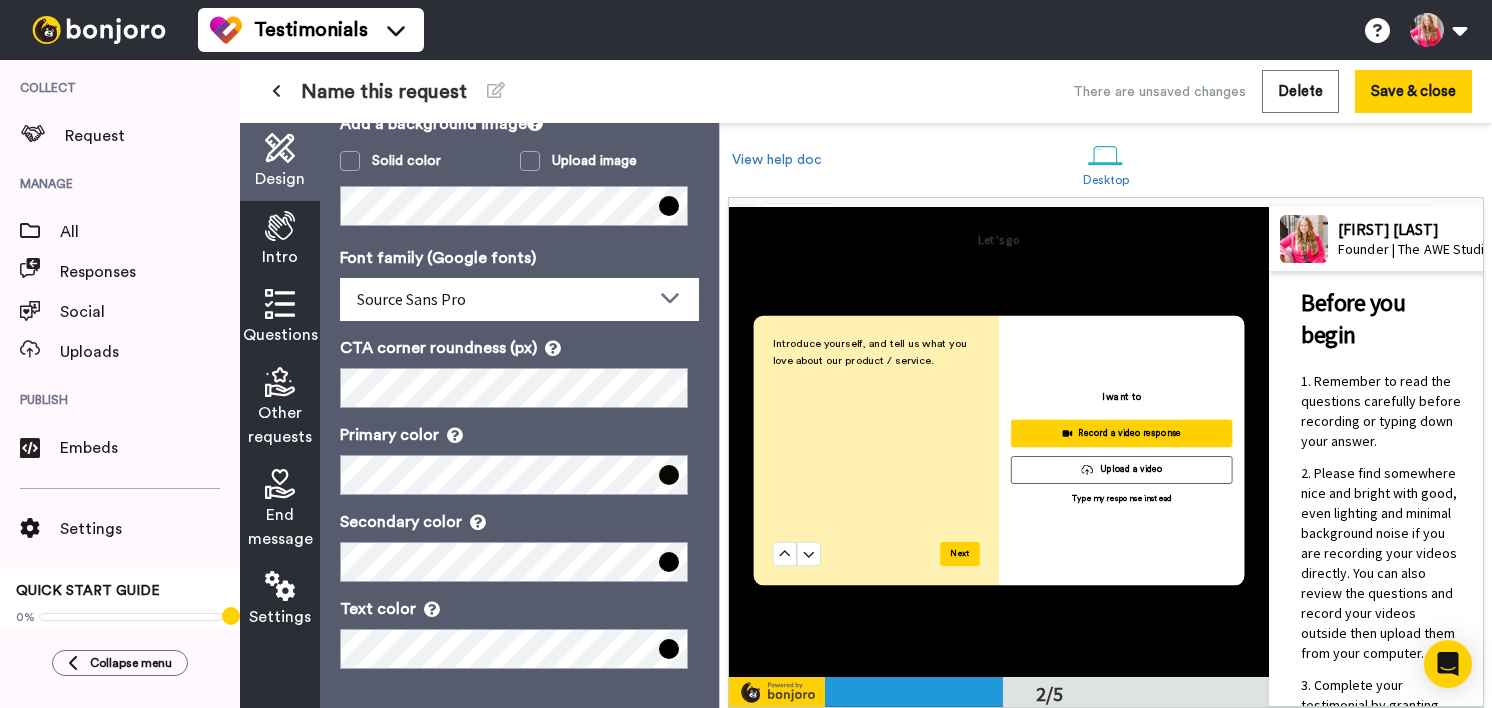 click at bounding box center [669, 206] 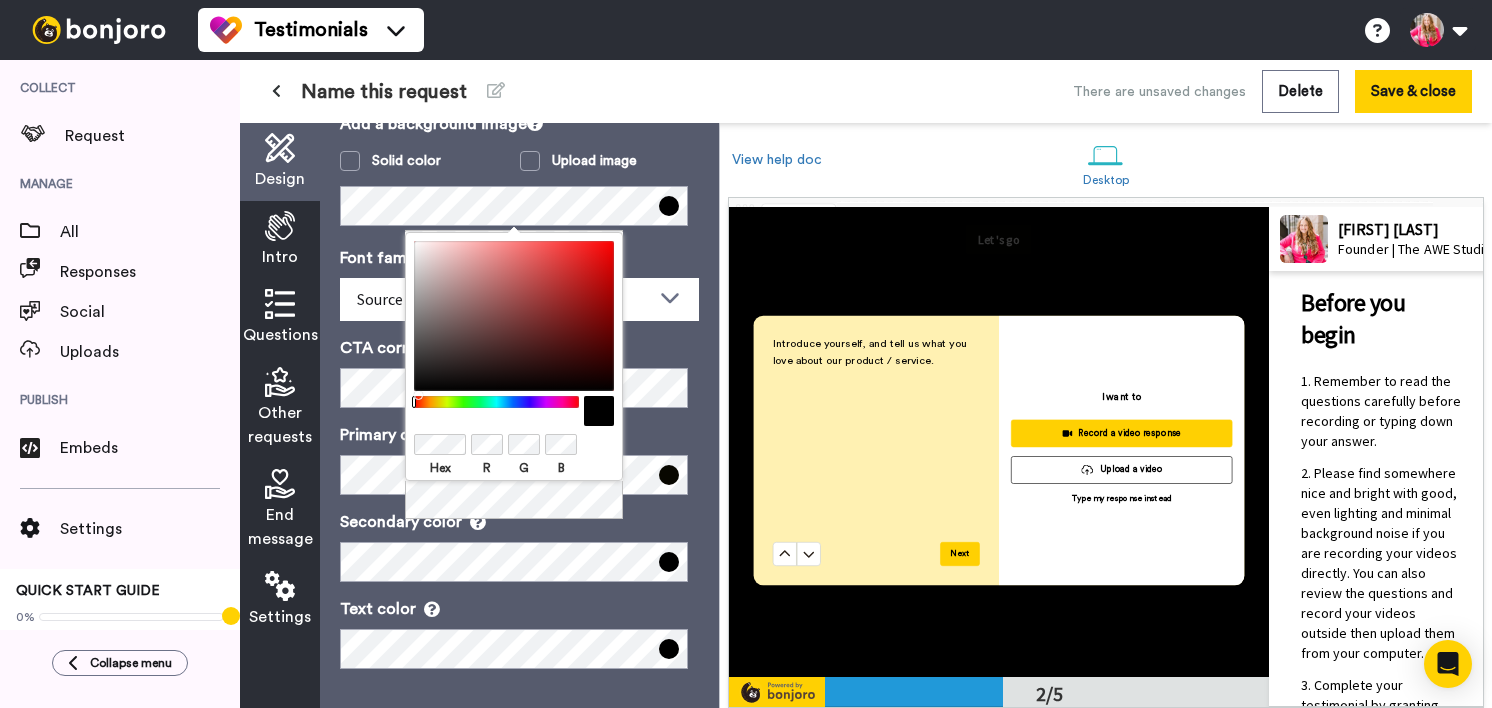 click on "Font family (Google fonts) Source Sans Pro Abhaya Libre Alegreya Aleo Arapey Asap Condensed Assistant Barlow Bitter Brawler Caladea Carme Circular Encode Sans Semi Condensed Enriqueta Frank Ruhl Libre Gelasio Headland One Lato Merriweather Montserrat Muli Nunito Open Sans Oswald Poppins ROKKITT Roboto Rubik Source Sans Pro Spectral Work Sans CTA corner roundness (px) Primary color Secondary color Text color" at bounding box center [519, 457] 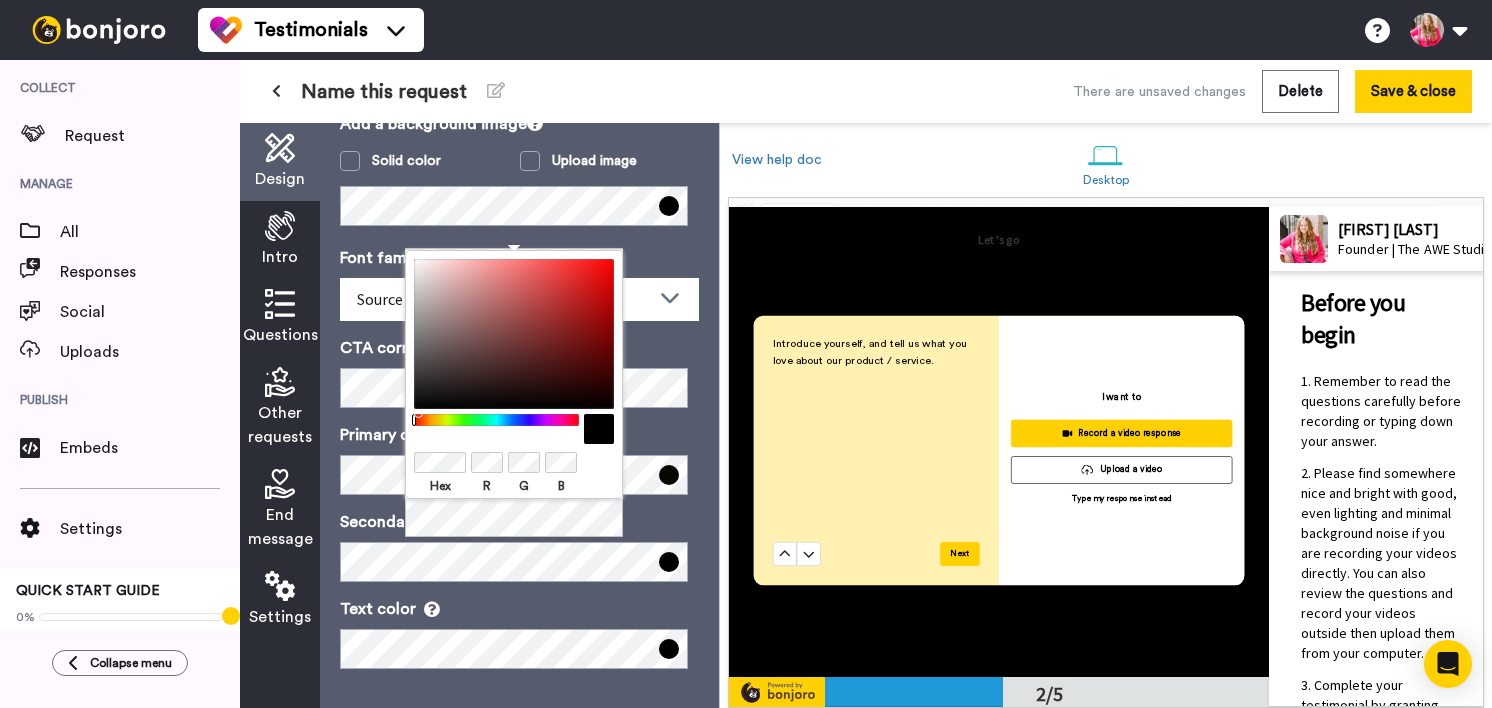 click on "Hex R G B" at bounding box center [514, 394] 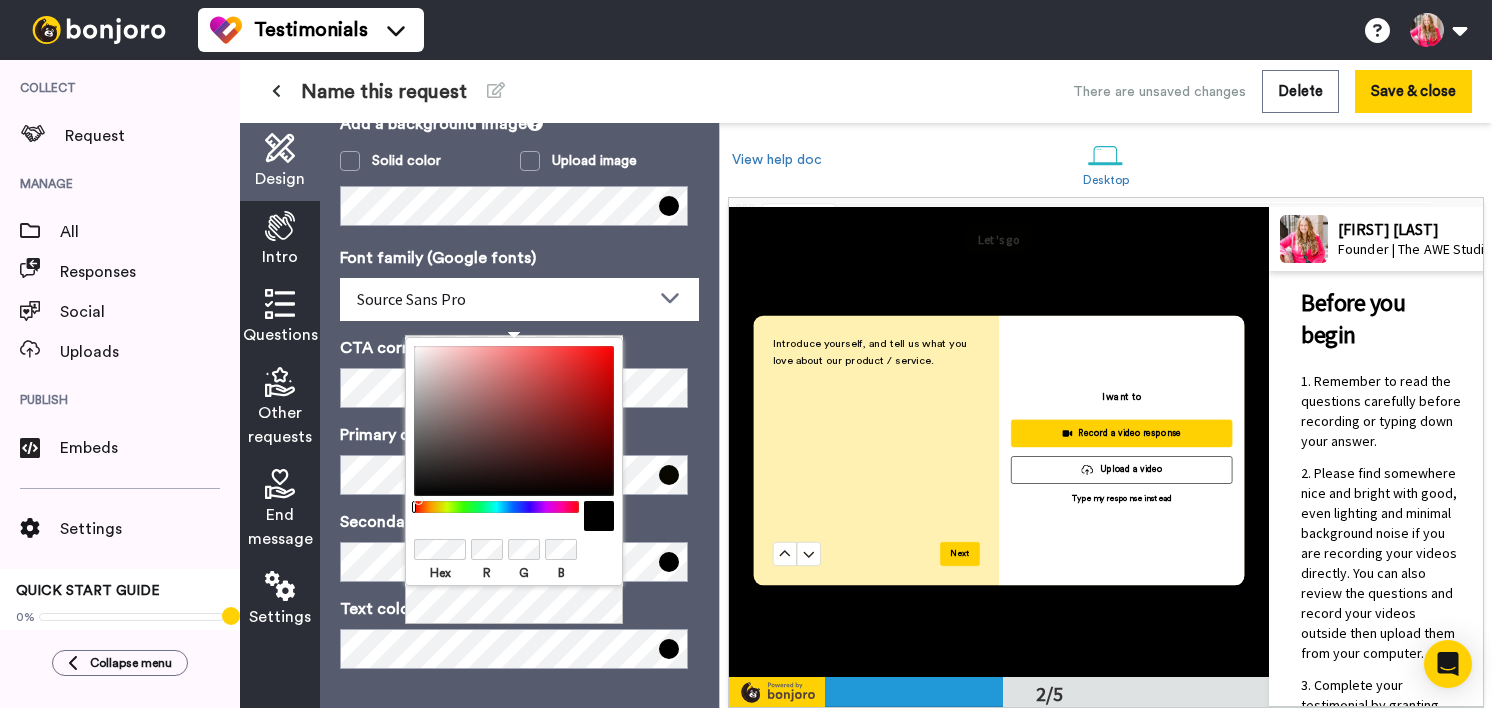 click on "Hex R G B" at bounding box center (514, 481) 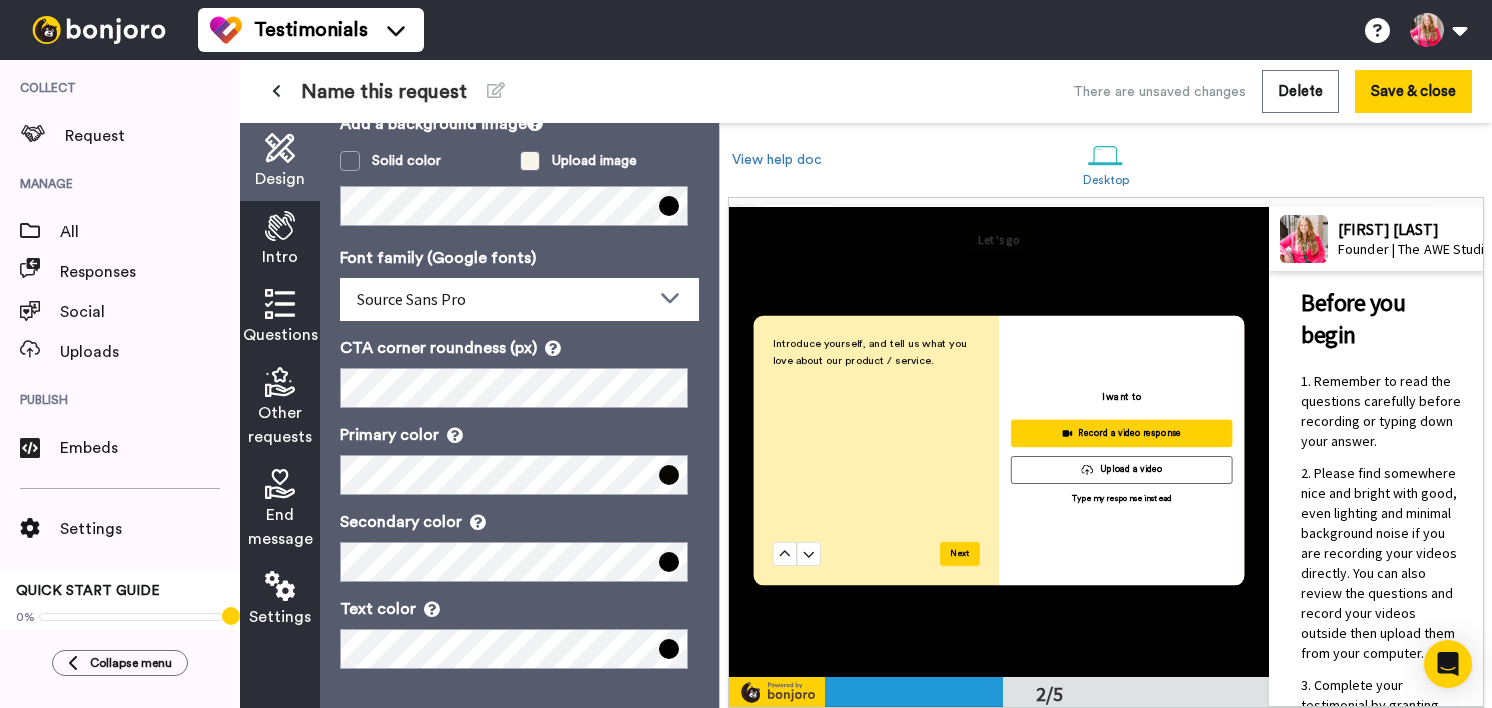 click on "Upload image" at bounding box center [594, 161] 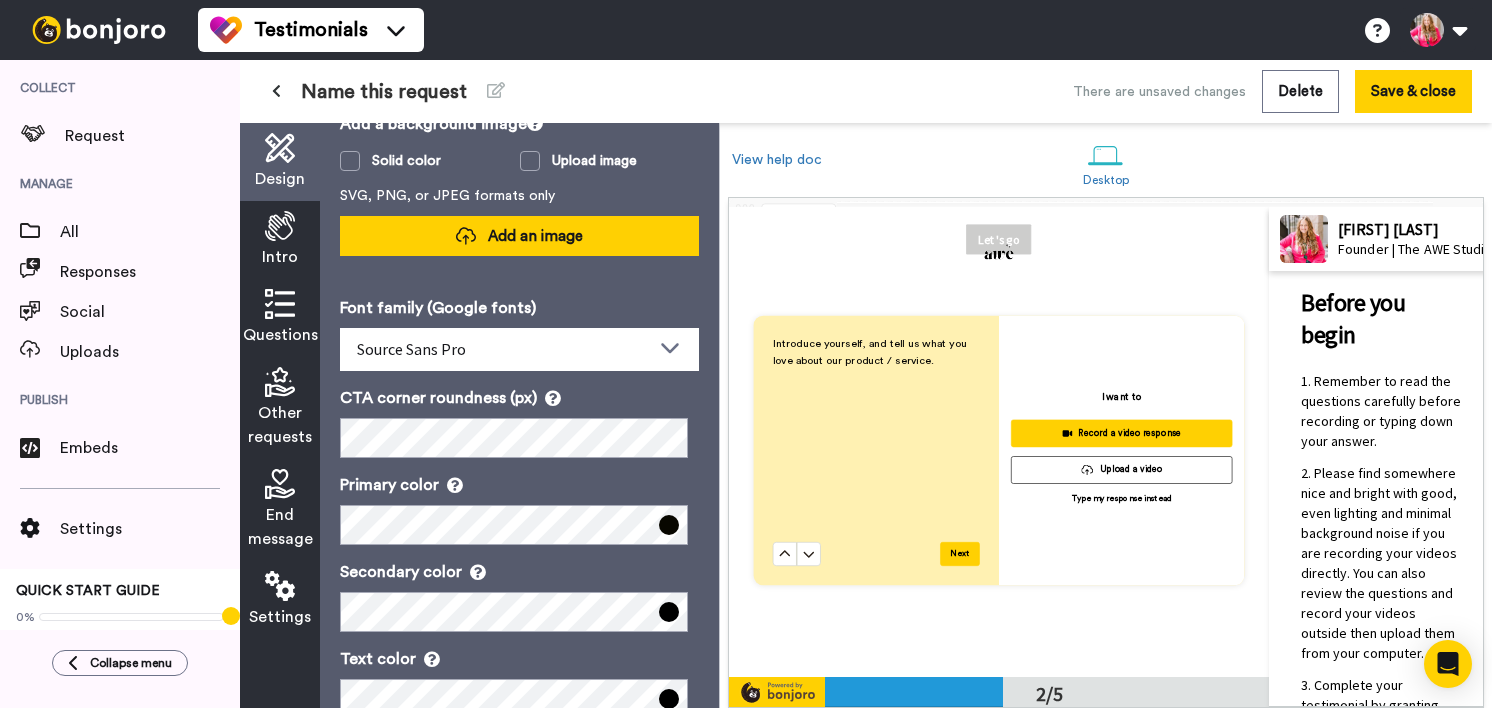click on "Add an image" at bounding box center (519, 236) 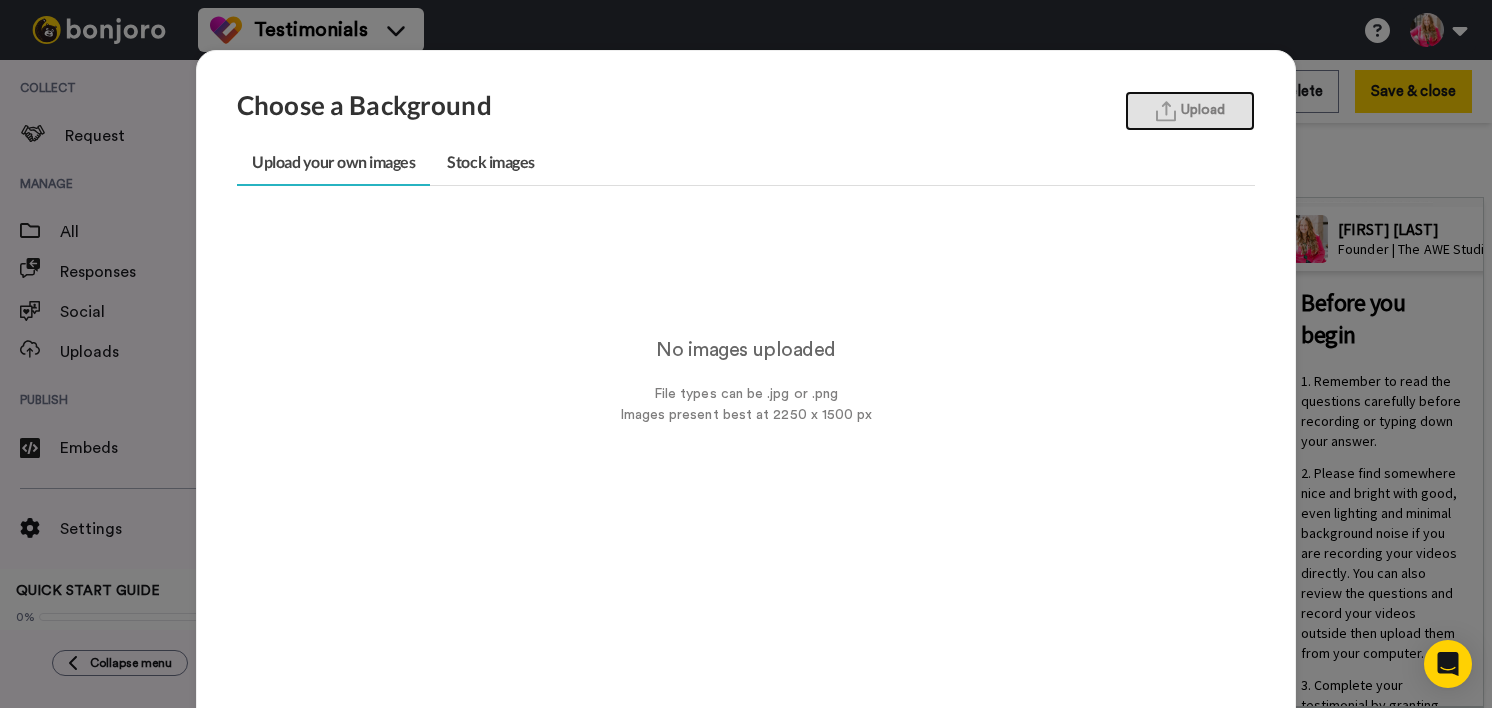 click at bounding box center (1166, 111) 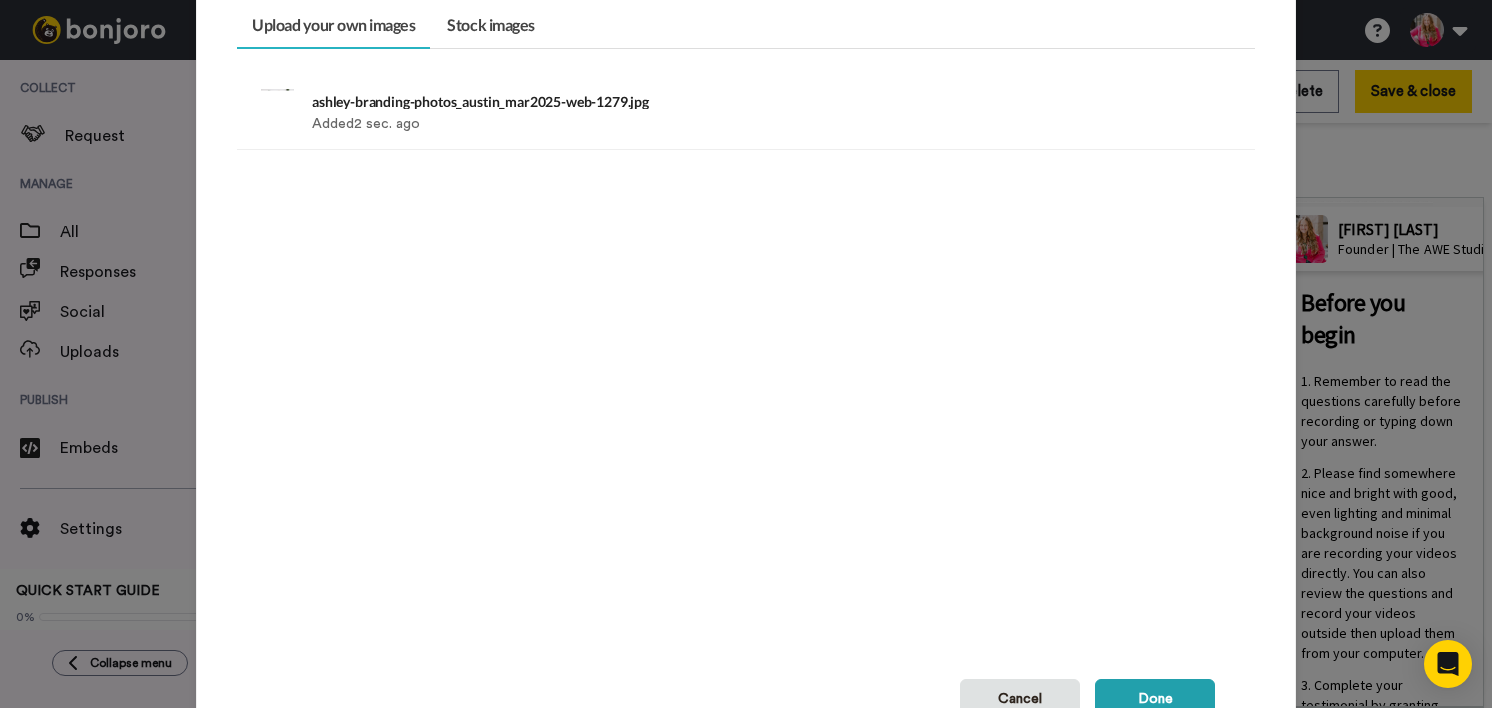 scroll, scrollTop: 0, scrollLeft: 0, axis: both 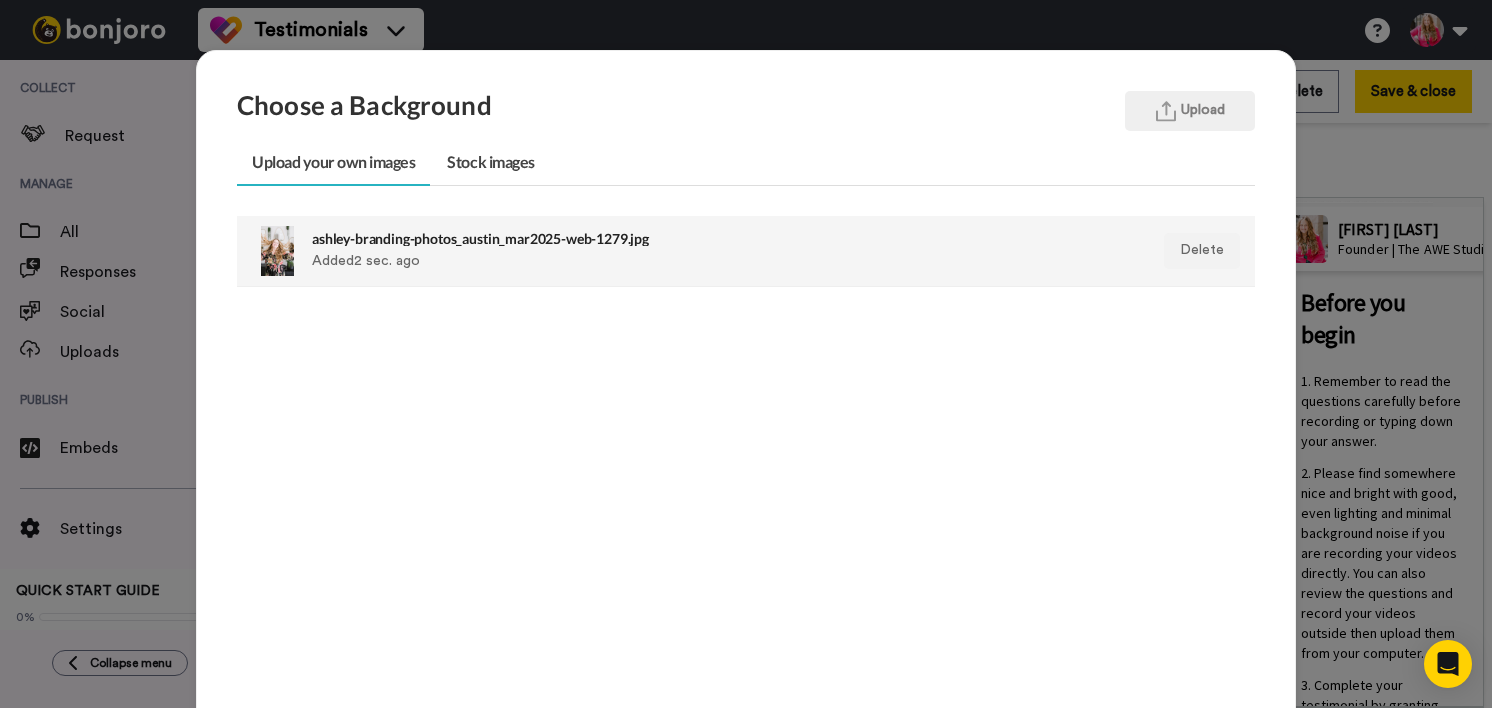 click on "ashley-branding-photos_austin_mar2025-web-1279.jpg Added  2 sec. ago" at bounding box center (648, 251) 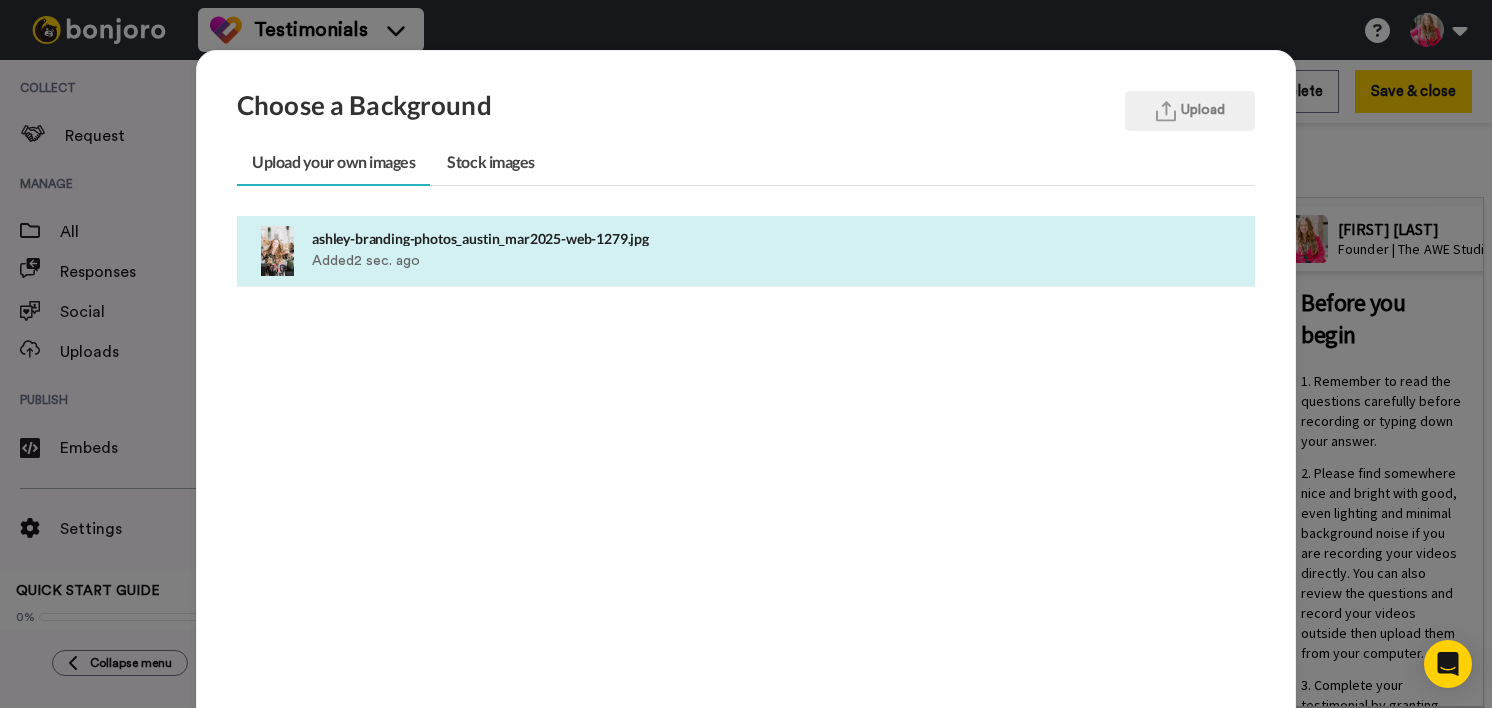 scroll, scrollTop: 239, scrollLeft: 0, axis: vertical 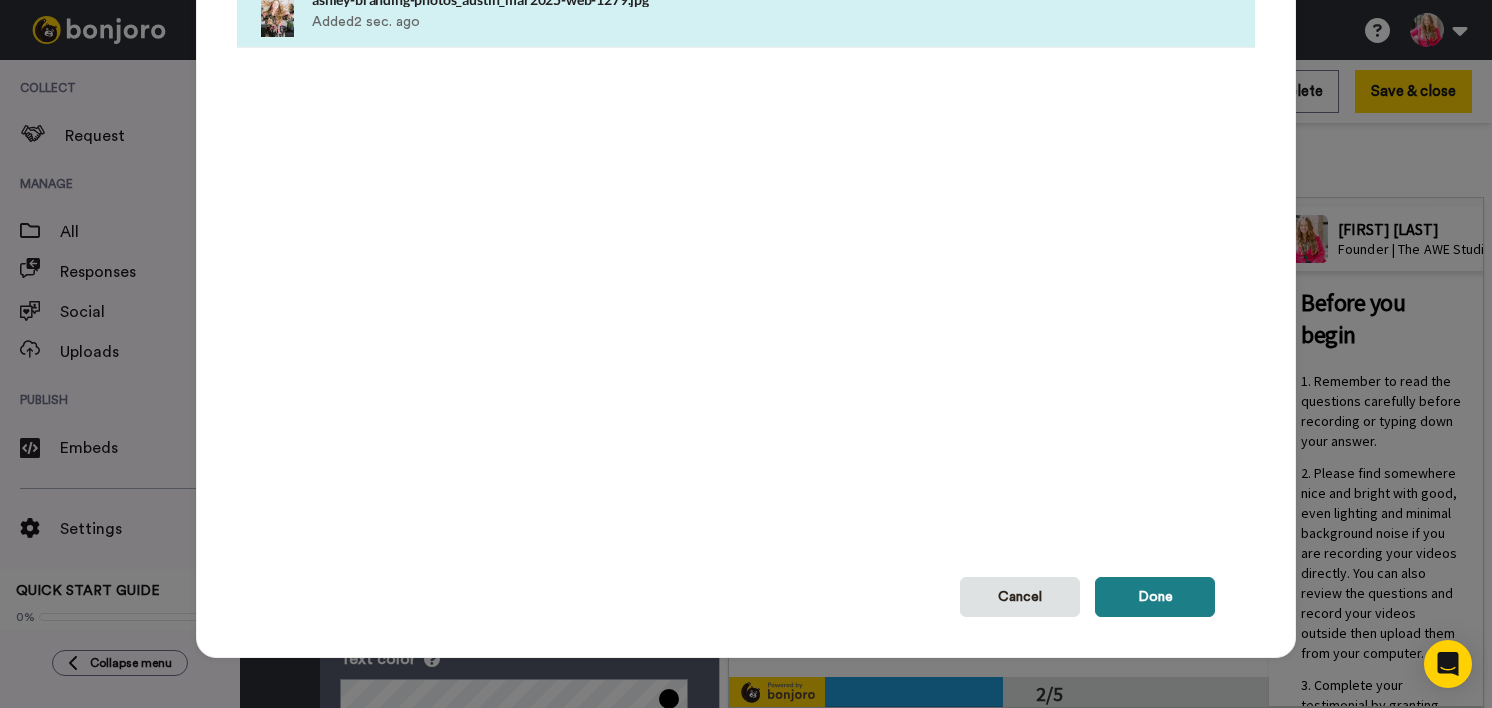 click on "Done" at bounding box center (1155, 597) 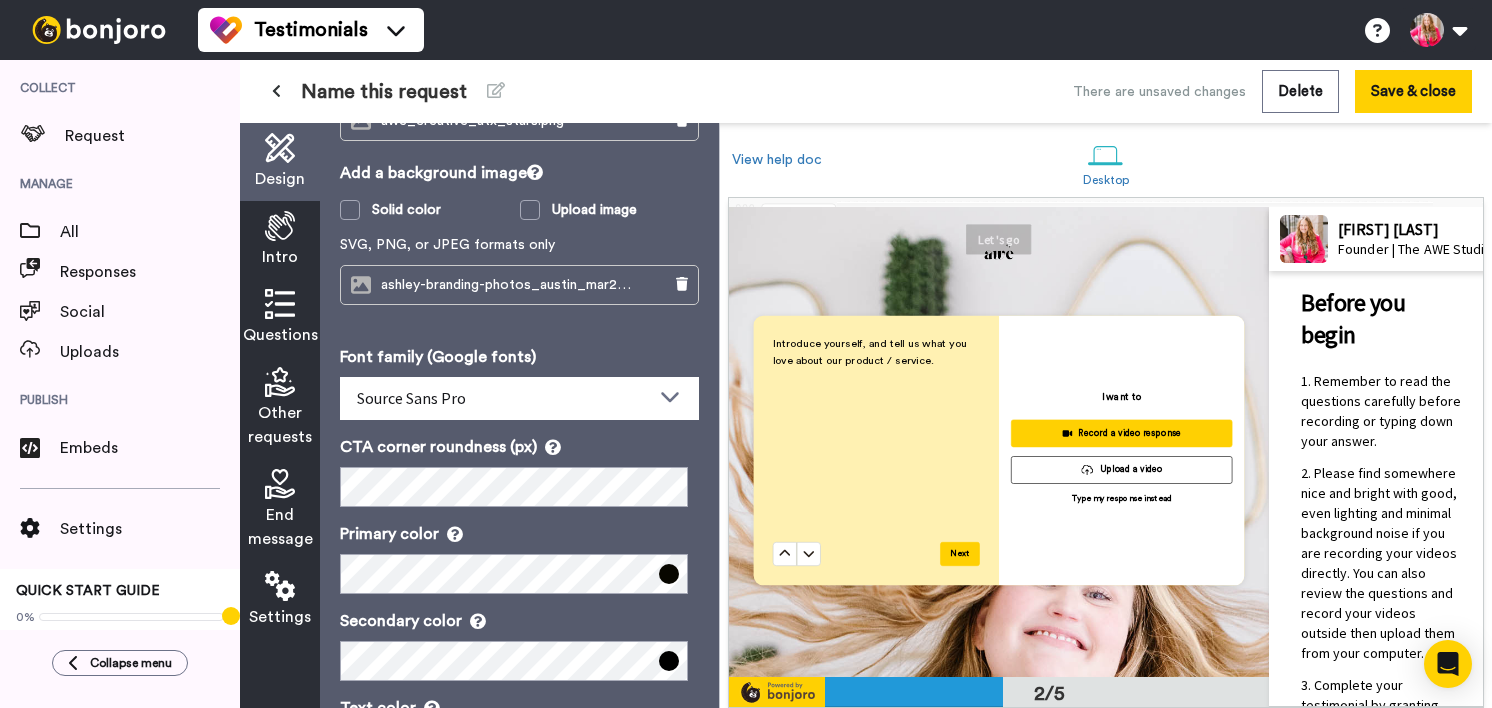 scroll, scrollTop: 169, scrollLeft: 0, axis: vertical 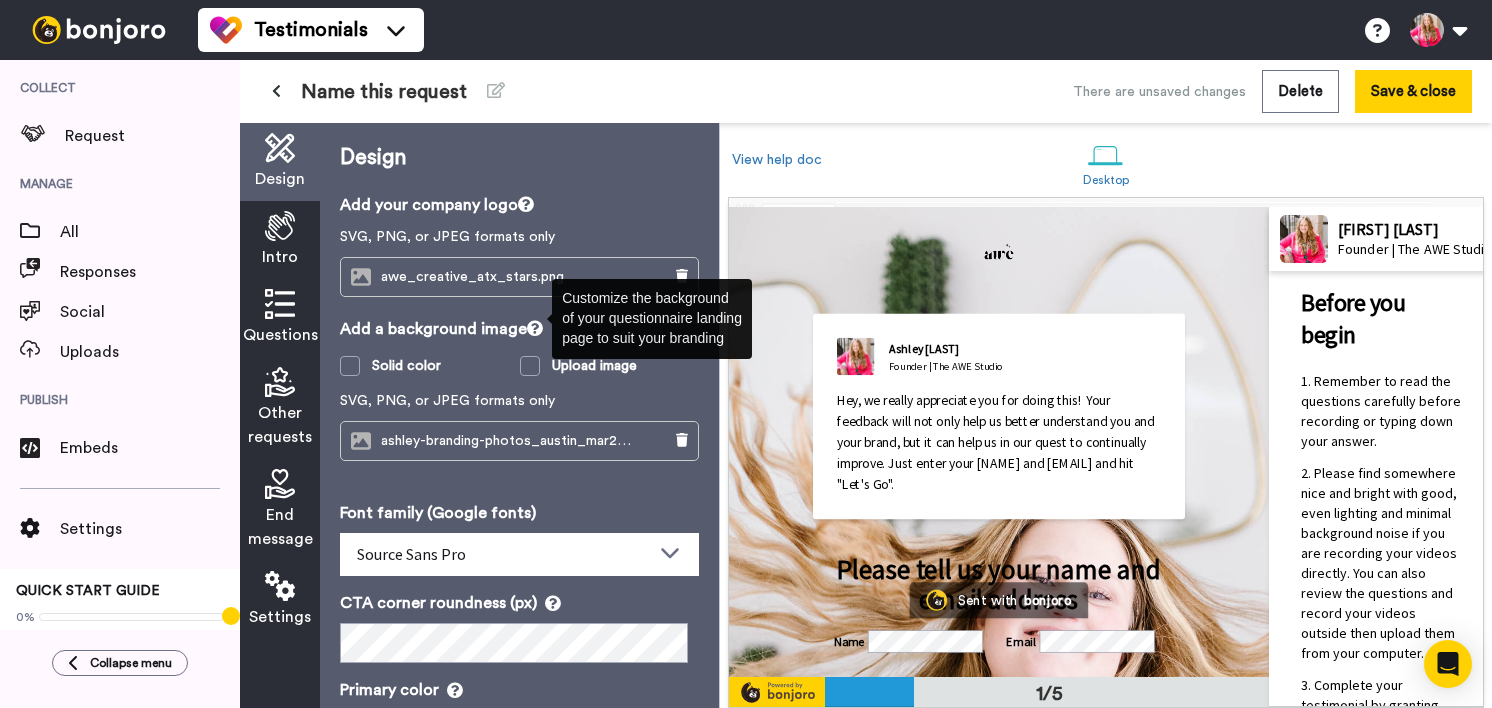 click at bounding box center (535, 328) 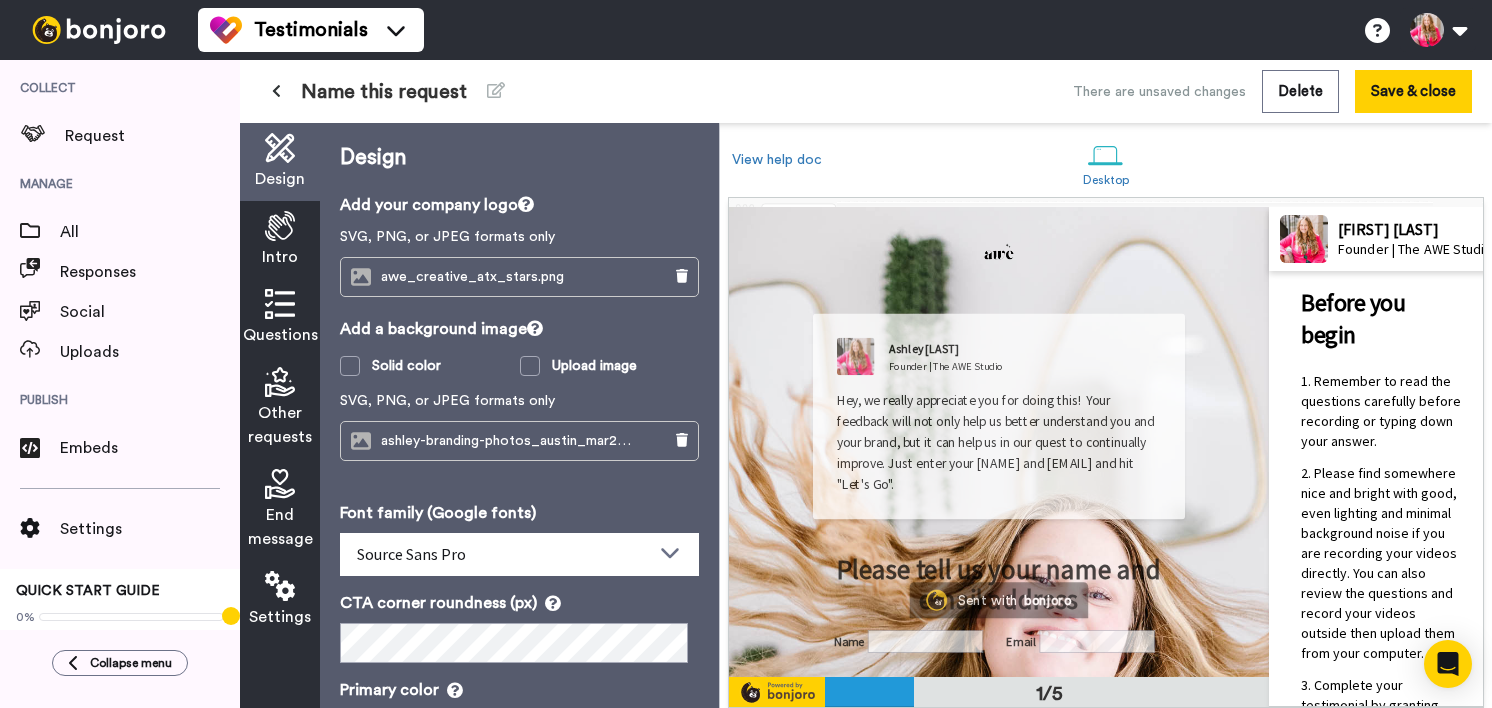 scroll, scrollTop: 18, scrollLeft: 0, axis: vertical 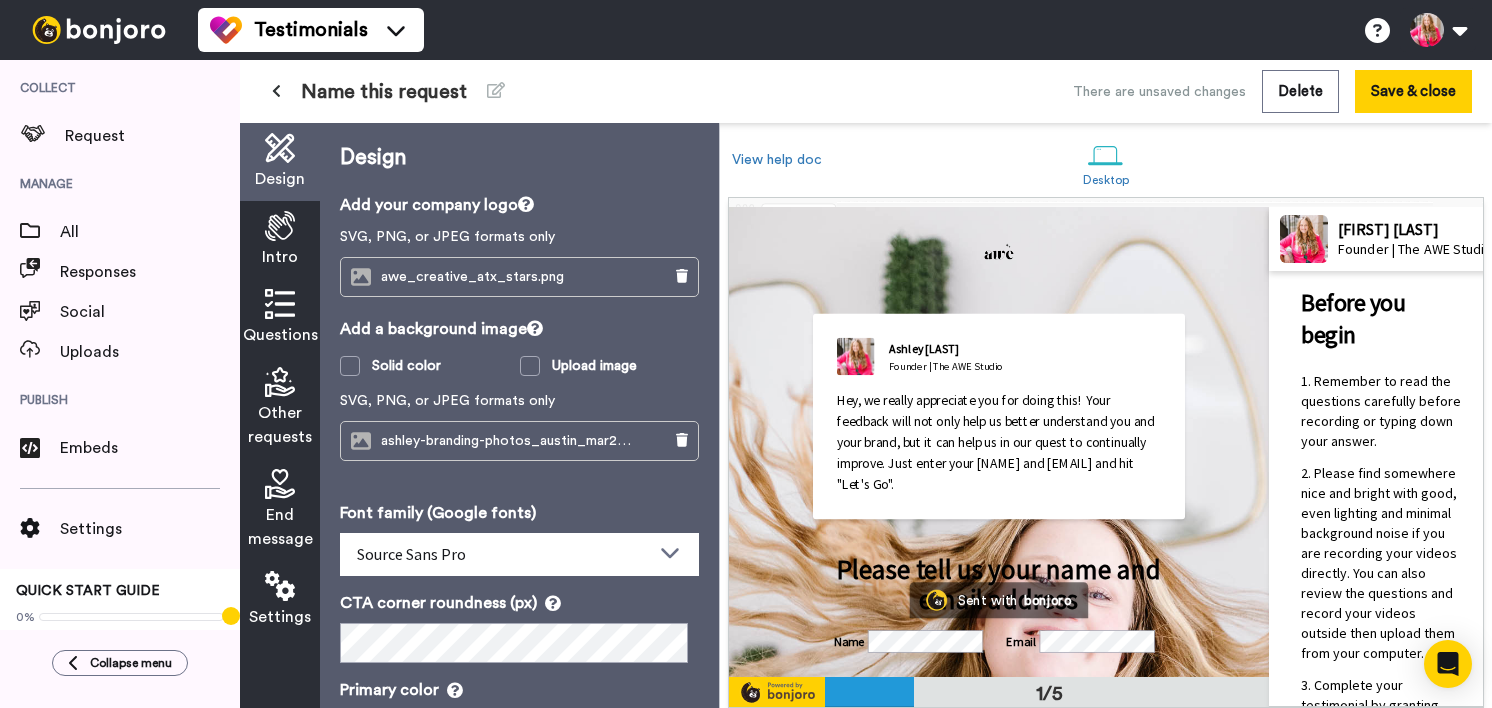 click on "Intro" at bounding box center (280, 257) 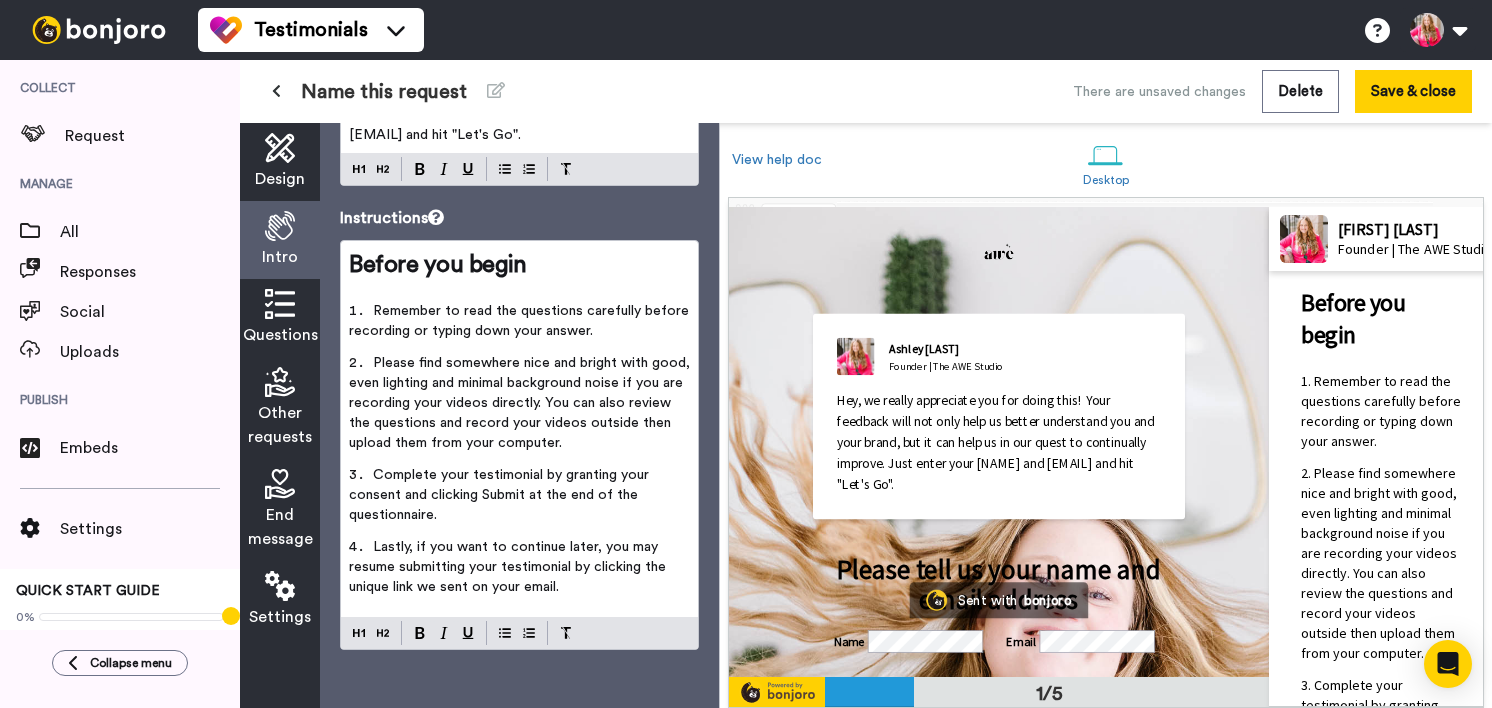 scroll, scrollTop: 193, scrollLeft: 0, axis: vertical 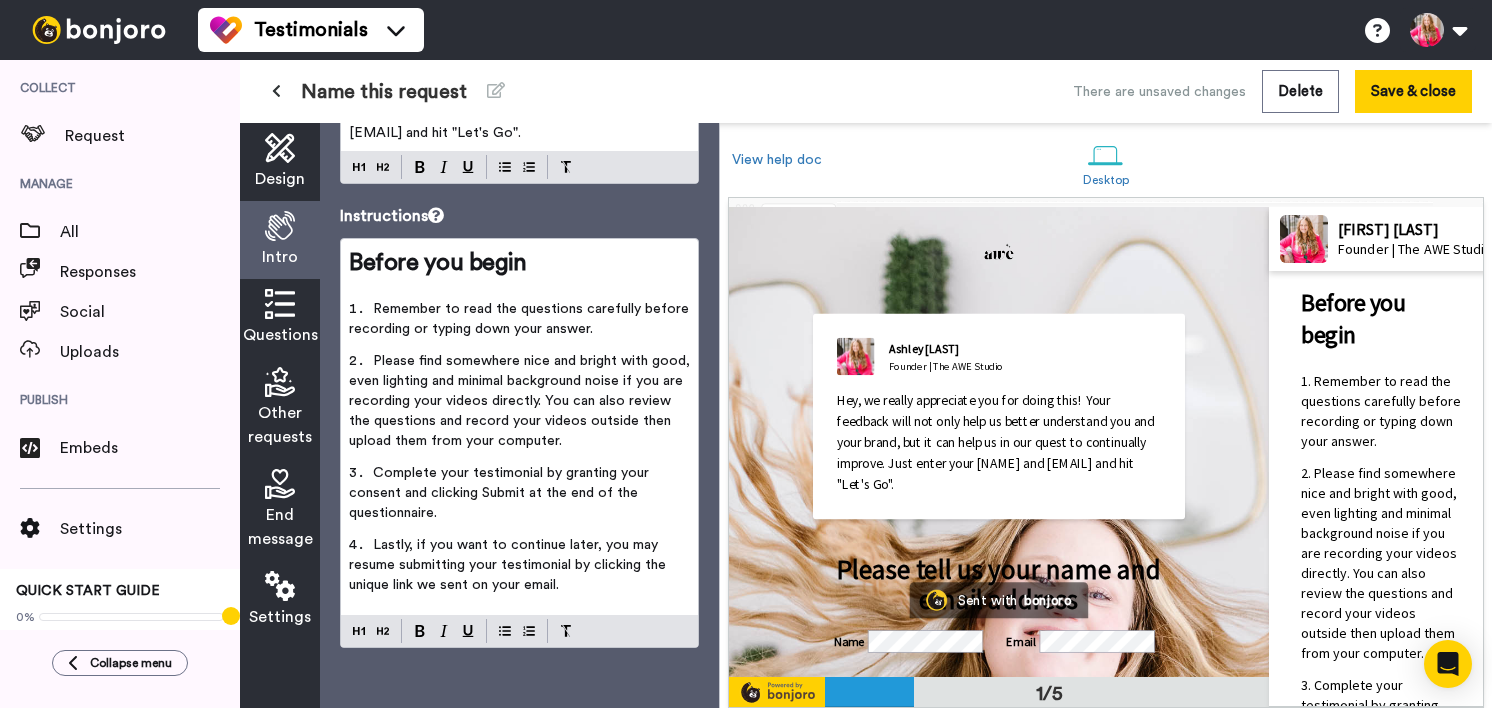 click at bounding box center [280, 304] 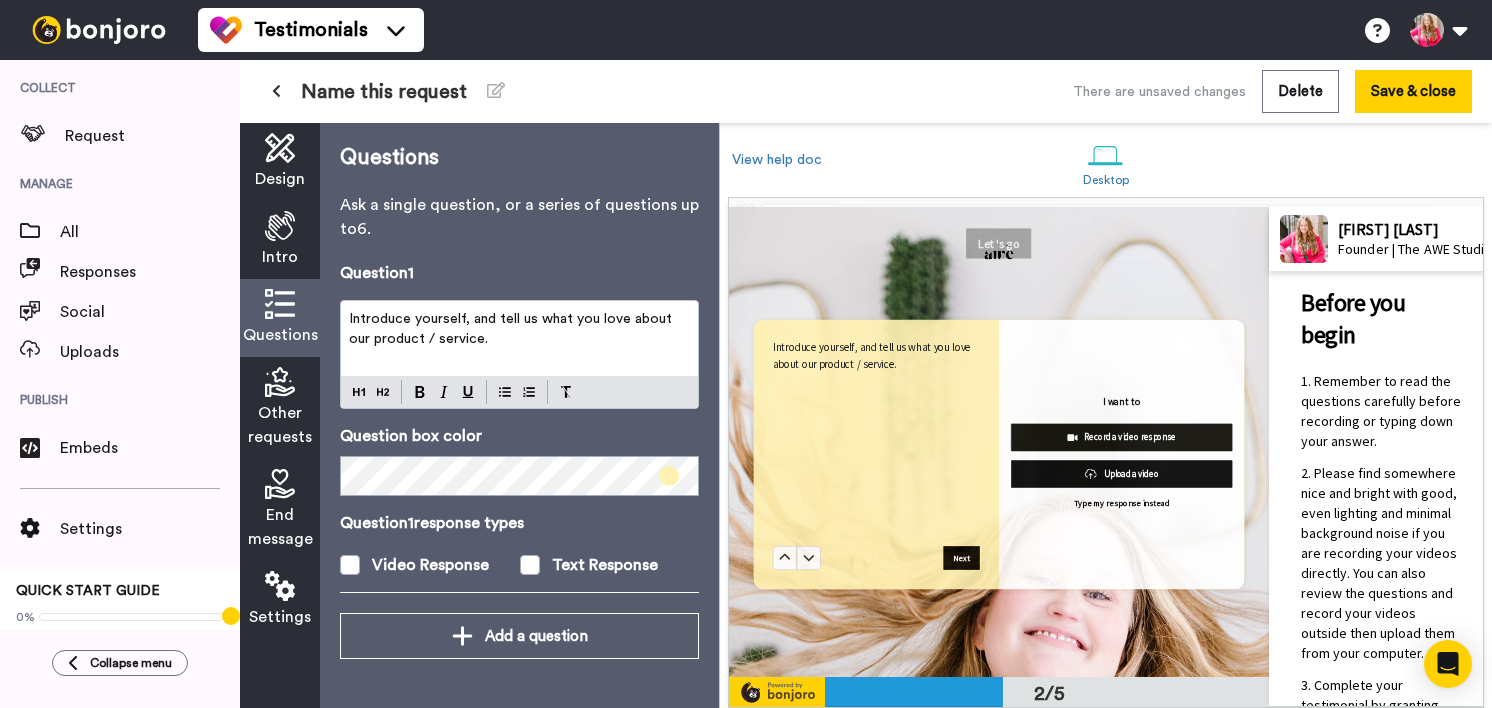 scroll, scrollTop: 472, scrollLeft: 0, axis: vertical 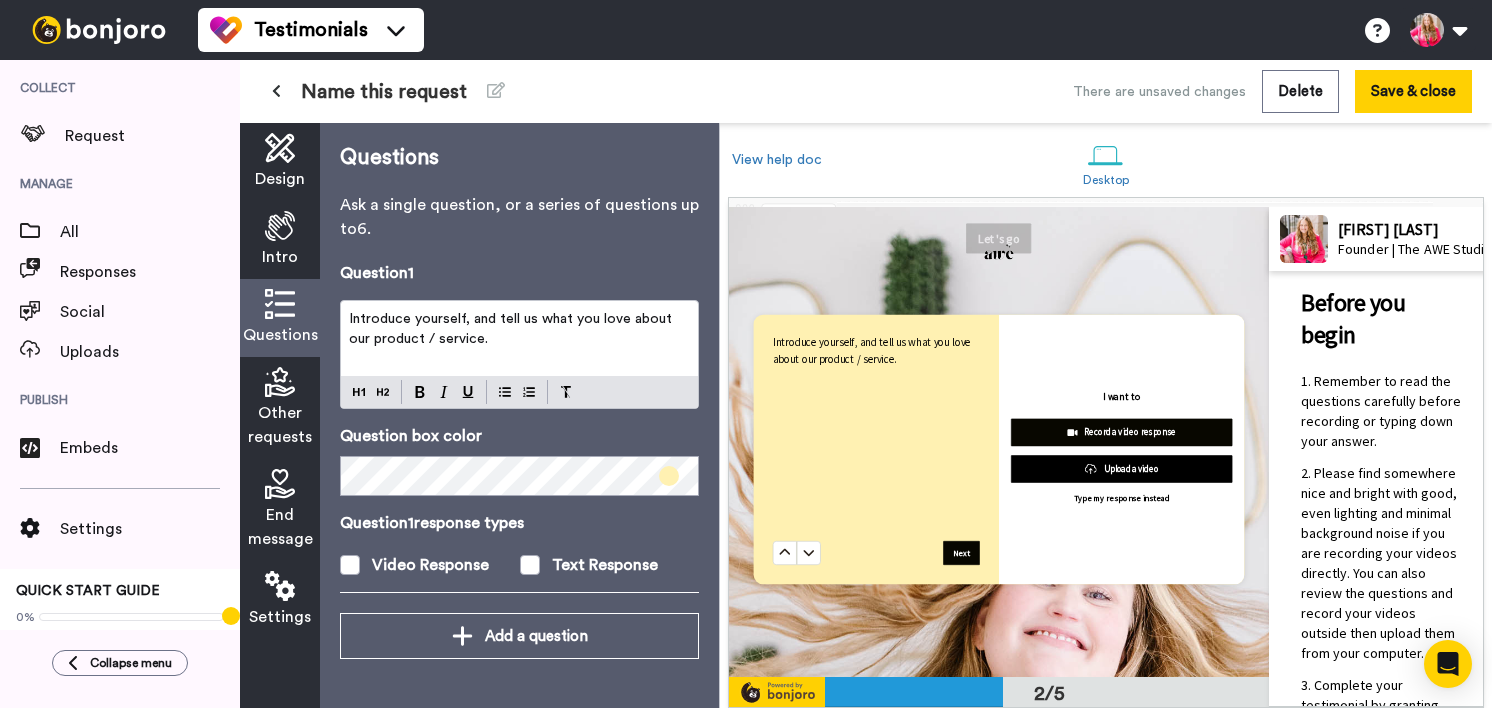 click at bounding box center (669, 476) 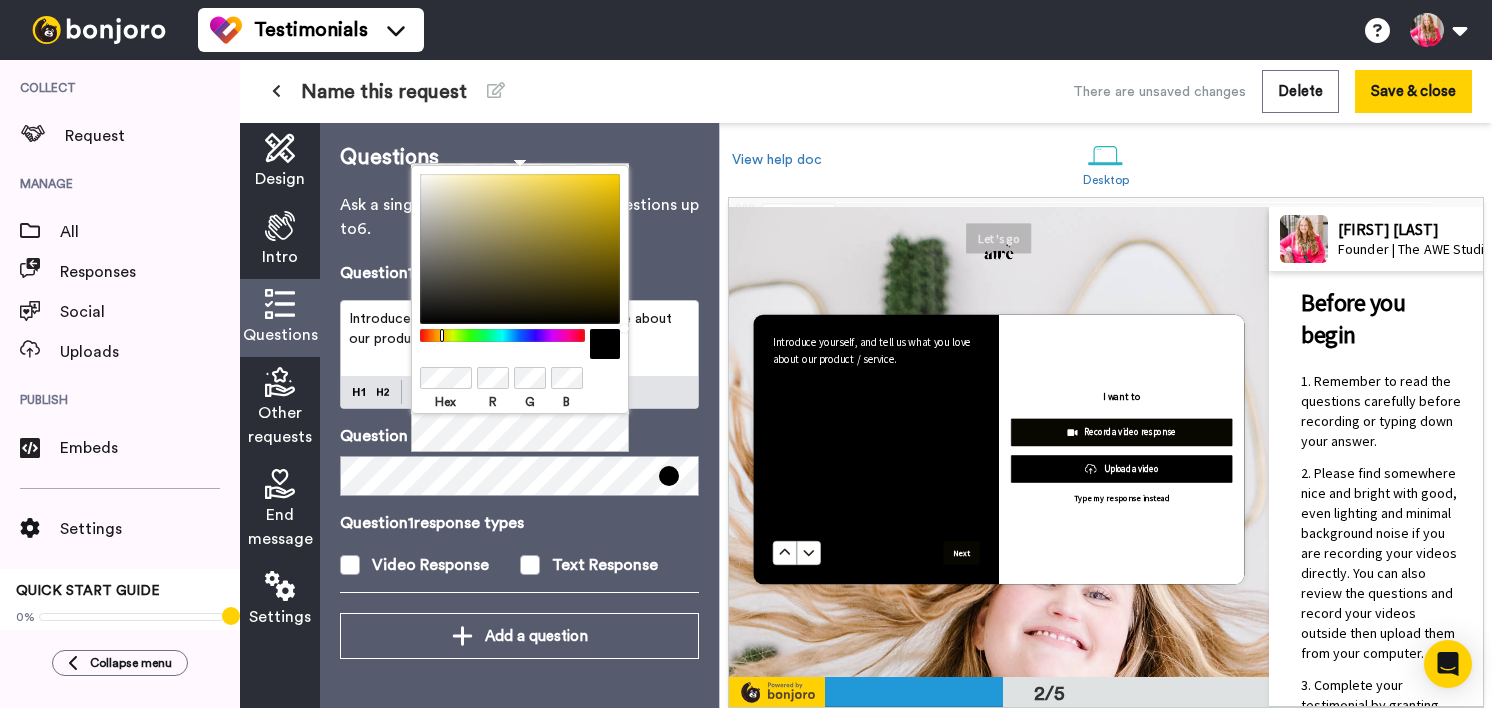 drag, startPoint x: 609, startPoint y: 319, endPoint x: 644, endPoint y: 350, distance: 46.75468 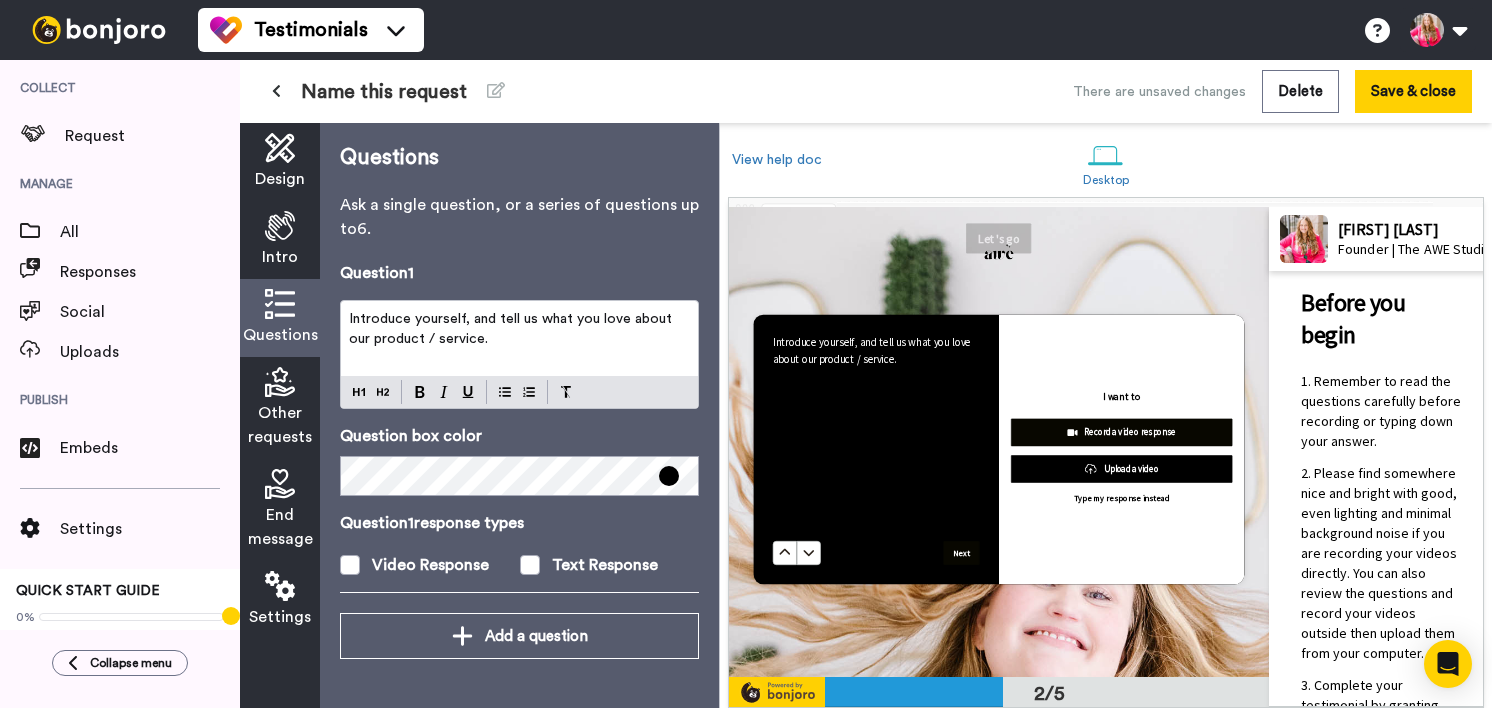 click on "Other requests" at bounding box center [280, 425] 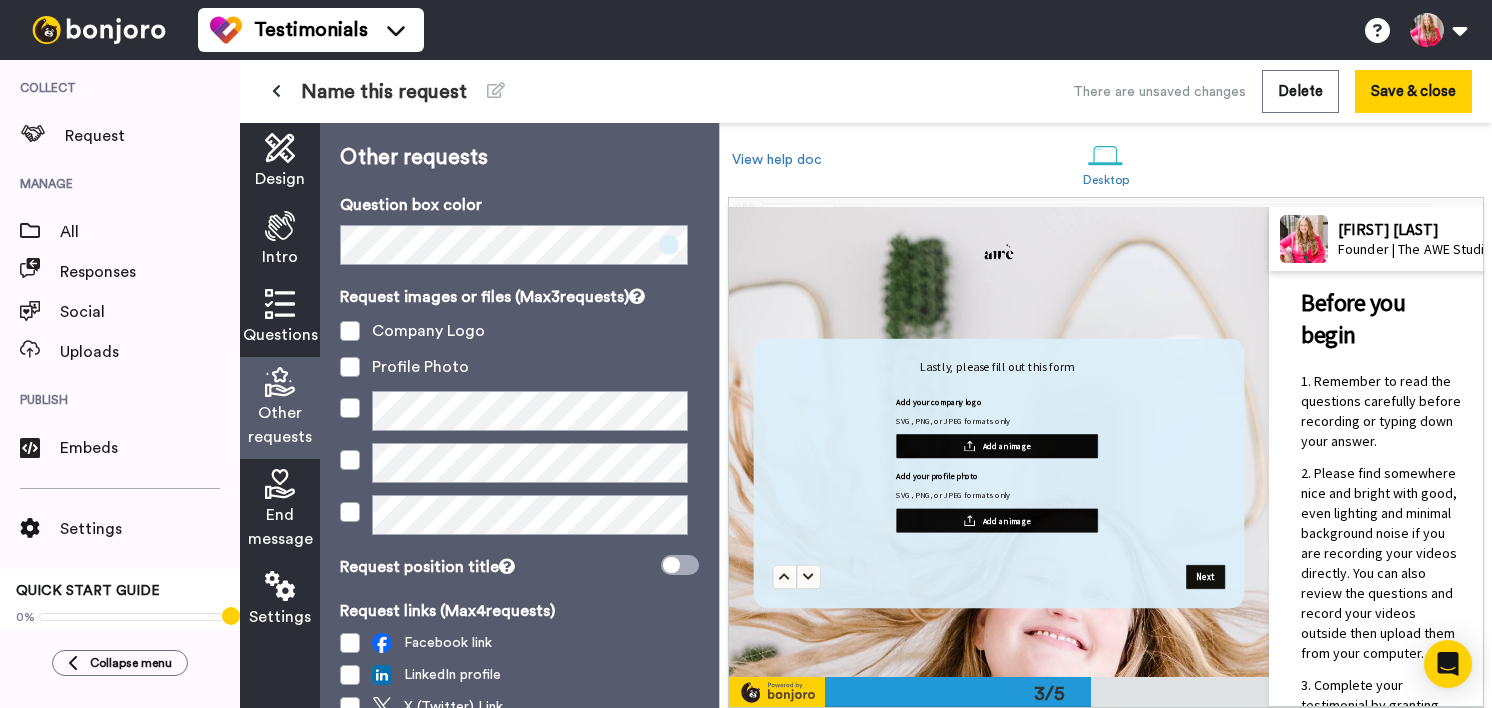 scroll, scrollTop: 909, scrollLeft: 0, axis: vertical 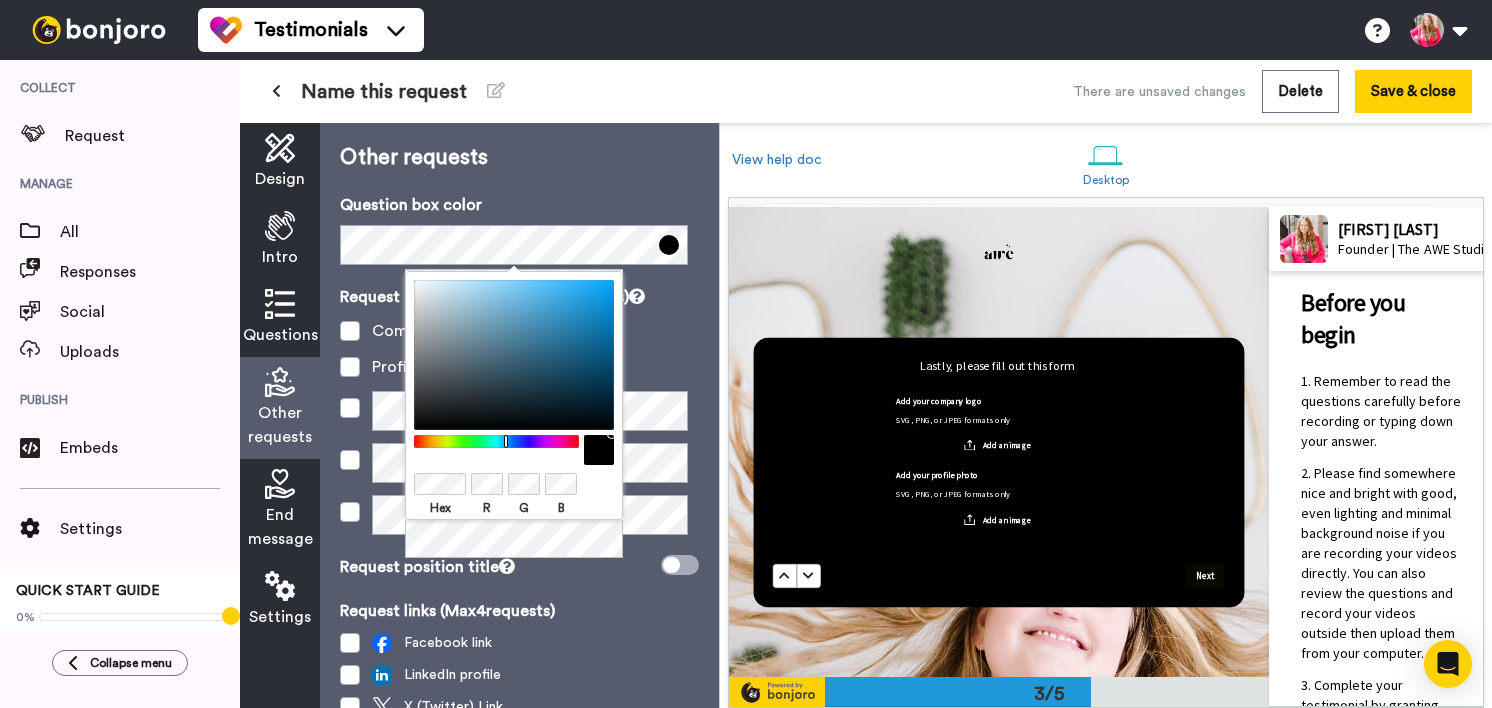 drag, startPoint x: 609, startPoint y: 424, endPoint x: 629, endPoint y: 484, distance: 63.245552 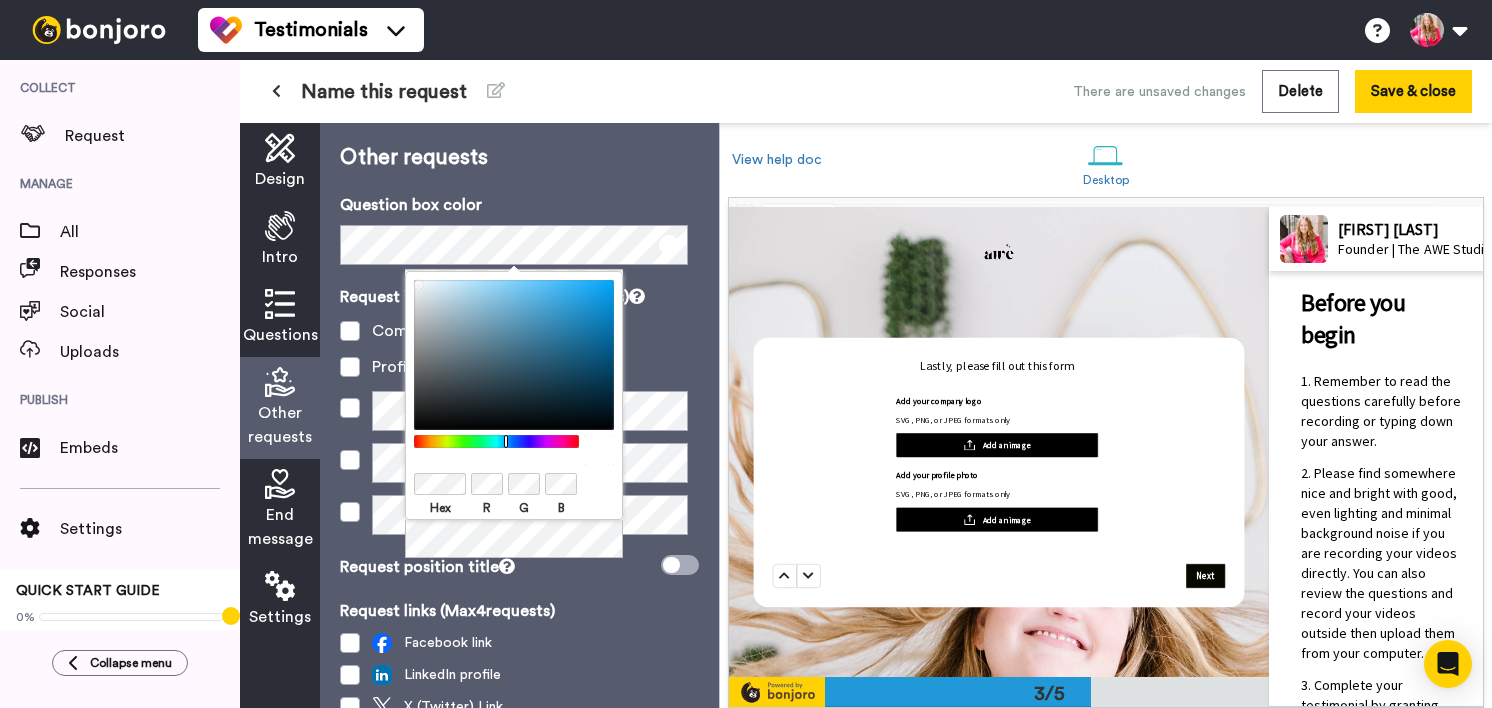 click on "Testimonials Switch to Video messaging Testimonials Settings Discover Help & Support Case studies Bonjoro Tools Help docs Settings My Profile Change Password Billing Affiliates Help Docs Settings Logout Collect Request Manage All Responses Social Uploads Publish Embeds Settings QUICK START GUIDE 0% Create your first project Collapse menu Name this request There are unsaved changes Delete Save & close Design Intro Questions Other requests End message Settings Design Add your company logo SVG, PNG, or JPEG formats only awe_creative_atx_stars.png Add a background image Solid color Upload image Font family (Google fonts) Circular Abhaya Libre Alegreya Aleo Arapey Asap Condensed Assistant Barlow Bitter Brawler Caladea Carme Circular Encode Sans Semi Condensed Enriqueta Gelasio Lato Desktop [FIRST] [LAST] Founder | The AWE Studio Name Email Let's go Sent with bonjoro" at bounding box center [746, 354] 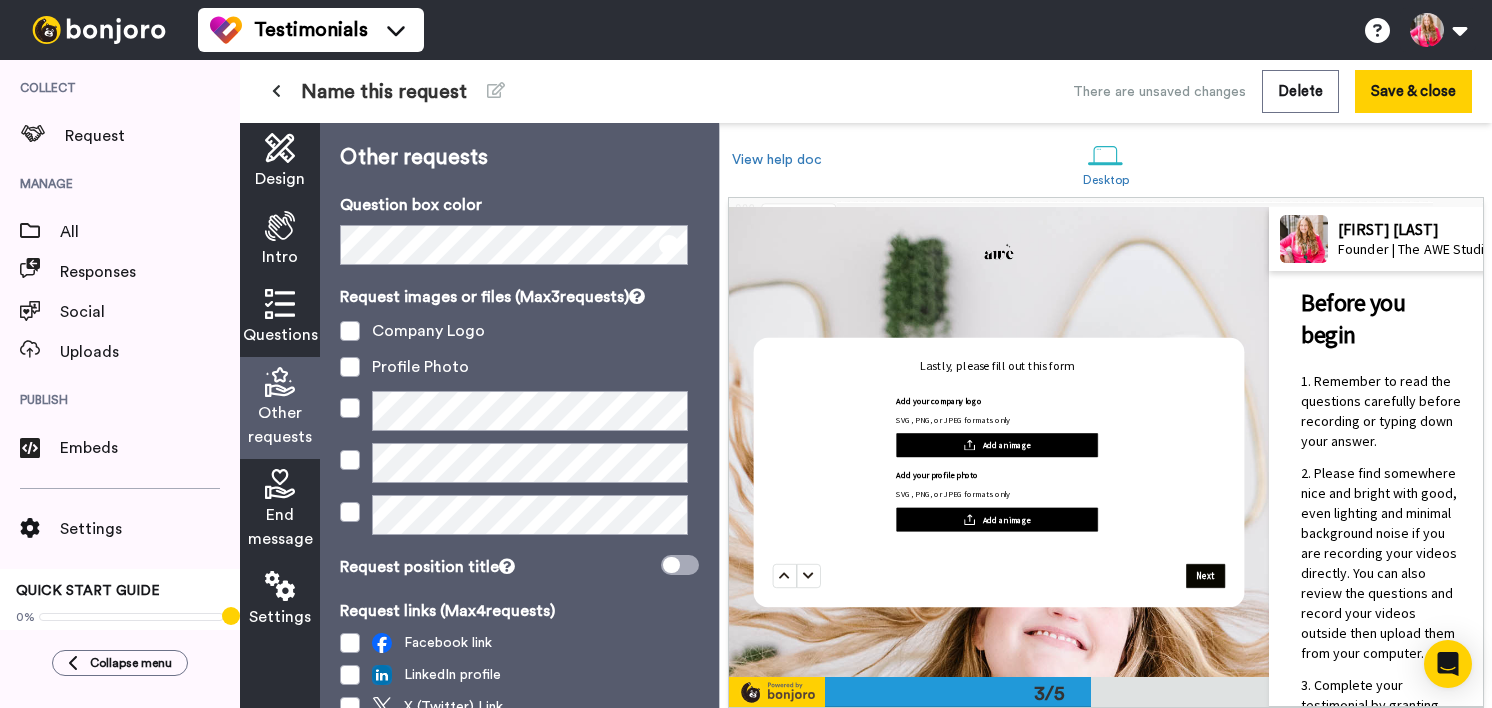 click on "Profile Photo" at bounding box center [519, 367] 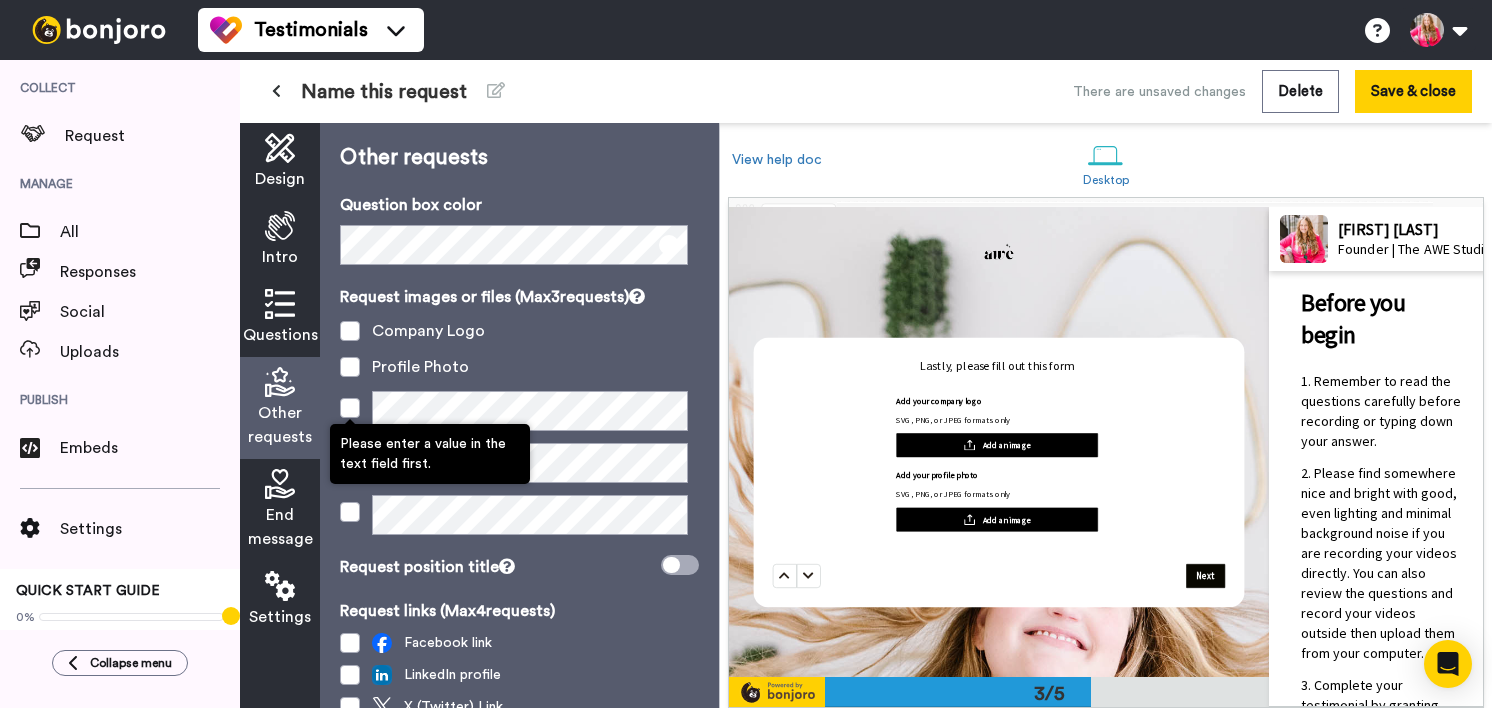 click at bounding box center [350, 408] 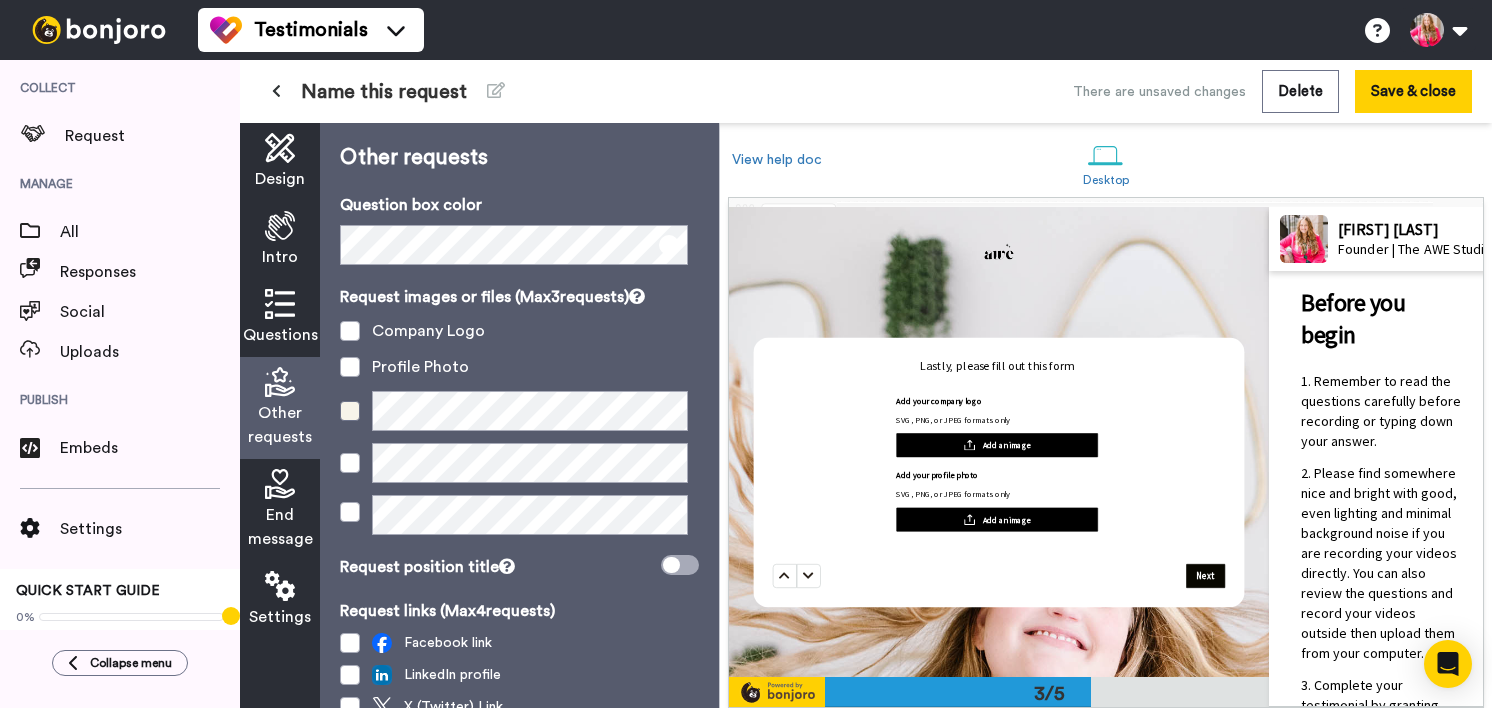 click at bounding box center [350, 411] 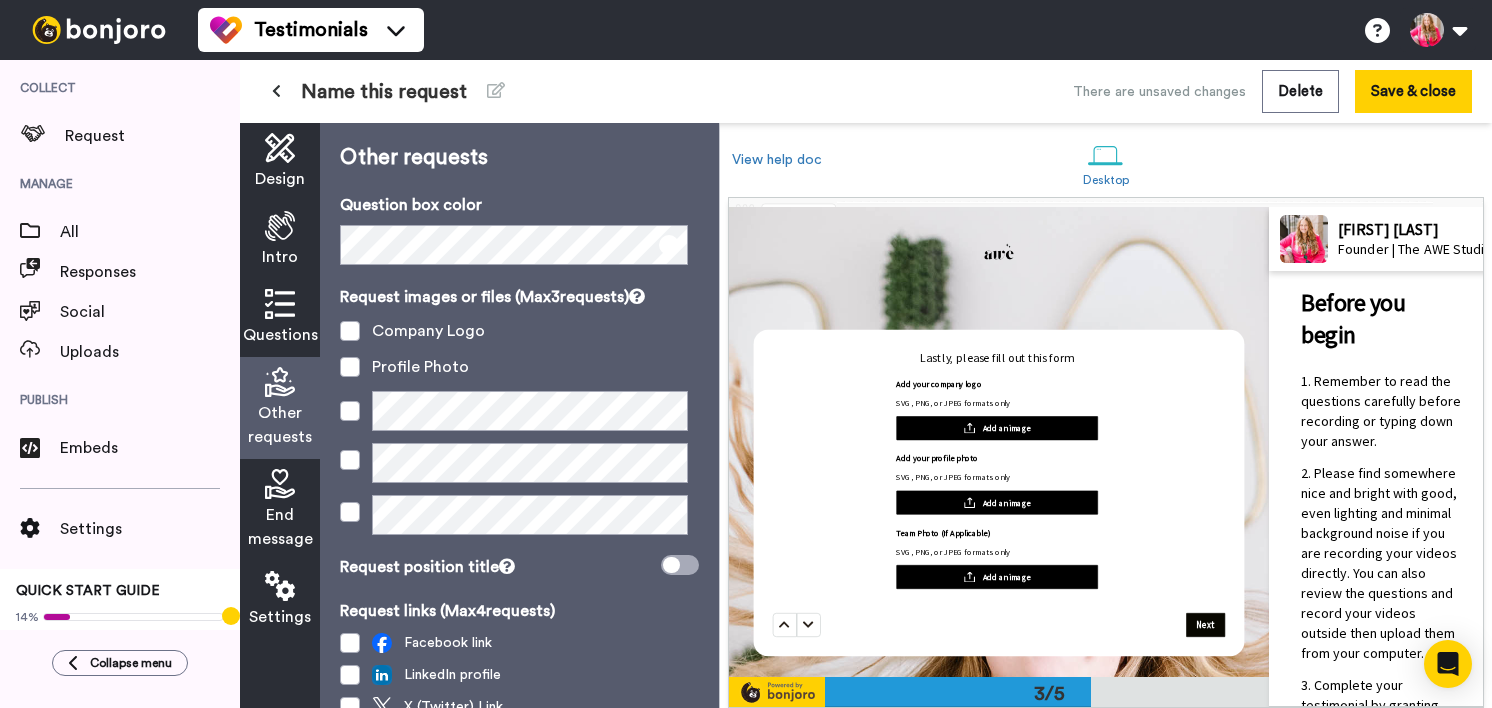 click at bounding box center [519, 463] 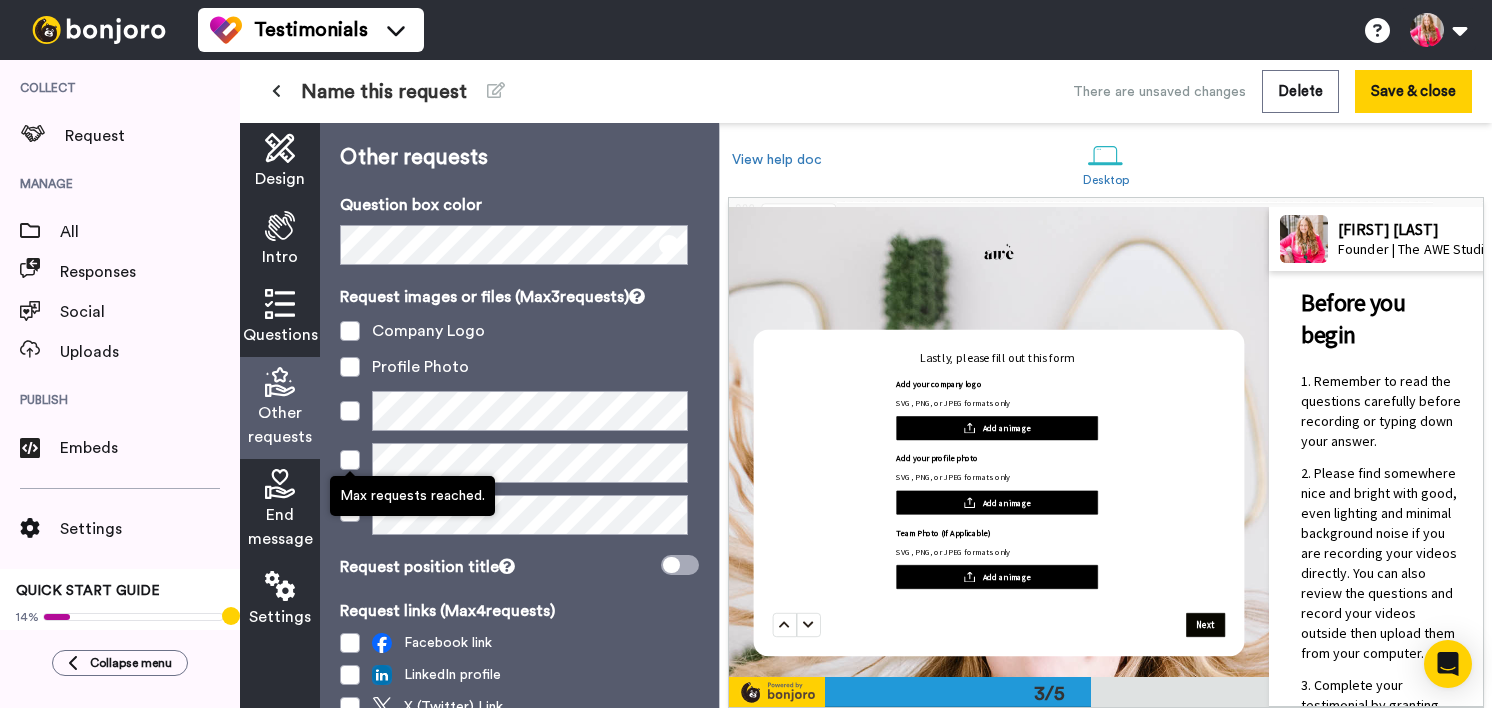click at bounding box center [350, 460] 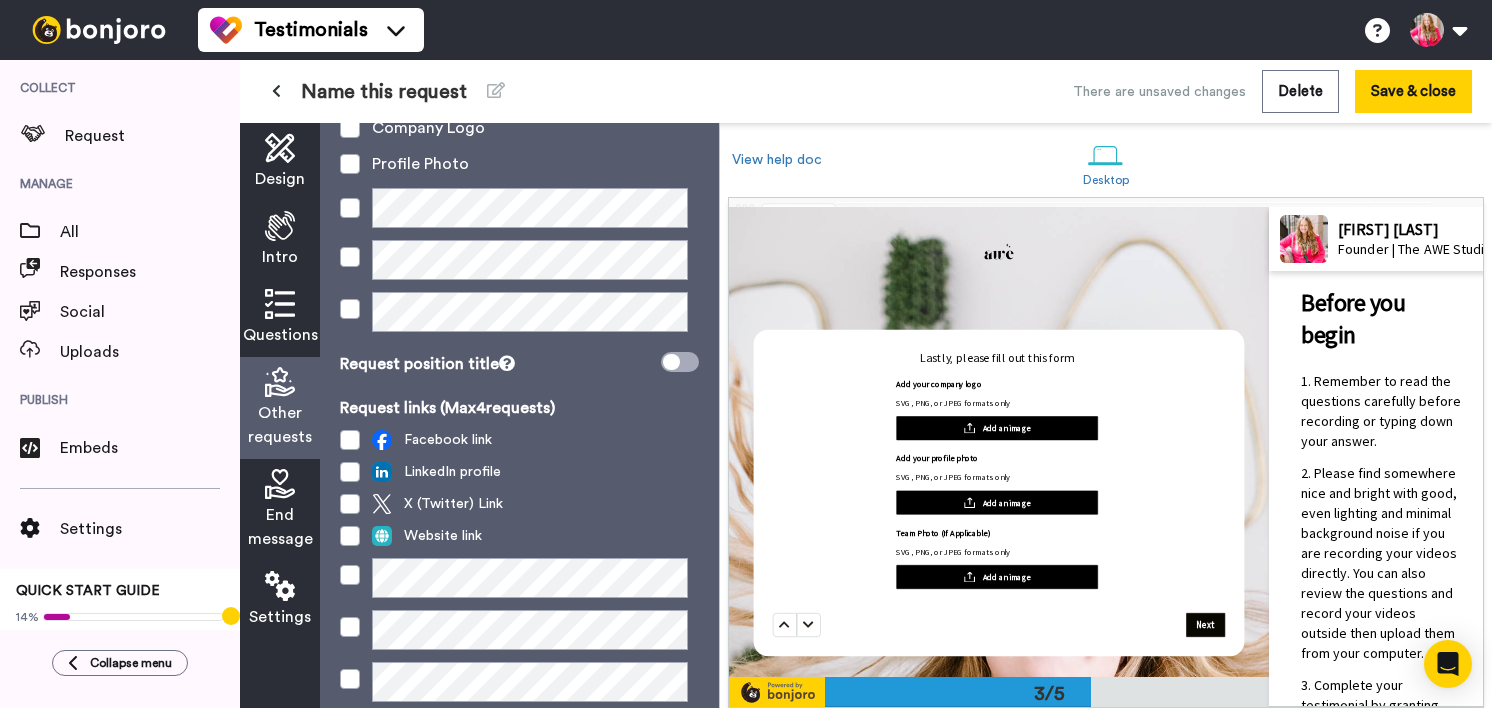 scroll, scrollTop: 283, scrollLeft: 0, axis: vertical 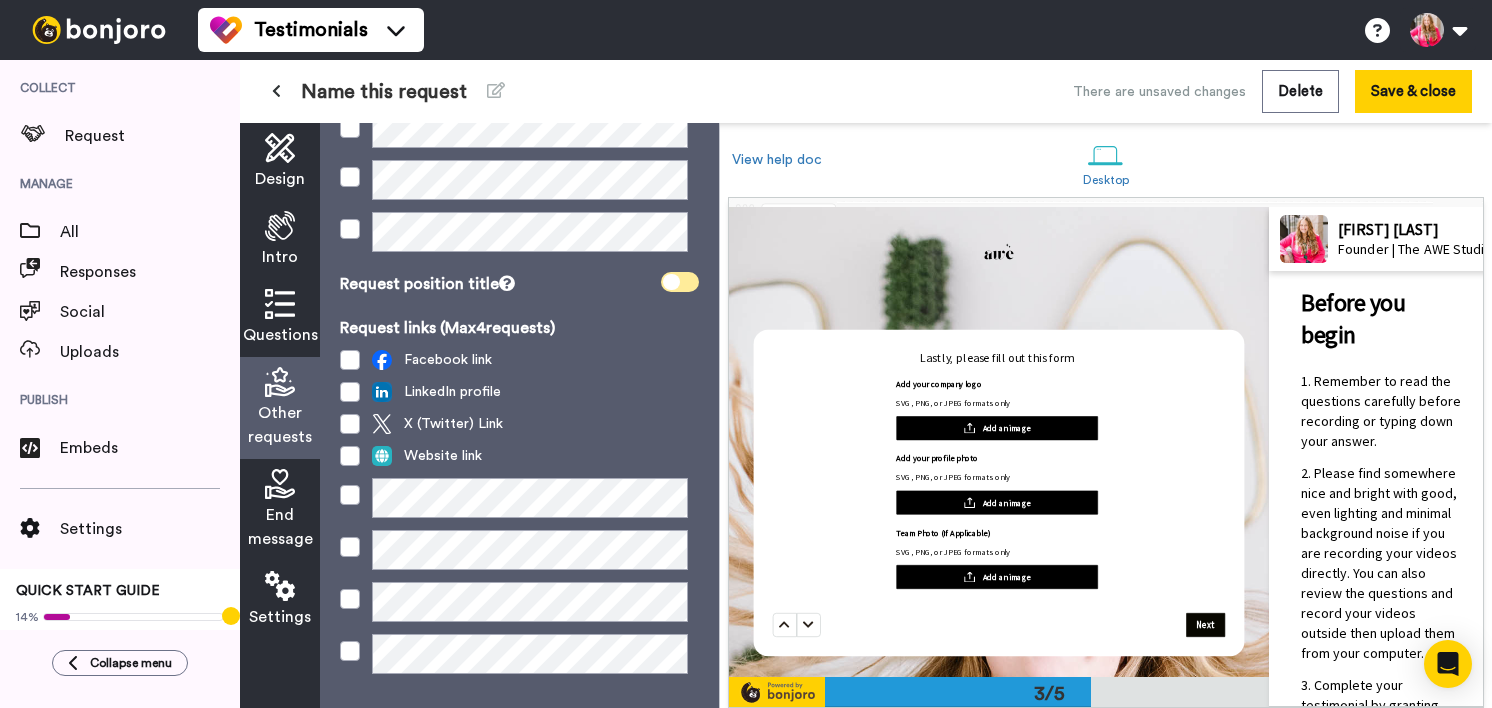 click at bounding box center (671, 282) 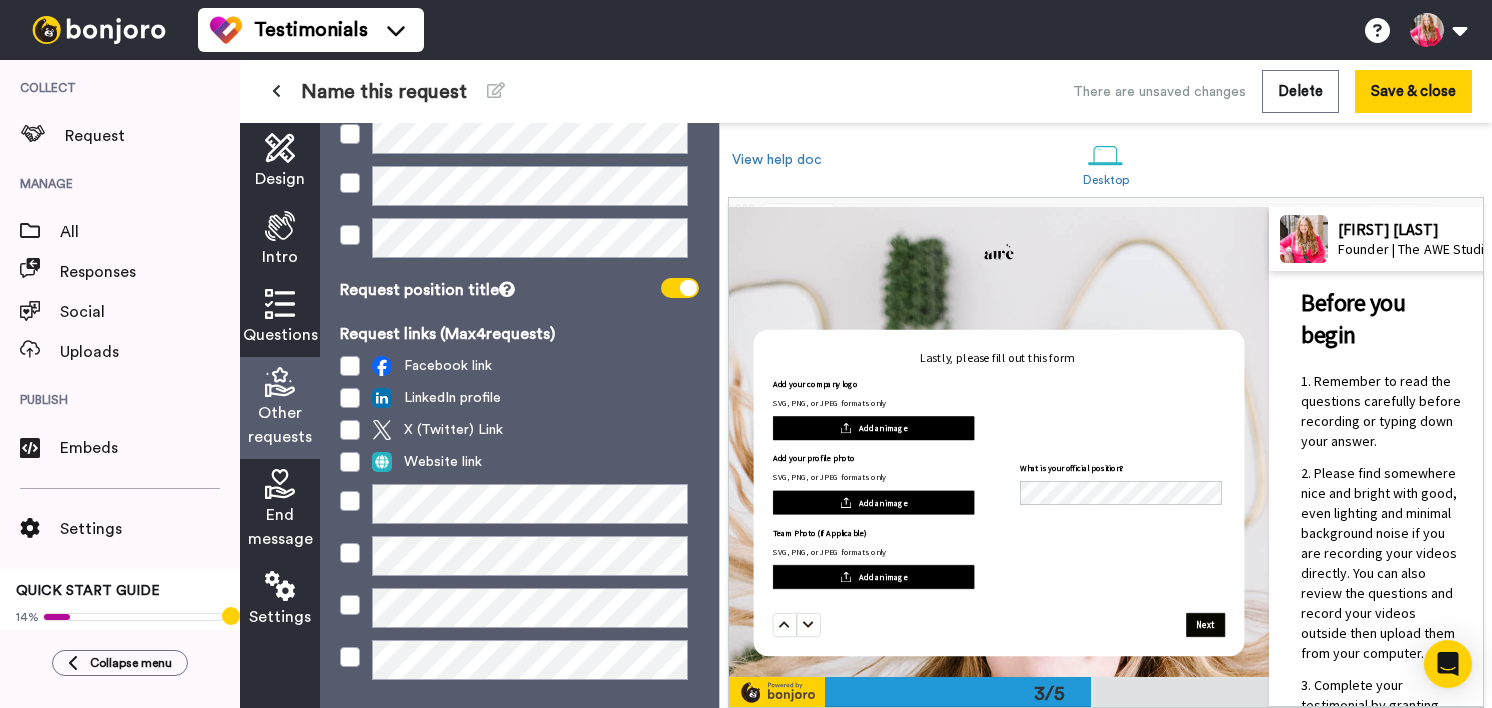 scroll, scrollTop: 321, scrollLeft: 0, axis: vertical 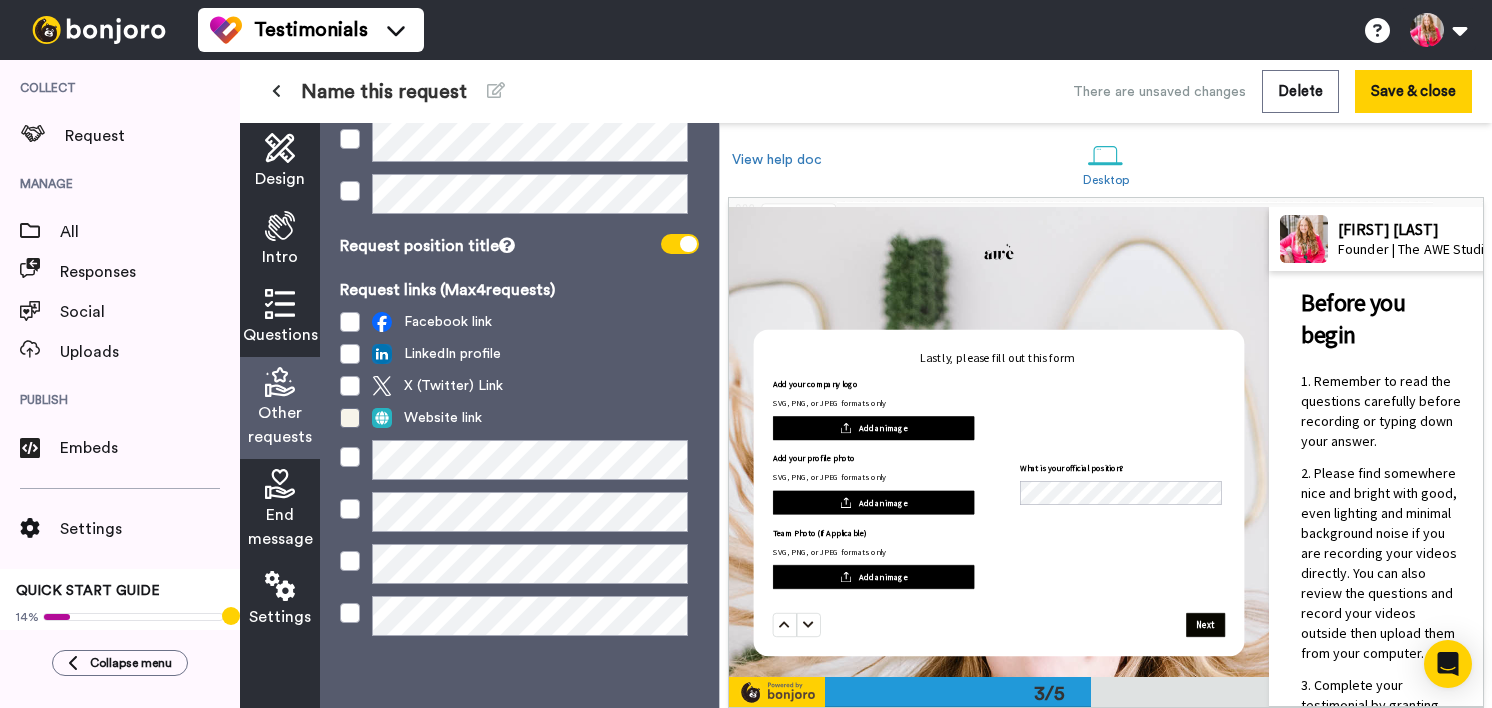 click at bounding box center (350, 418) 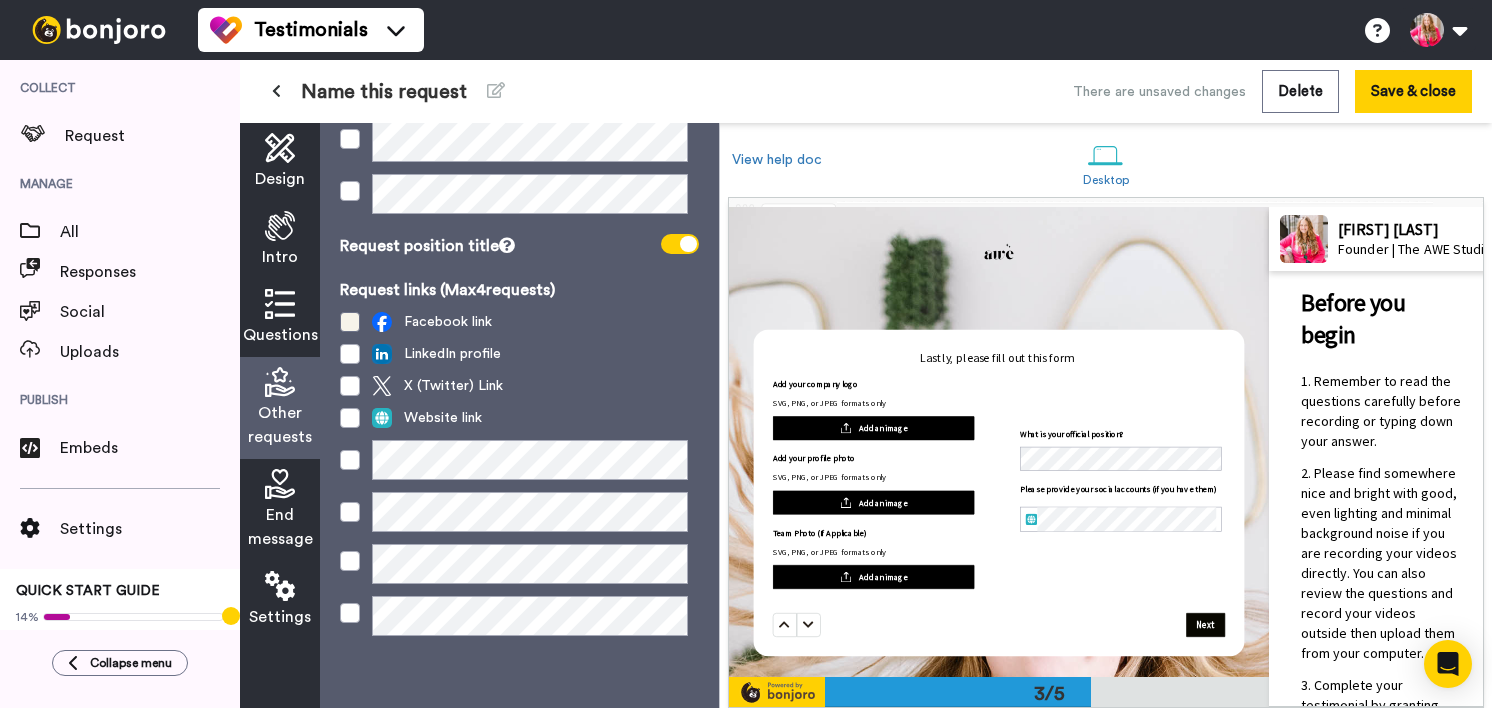 click at bounding box center [350, 322] 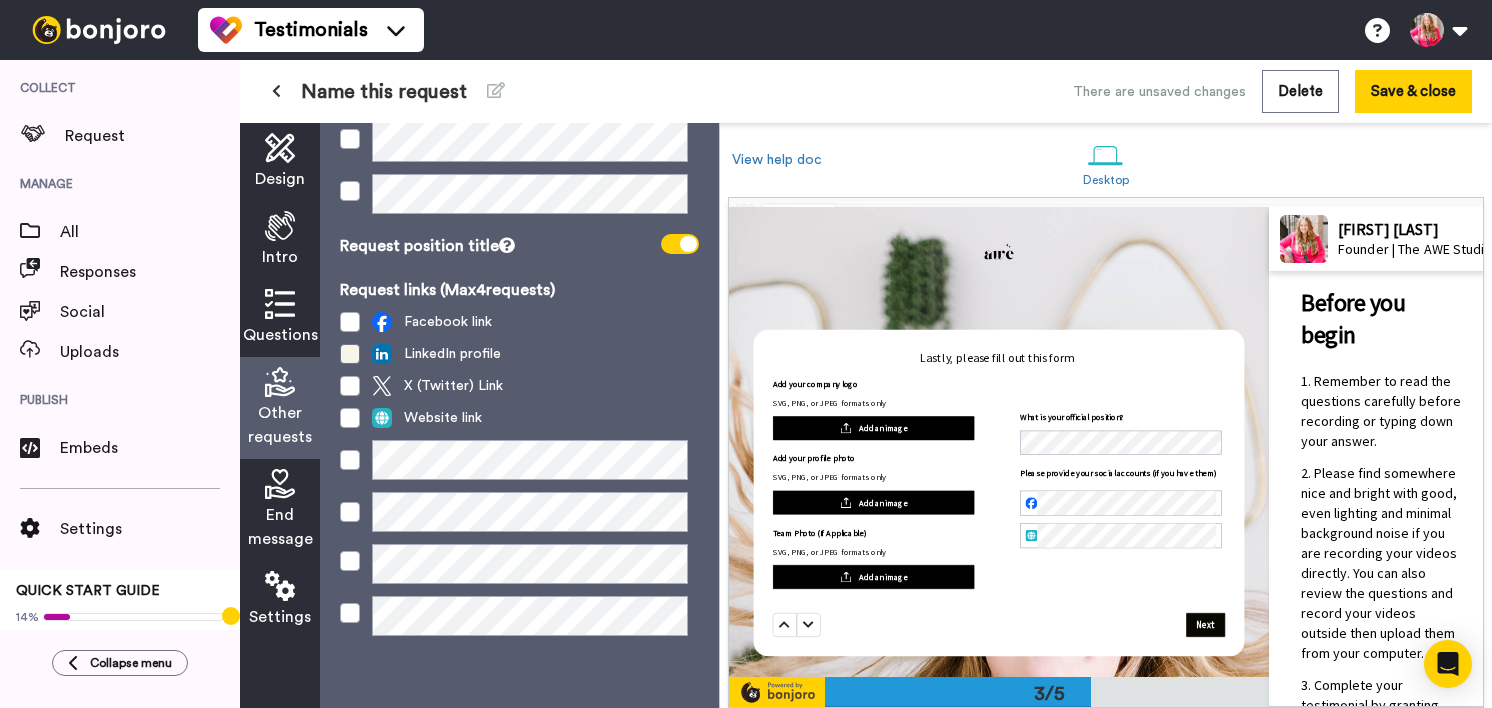 click at bounding box center (350, 354) 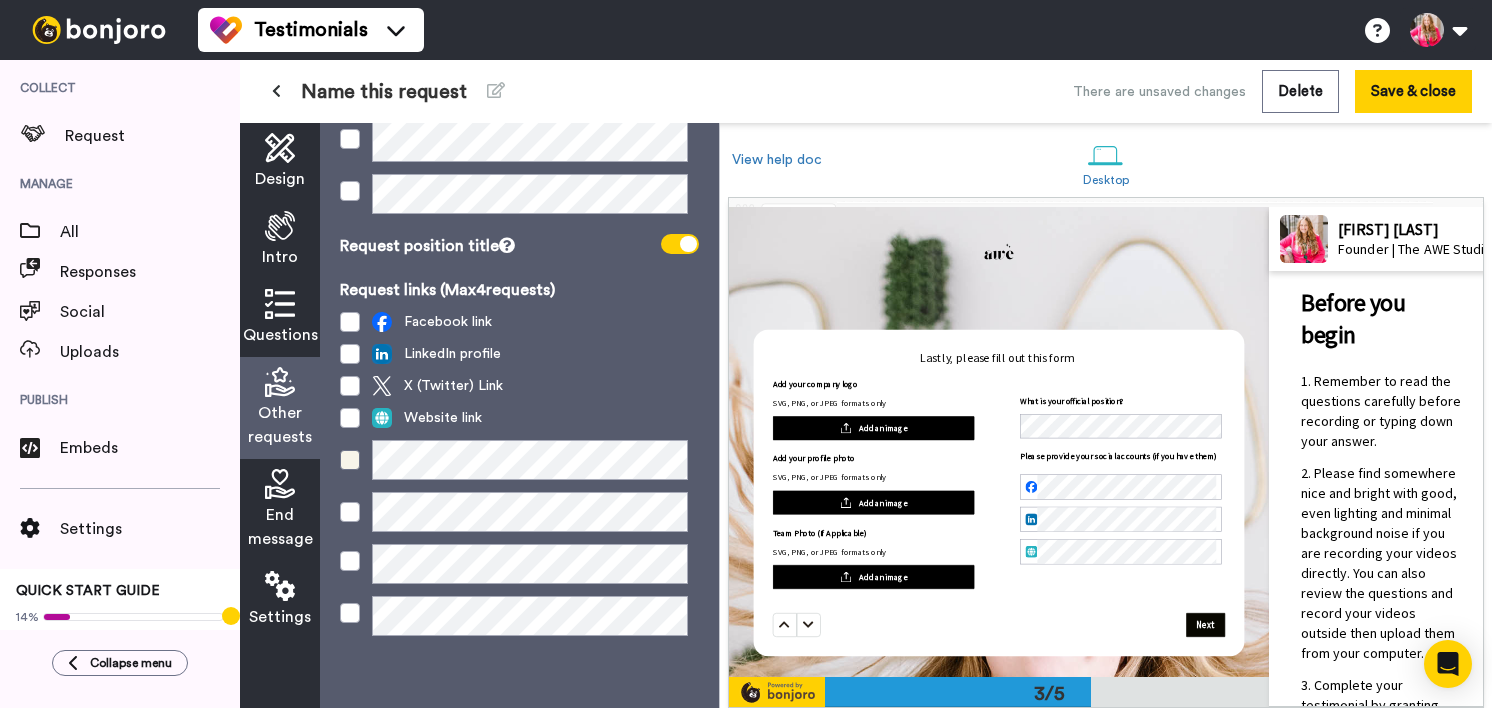 click at bounding box center [350, 460] 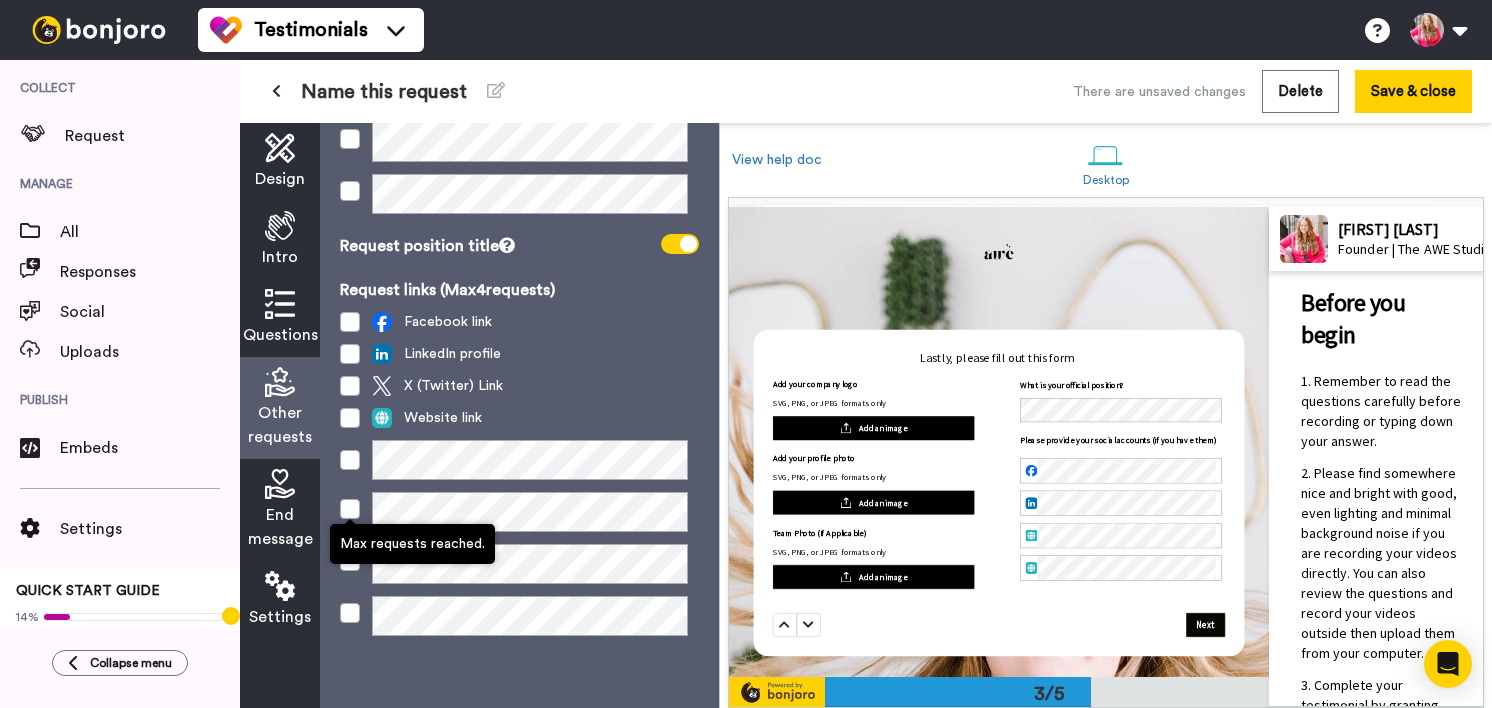 click at bounding box center [350, 509] 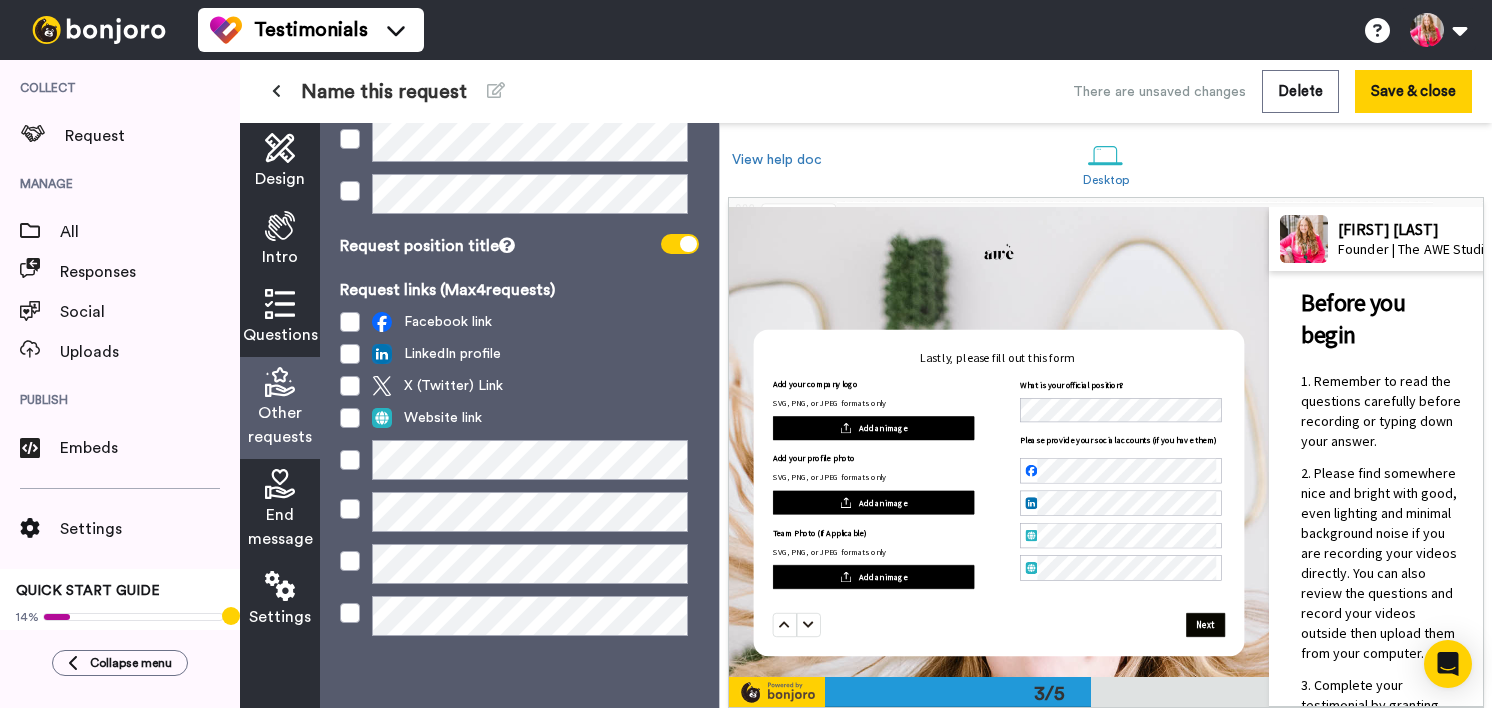 click on "Other requests Question box color Request images or files (Max  3  requests)   Company Logo Profile Photo Request position title   Request links (Max  4  requests) Facebook link LinkedIn profile X (Twitter) Link Website link" at bounding box center (519, 415) 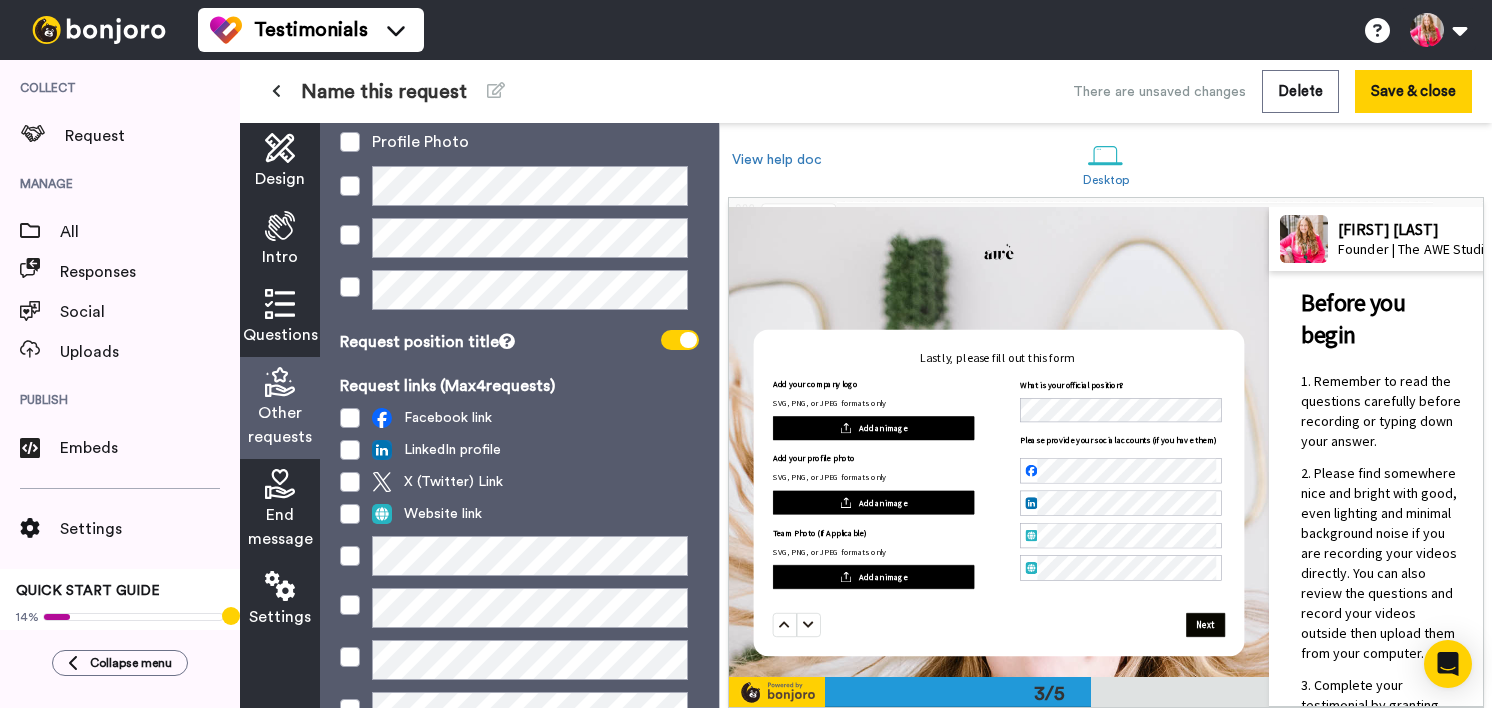 scroll, scrollTop: 321, scrollLeft: 0, axis: vertical 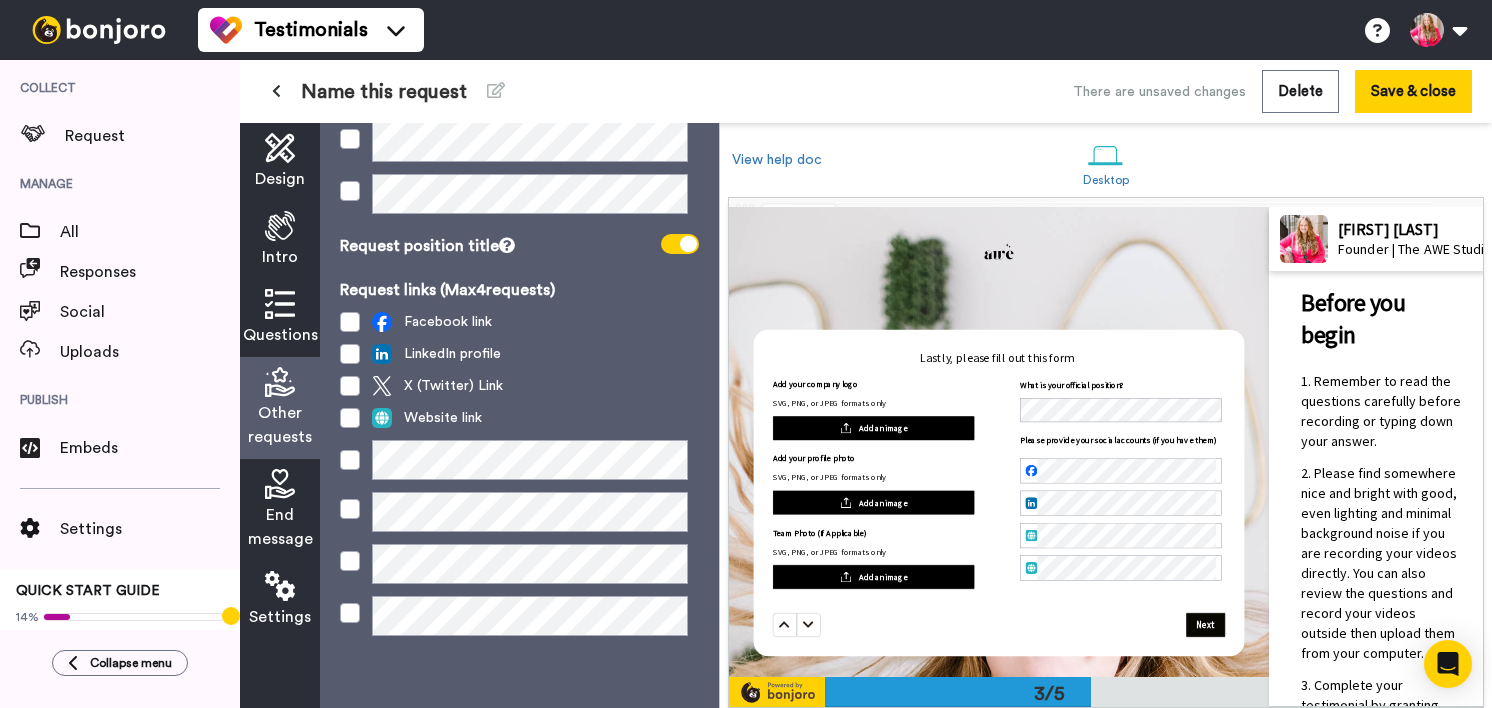 click on "End message" at bounding box center [280, 527] 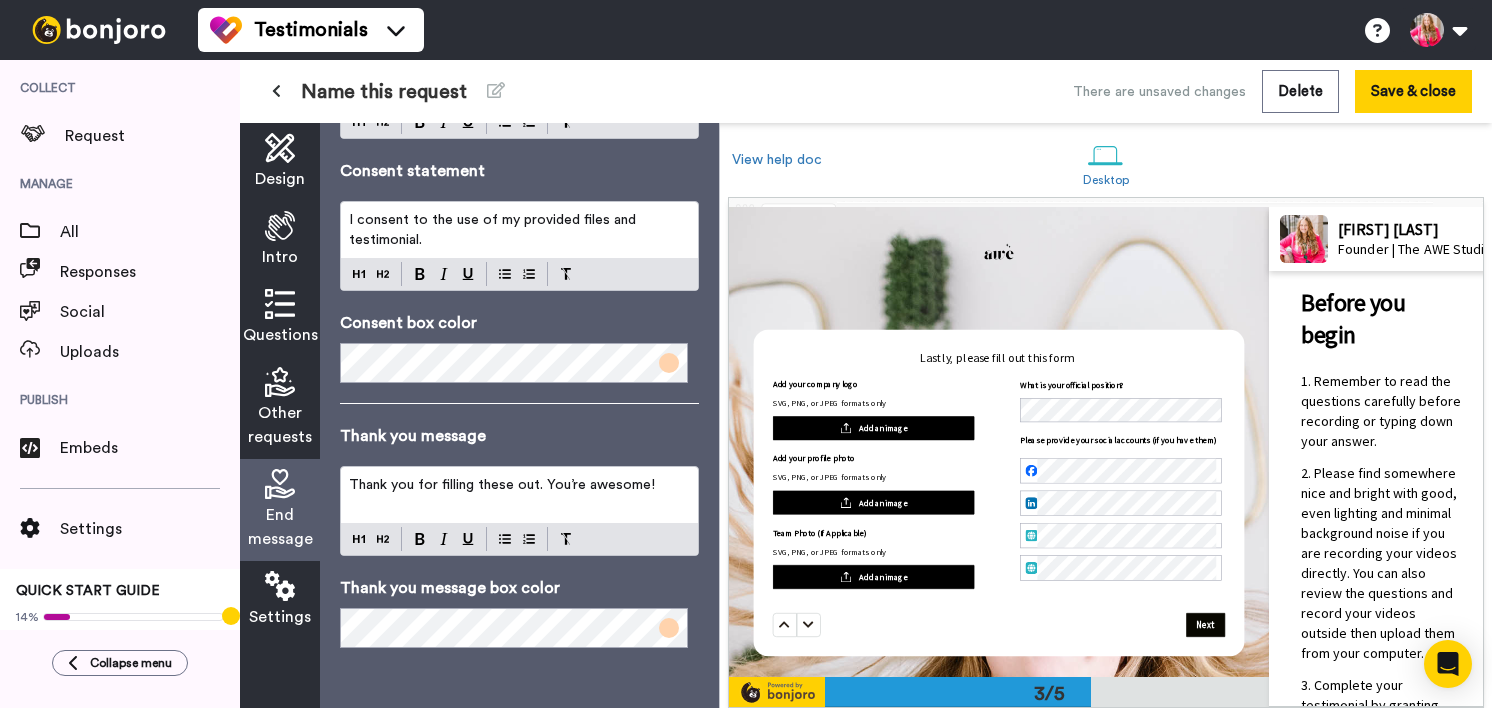 scroll, scrollTop: 0, scrollLeft: 0, axis: both 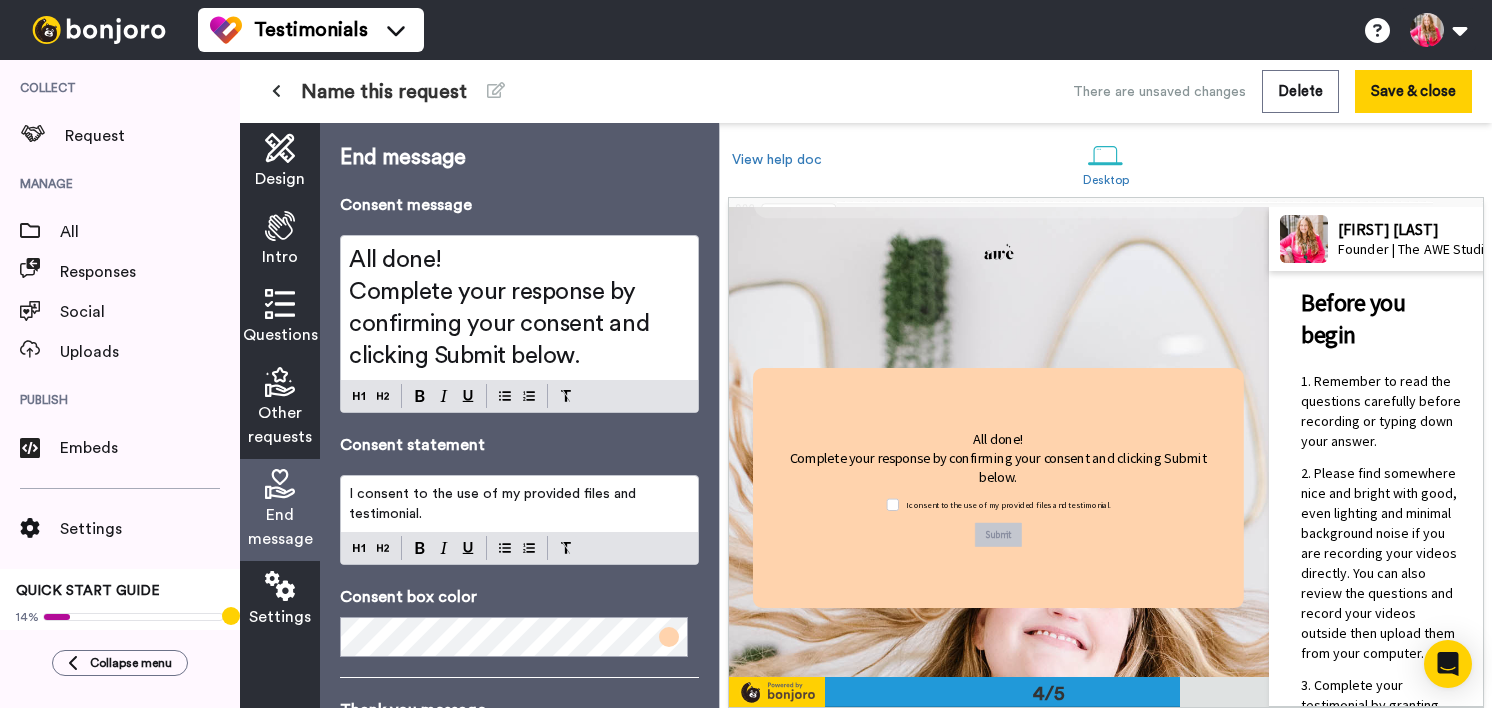 click on "All done!" at bounding box center (519, 260) 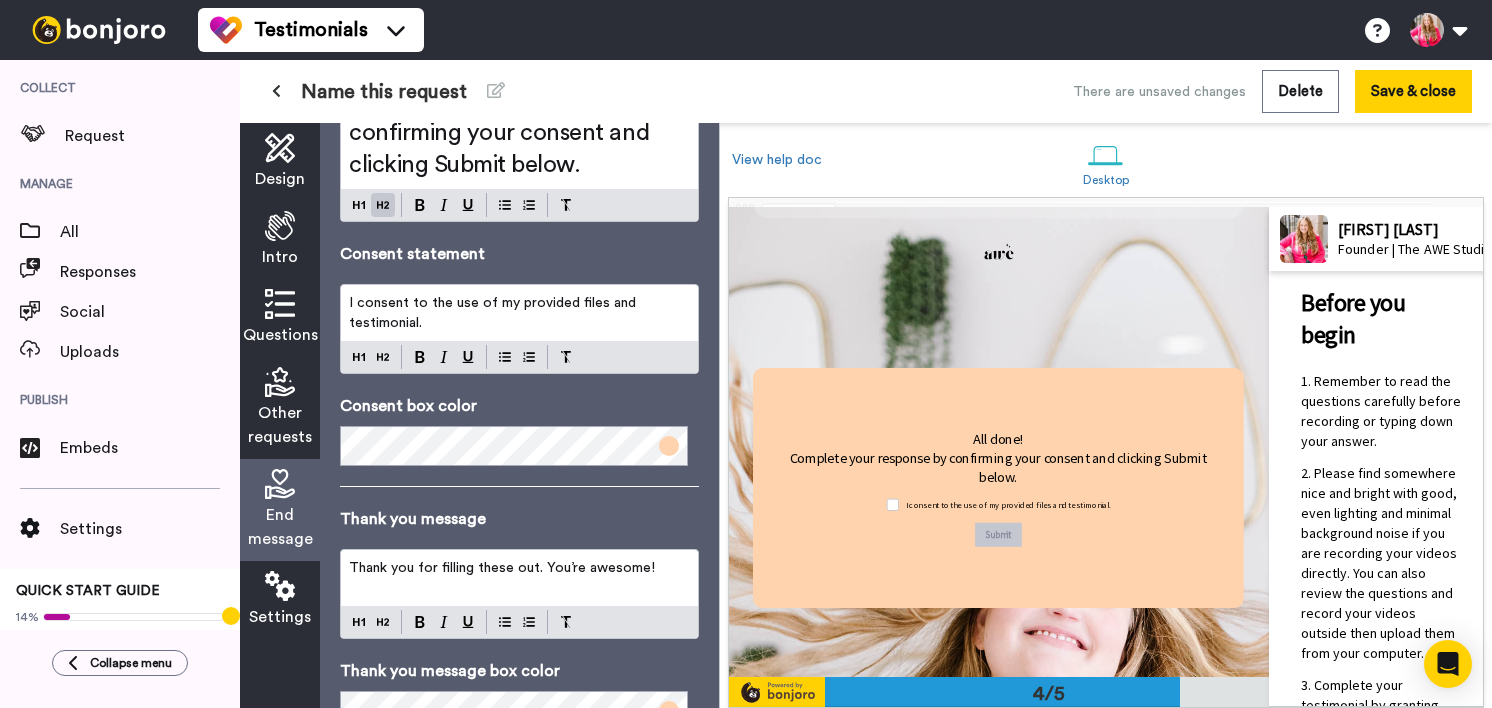 scroll, scrollTop: 274, scrollLeft: 0, axis: vertical 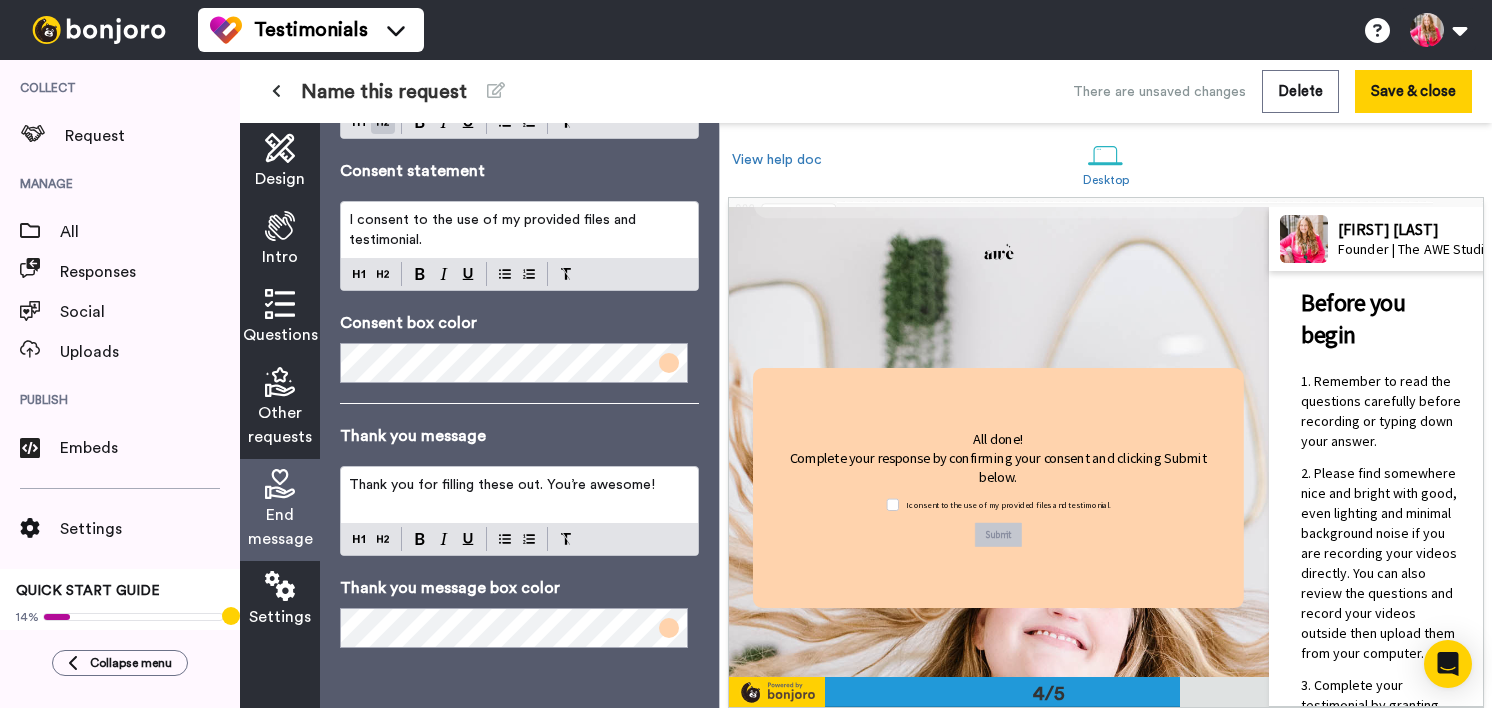 click at bounding box center (669, 363) 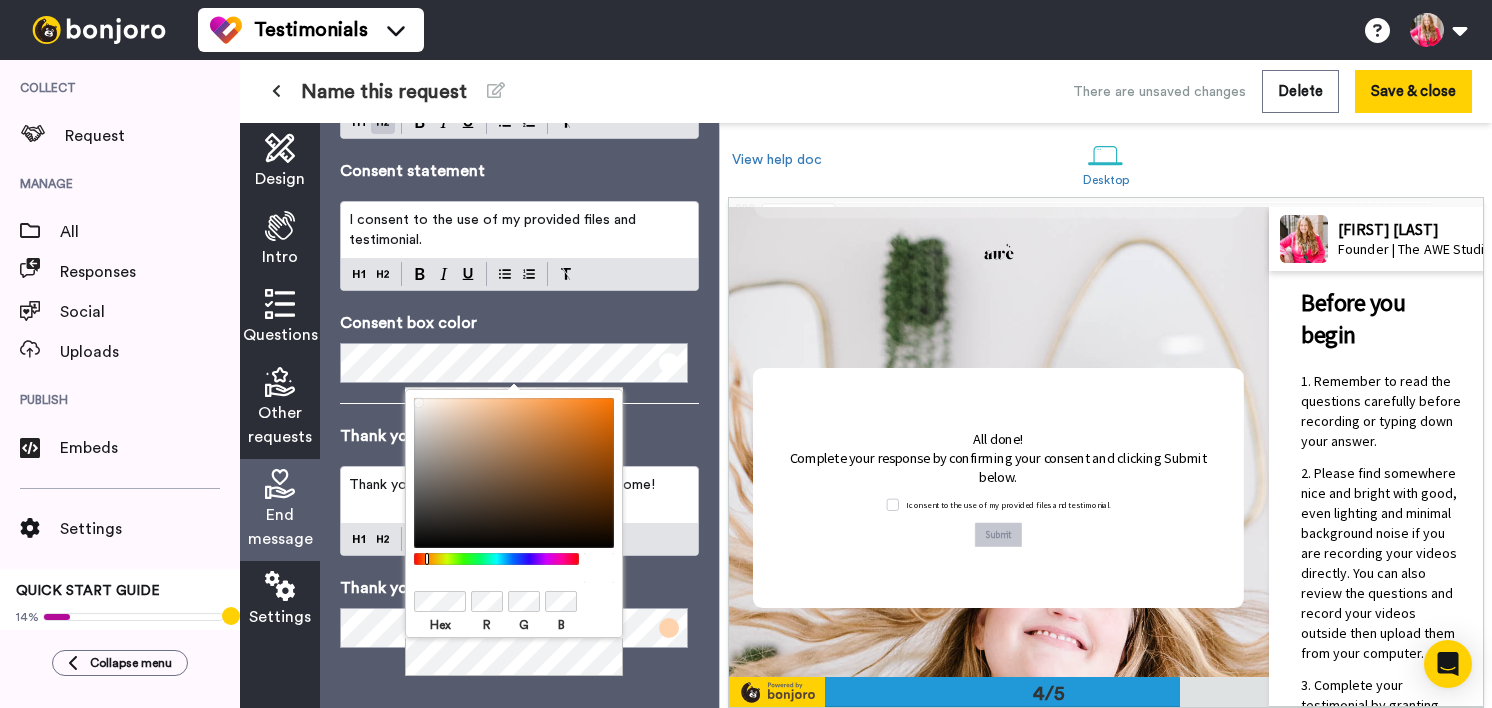 click on "Testimonials Switch to Video messaging Testimonials Settings Discover Help & Support Case studies Bonjoro Tools   Help docs   Settings My Profile Change Password Billing Affiliates Help Docs Settings Logout
Collect Request Manage All Responses Social Uploads Publish Embeds Settings QUICK START GUIDE 14% Invite respondents to submit testimonials Collapse menu
Name this request   There are unsaved changes Delete Save & close Design Intro Questions Other requests End message Settings End message Consent message All done! Complete your response by confirming your consent and clicking Submit below. Consent statement I consent to the use of my provided files and testimonial. Consent box color Thank you message Thank you for filling these out. You’re awesome! Thank you message box color Desktop" at bounding box center (746, 354) 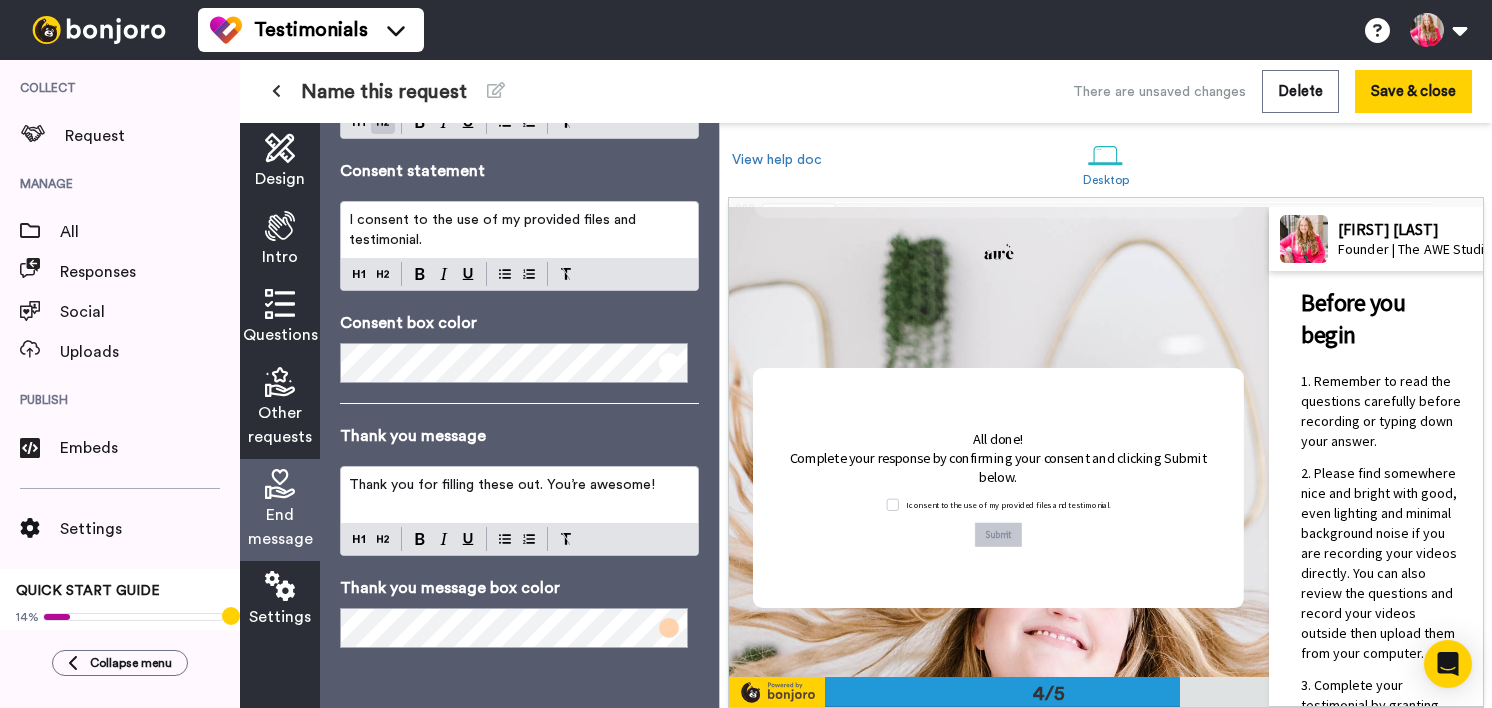 click at bounding box center (669, 628) 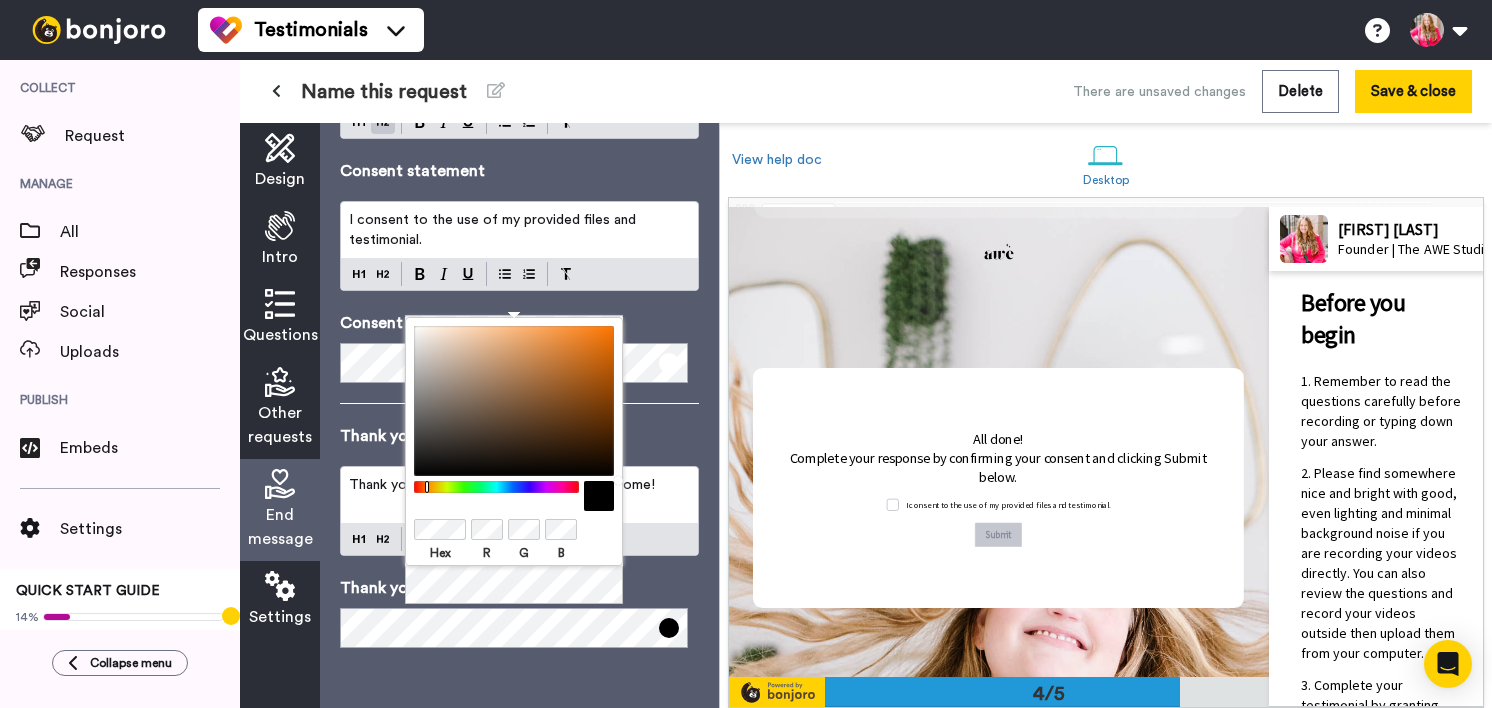 drag, startPoint x: 605, startPoint y: 468, endPoint x: 652, endPoint y: 536, distance: 82.661964 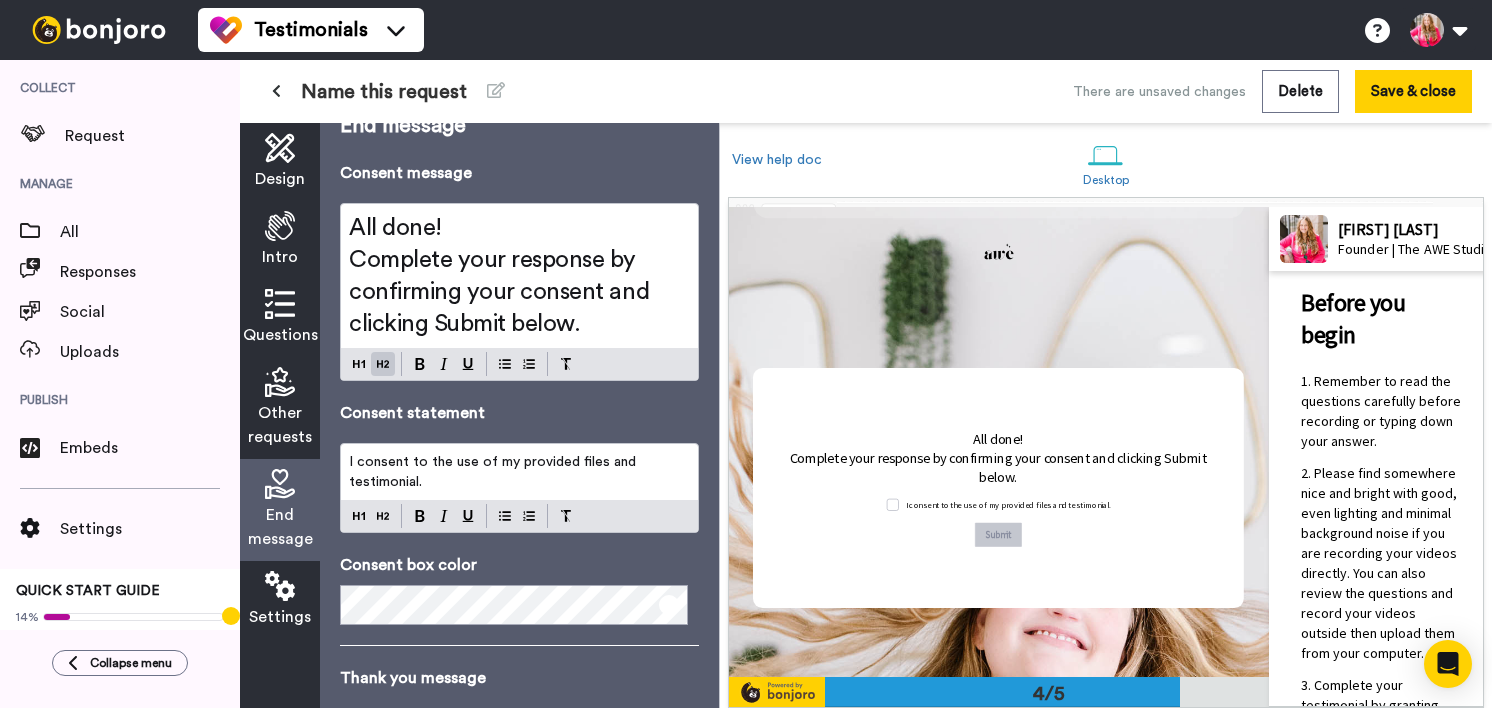 scroll, scrollTop: 0, scrollLeft: 0, axis: both 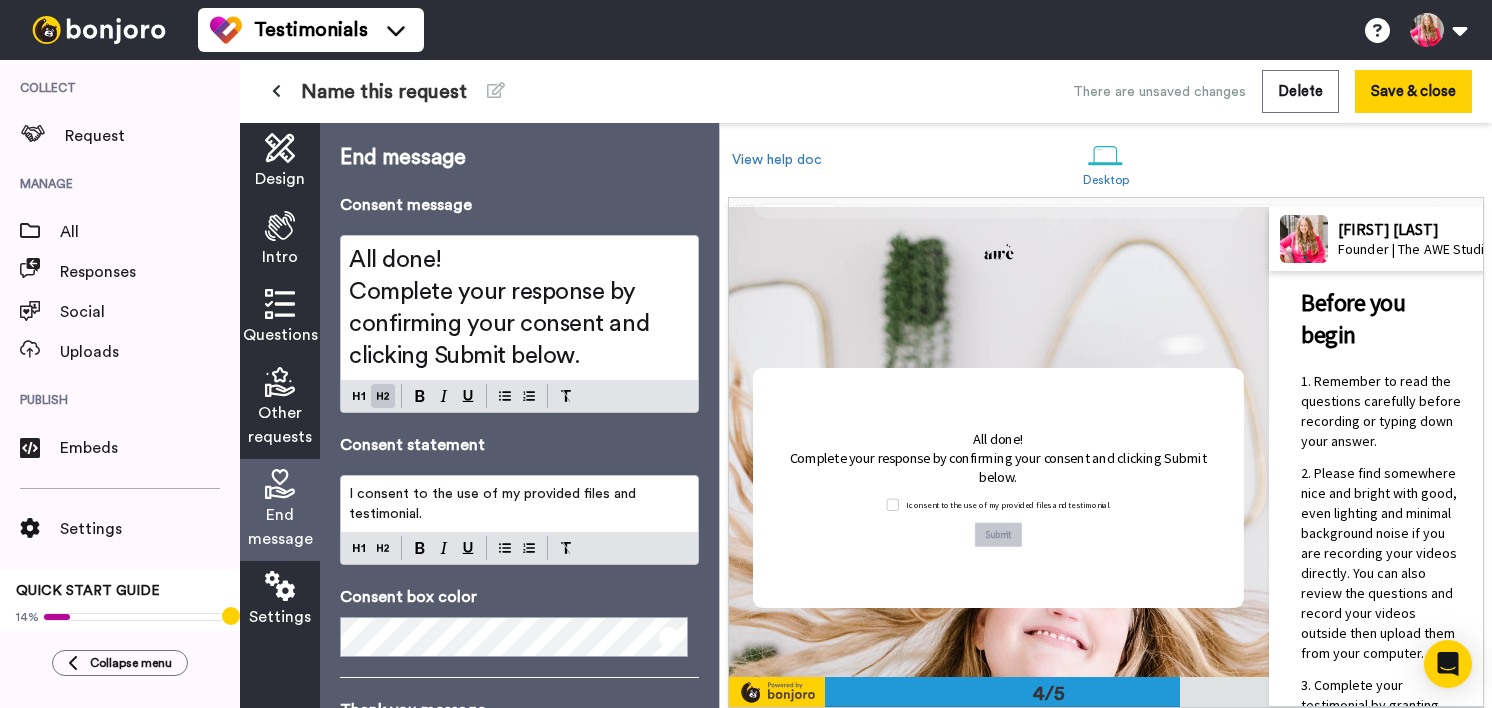 click on "I consent to the use of my provided files and testimonial." at bounding box center (519, 504) 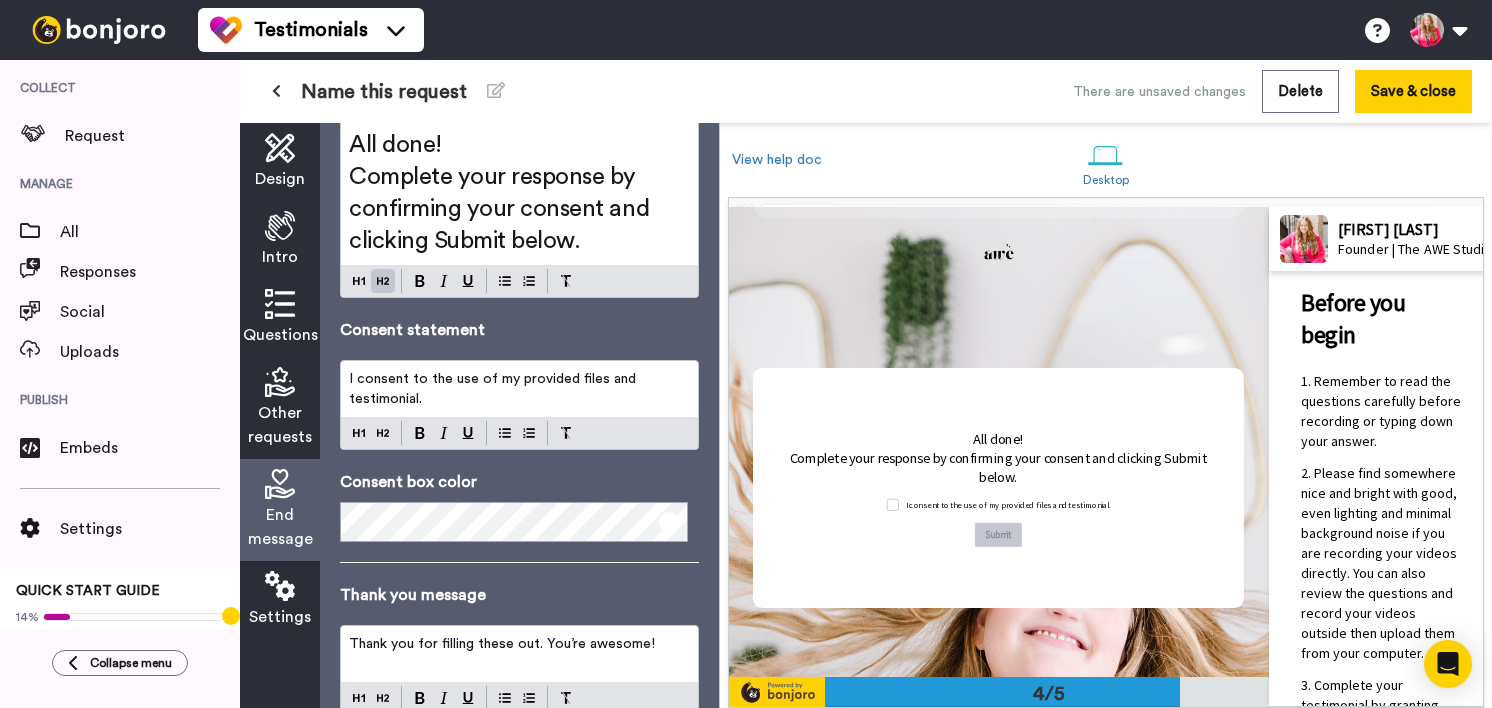 scroll, scrollTop: 13, scrollLeft: 0, axis: vertical 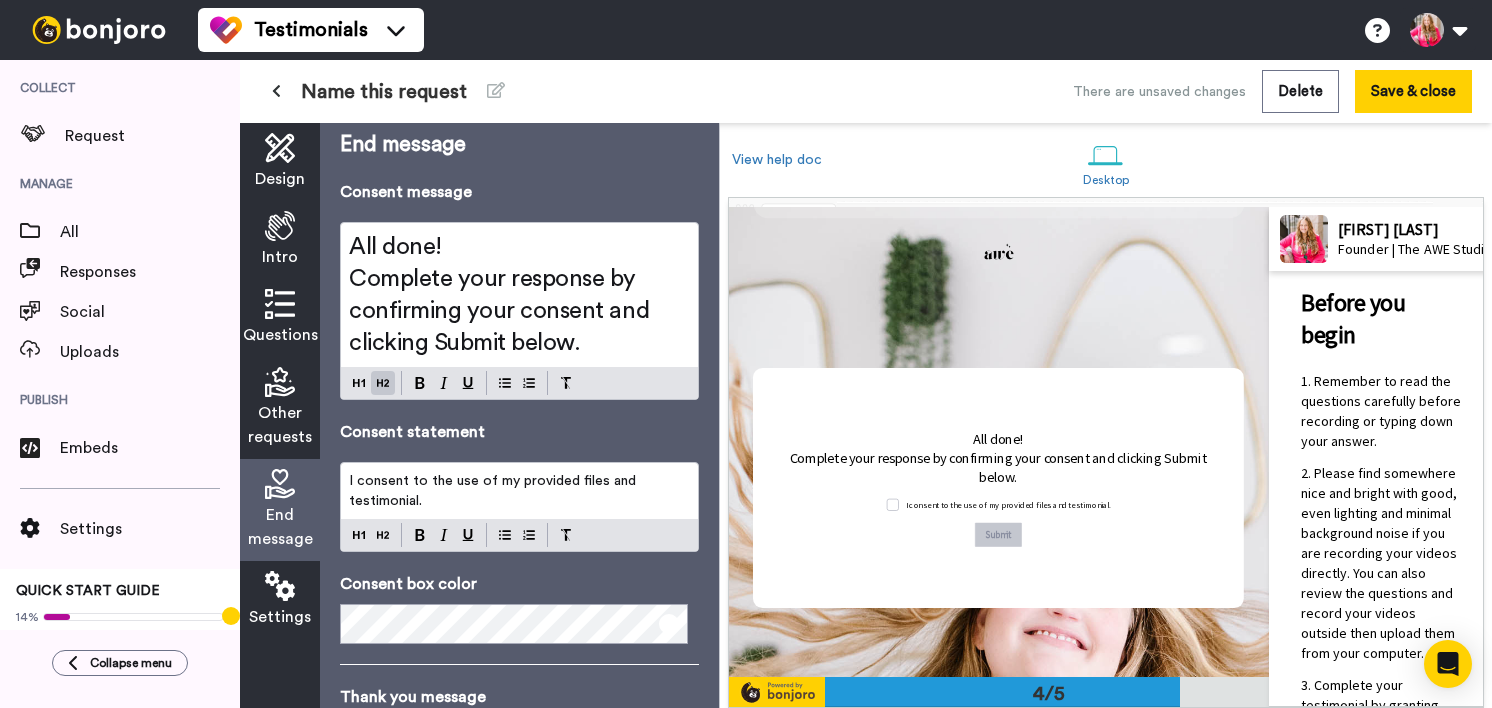click on "Complete your response by confirming your consent and clicking Submit below." at bounding box center (519, 311) 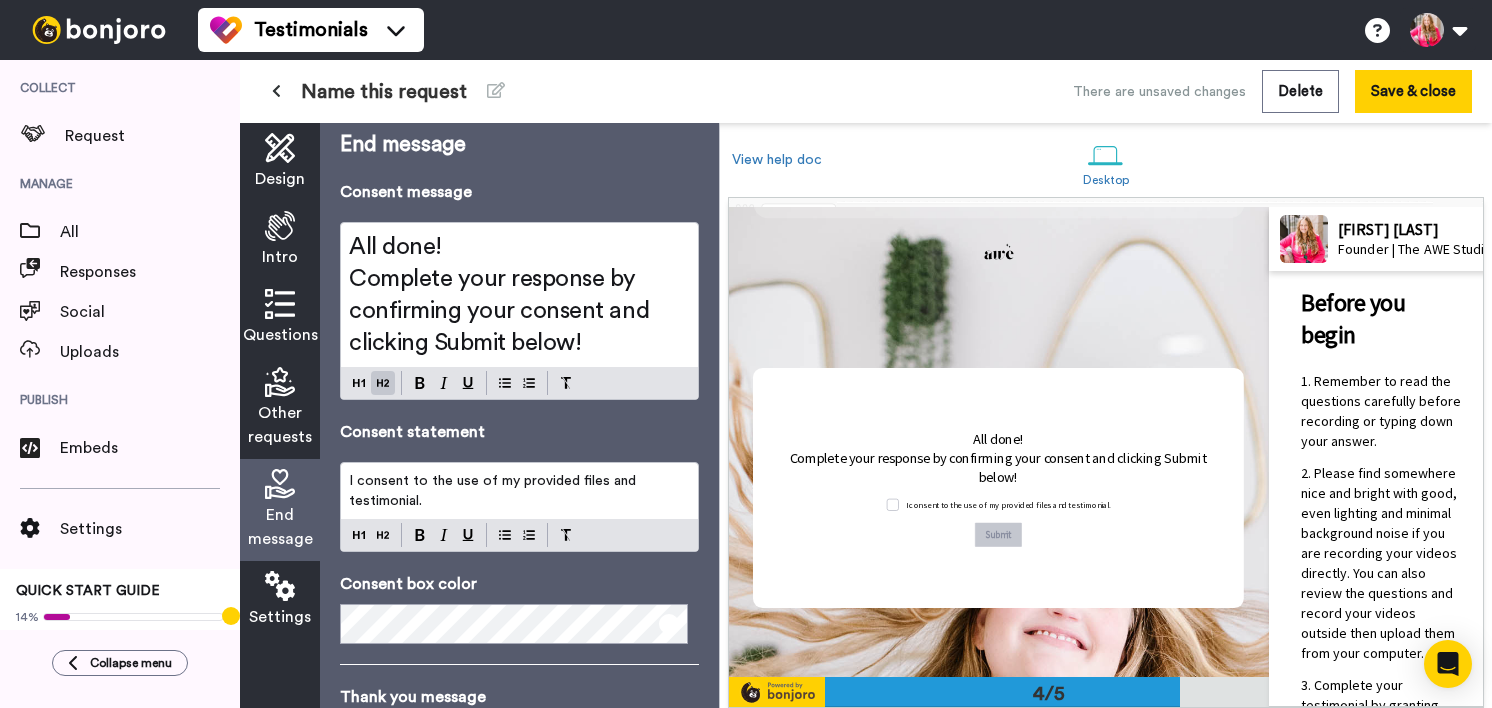 scroll, scrollTop: 274, scrollLeft: 0, axis: vertical 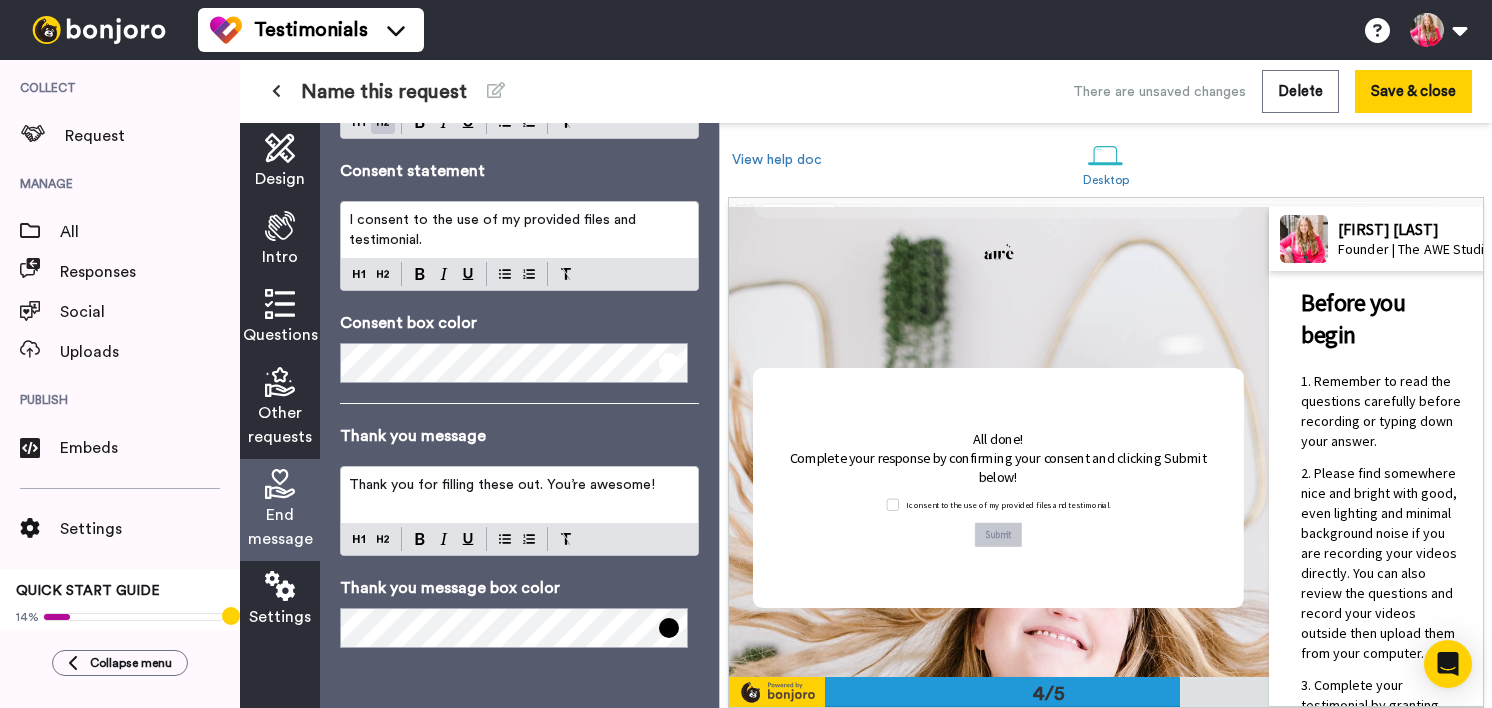 click on "Settings" at bounding box center (280, 617) 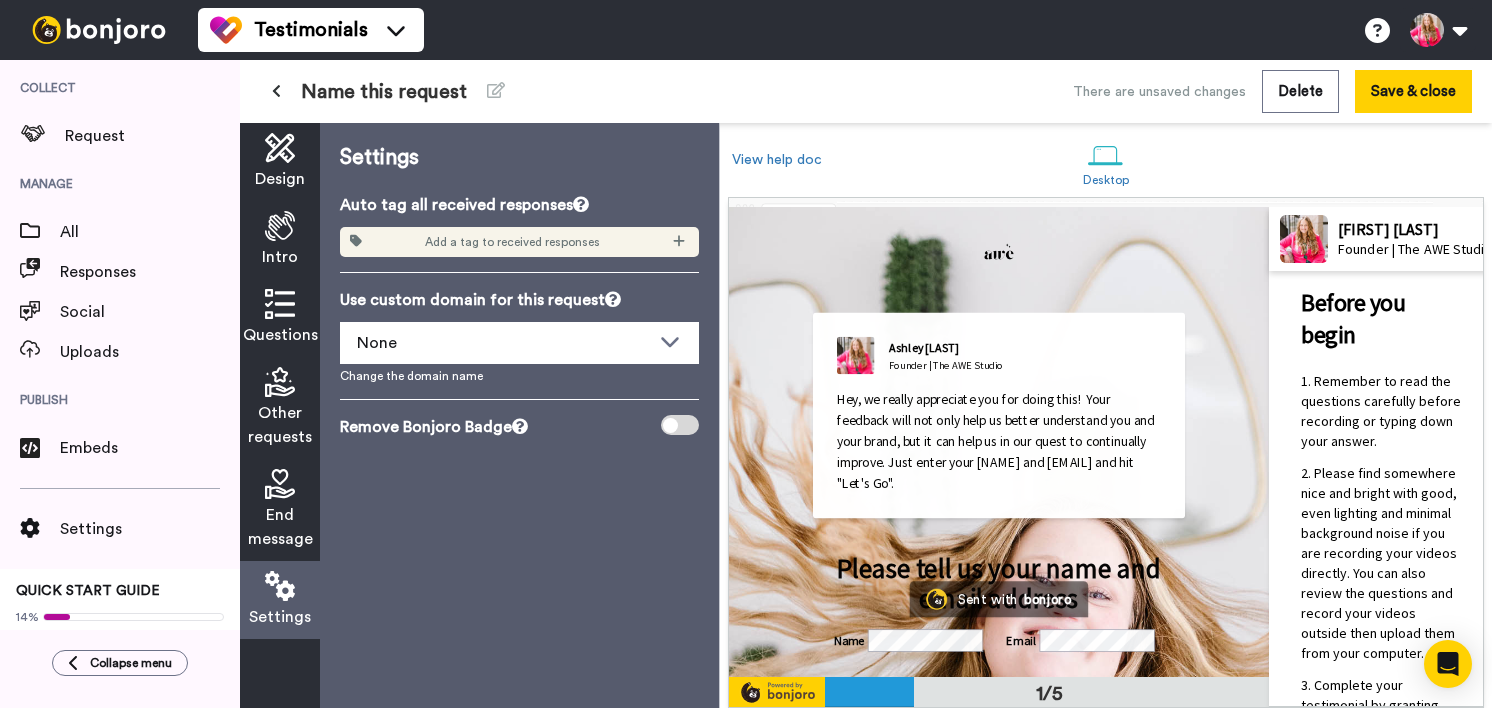 scroll, scrollTop: 0, scrollLeft: 0, axis: both 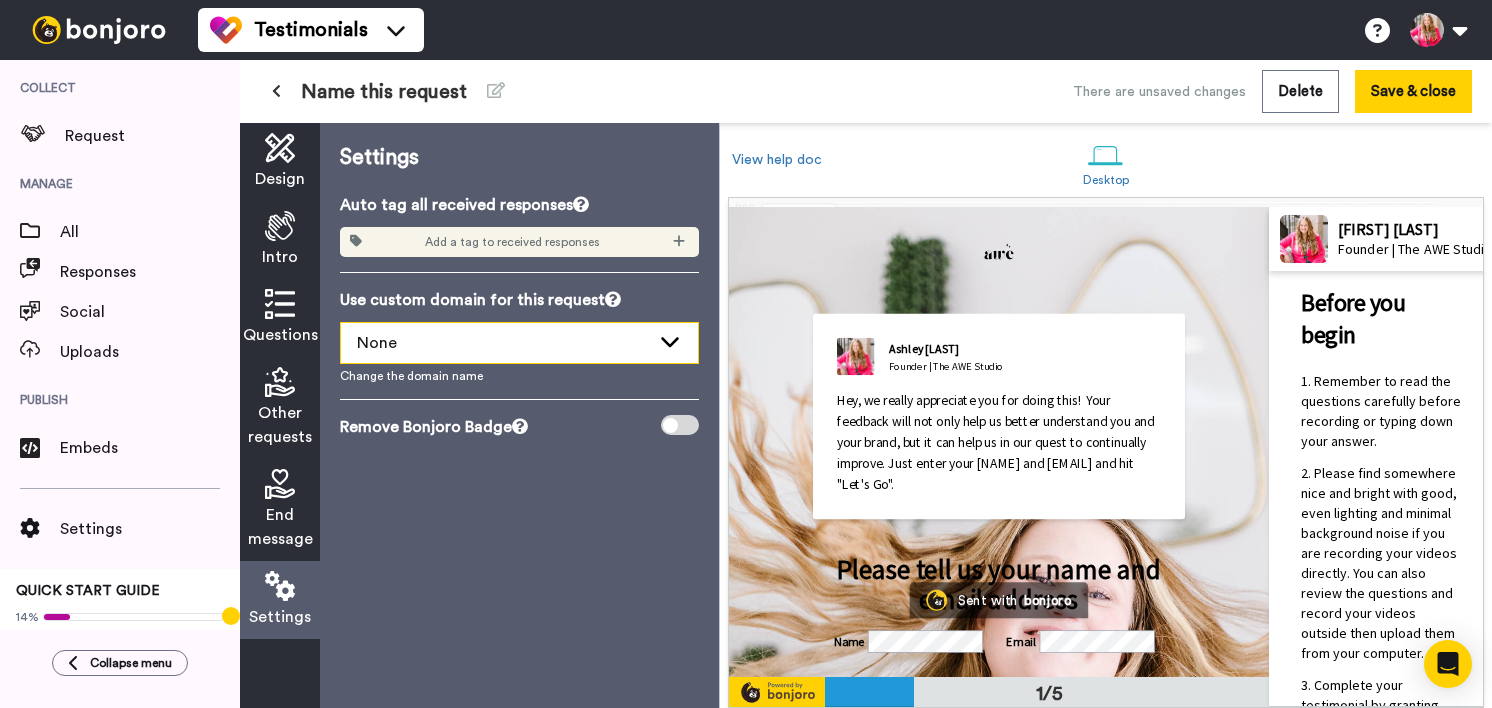 click on "None" at bounding box center (503, 343) 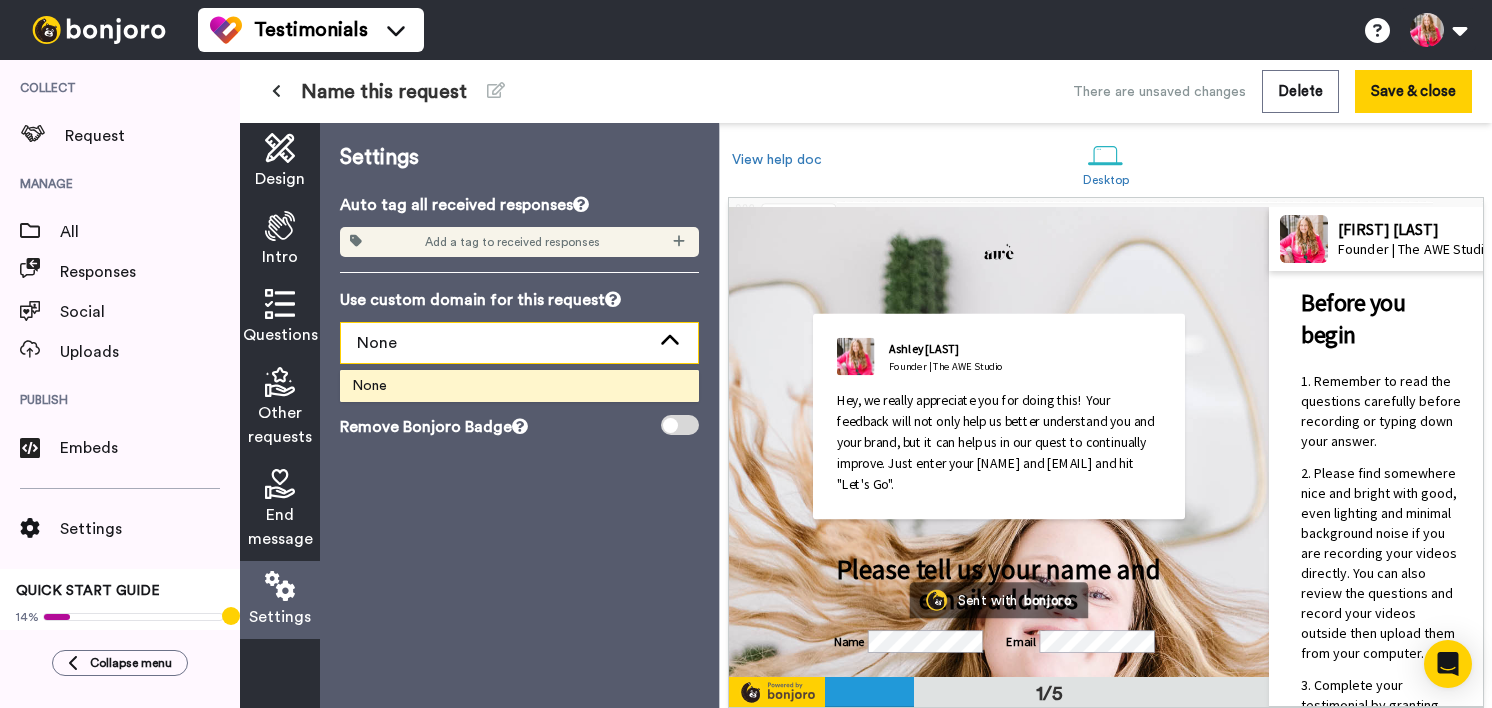 click on "None" at bounding box center [503, 343] 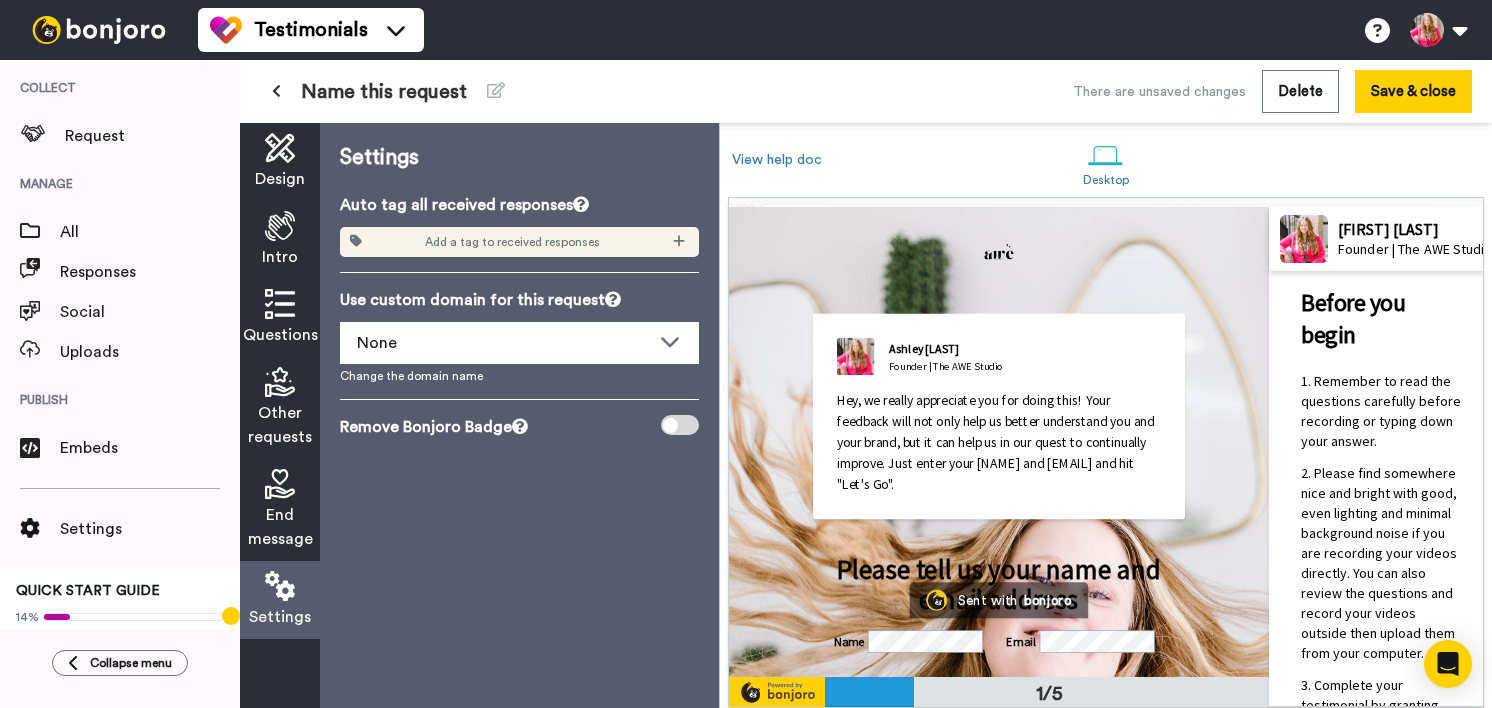 click at bounding box center [280, 148] 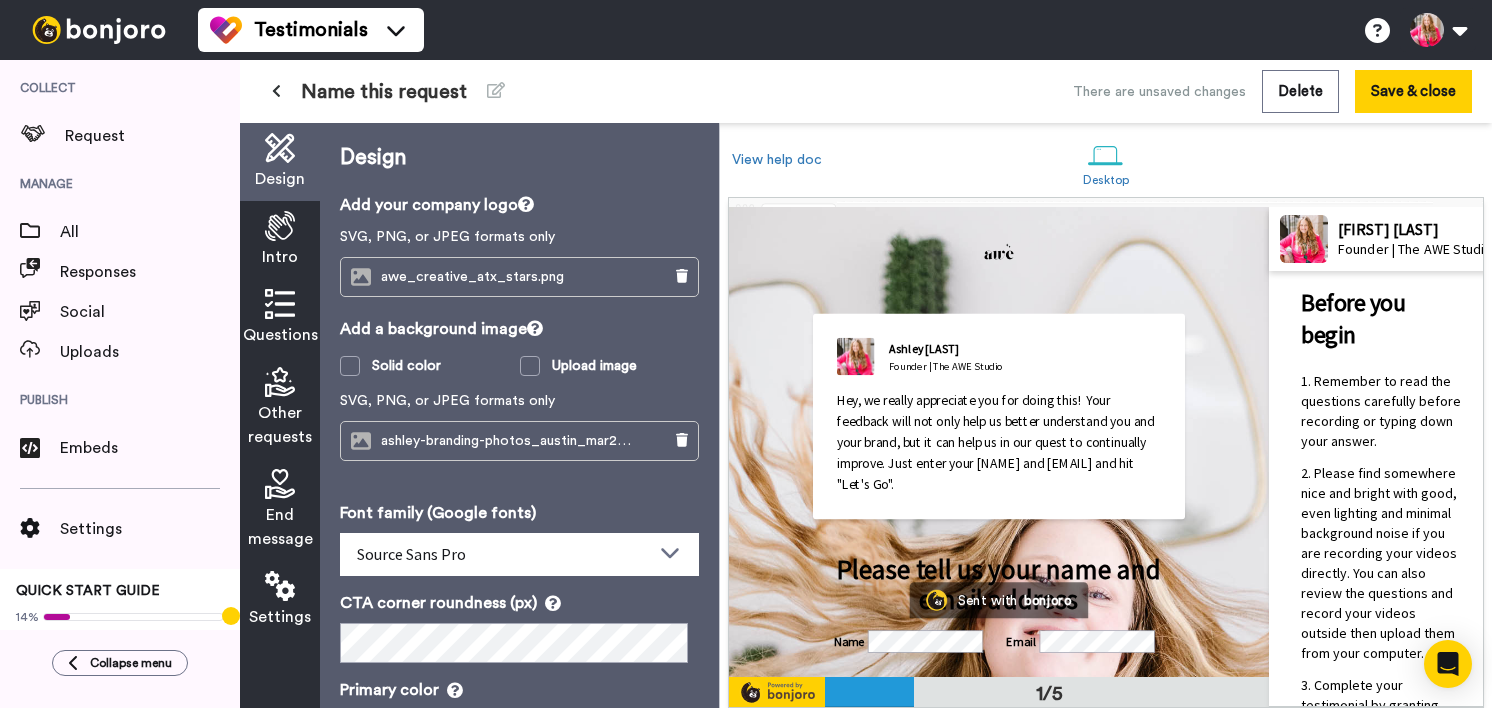 scroll, scrollTop: 284, scrollLeft: 0, axis: vertical 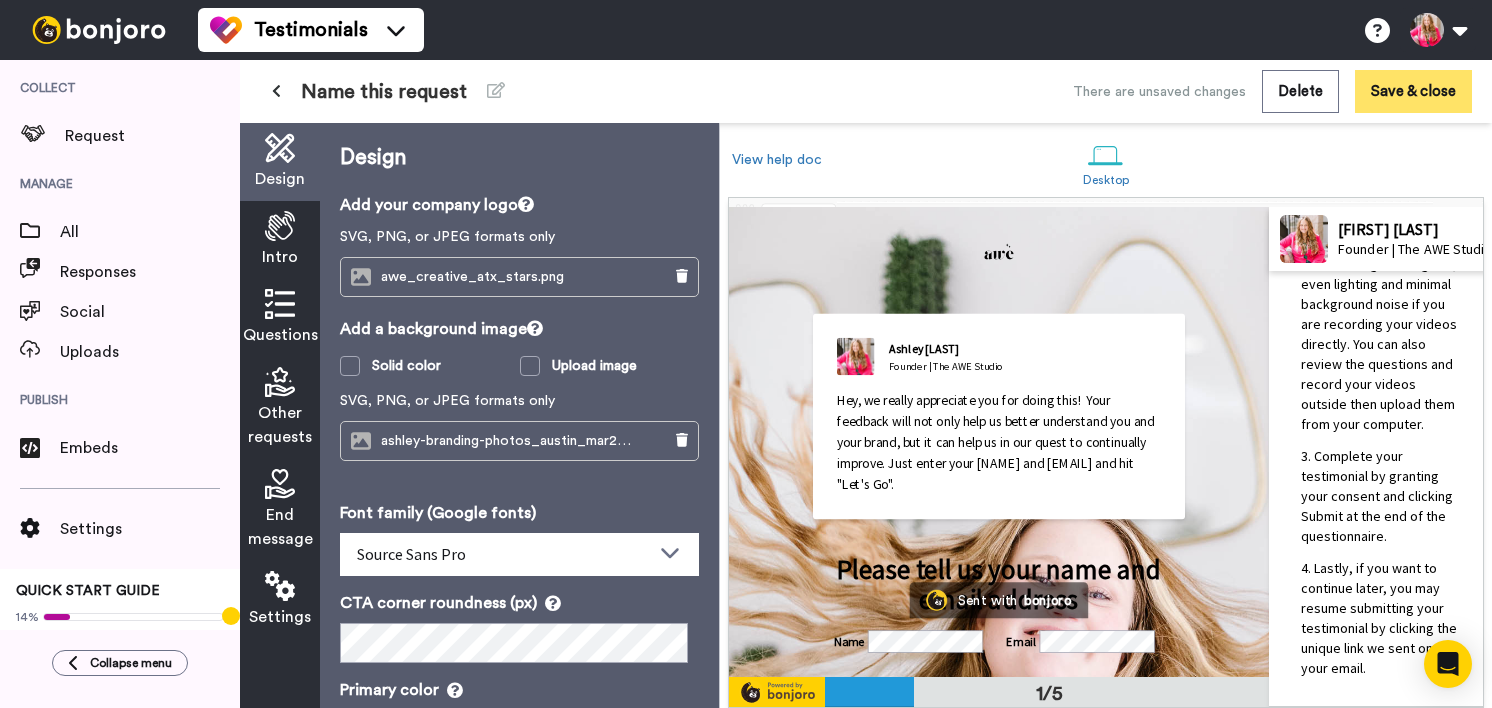 click on "Save & close" at bounding box center [1413, 91] 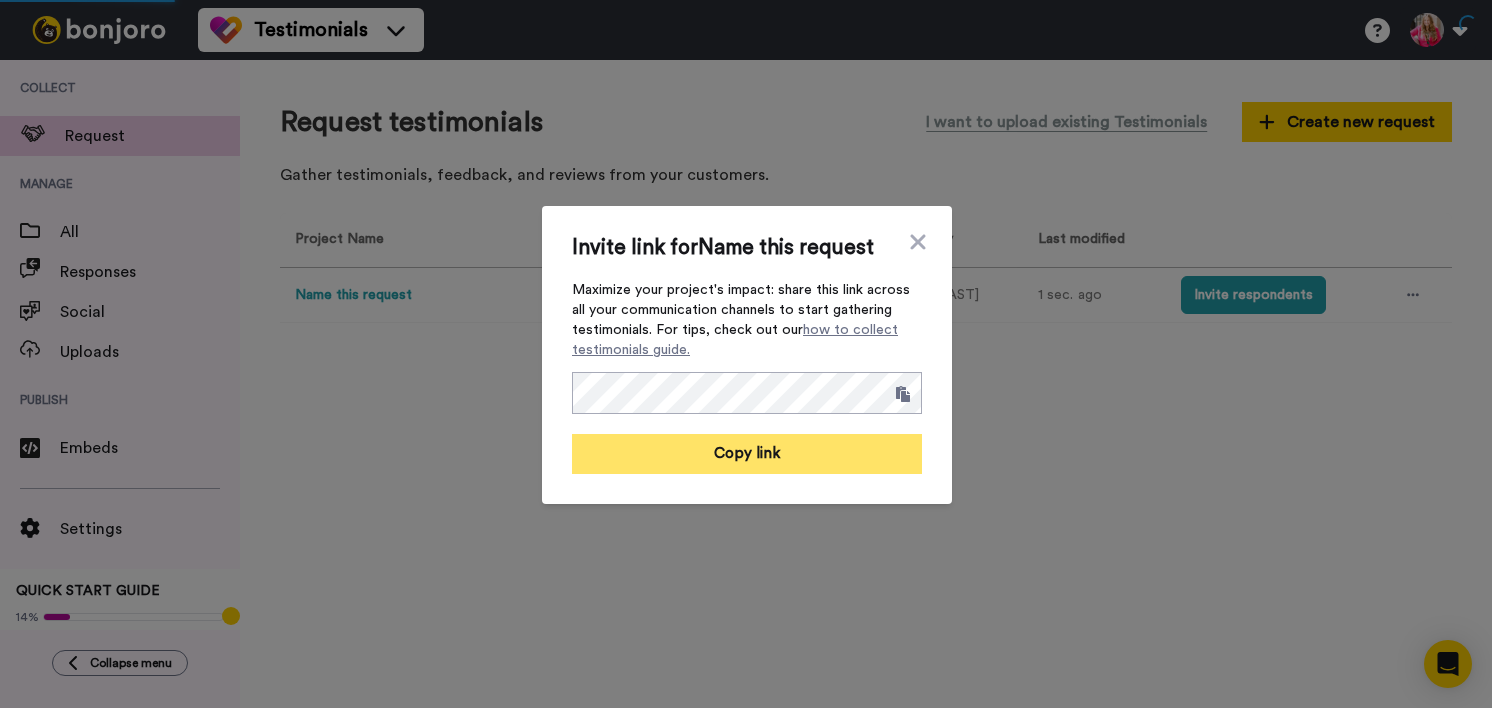 click on "Copy link" at bounding box center [747, 454] 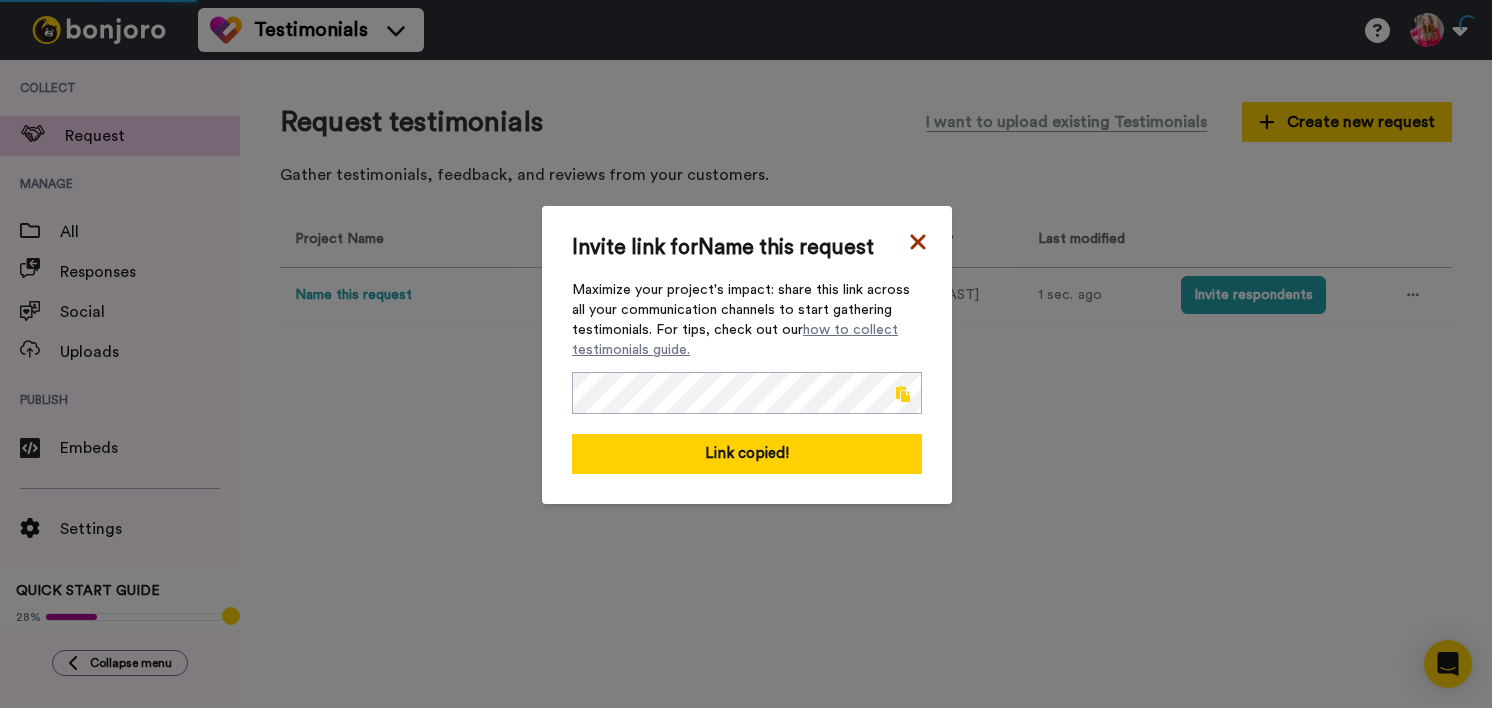 click 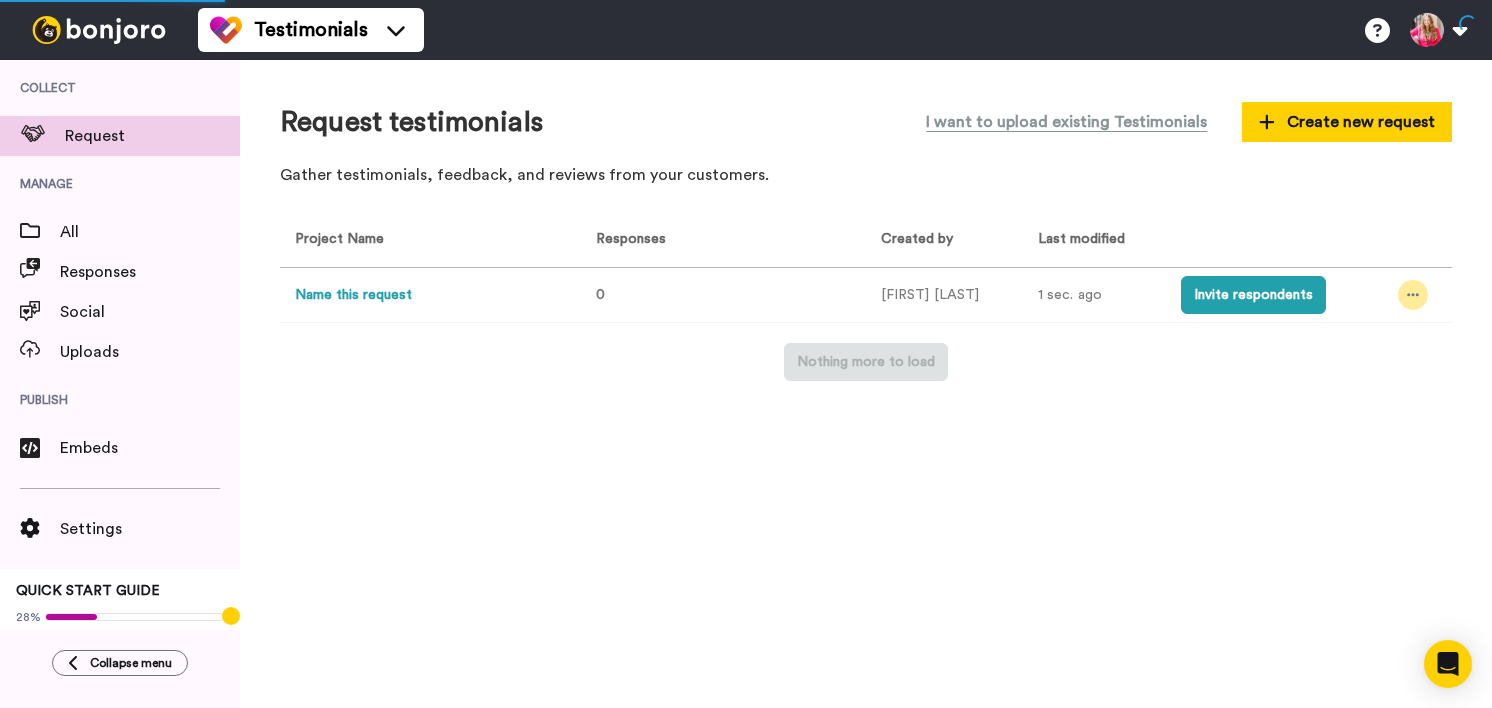 click 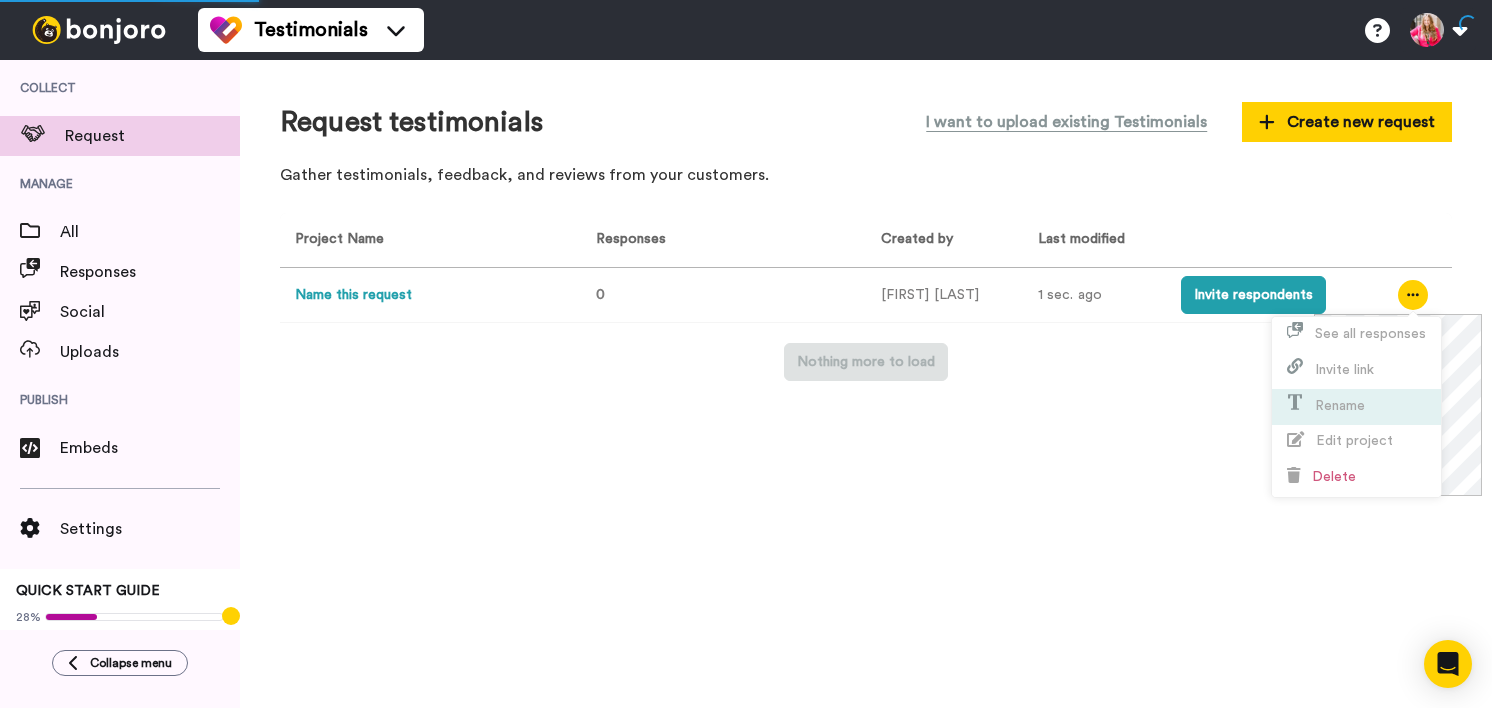 click on "Rename" at bounding box center [1356, 407] 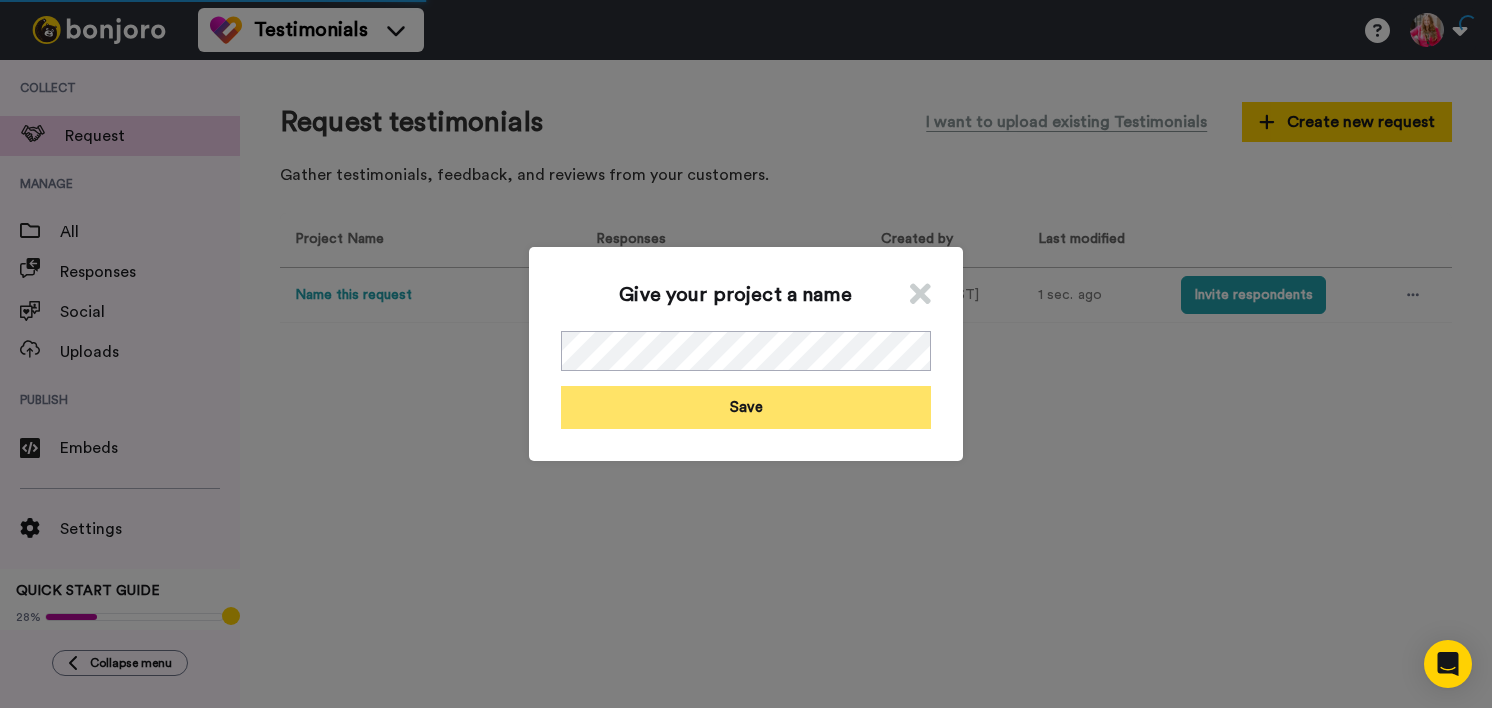 click on "Save" at bounding box center [746, 407] 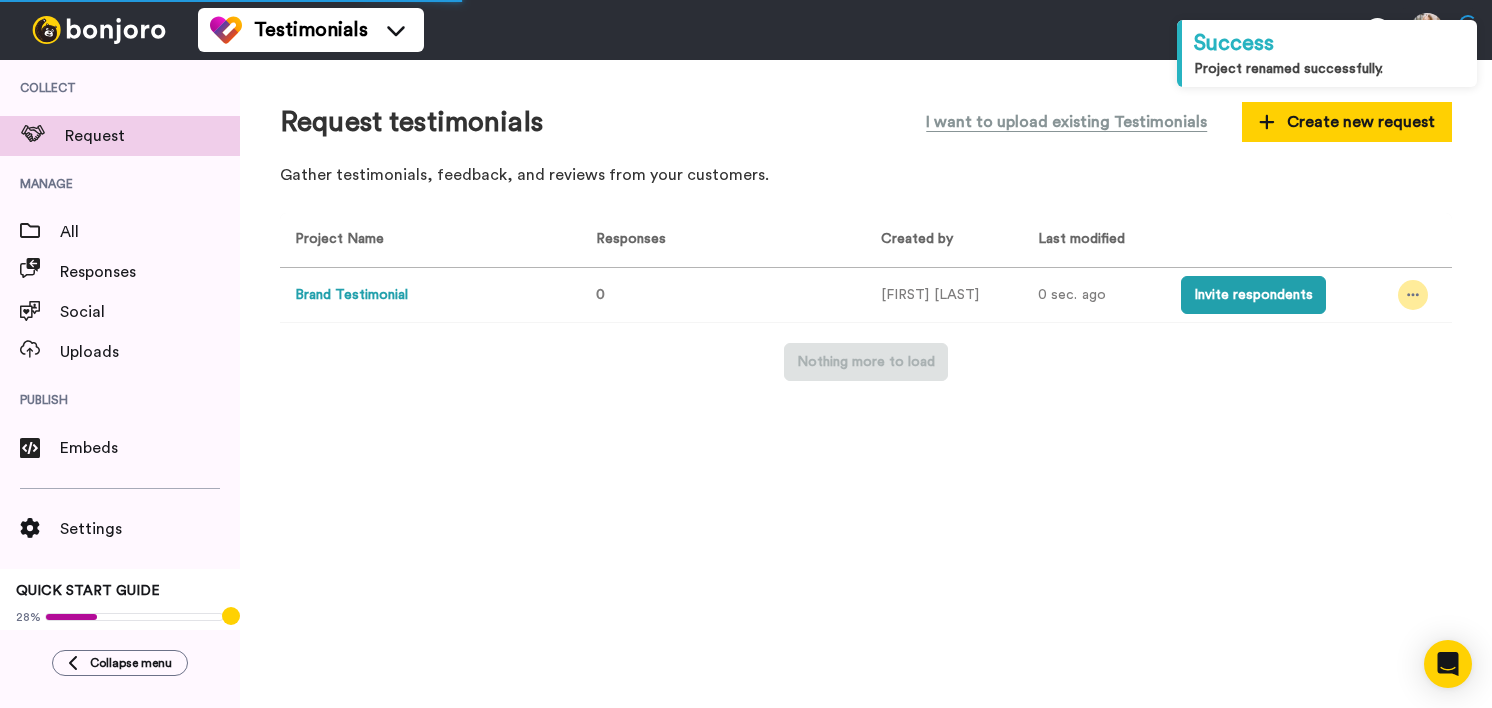 click 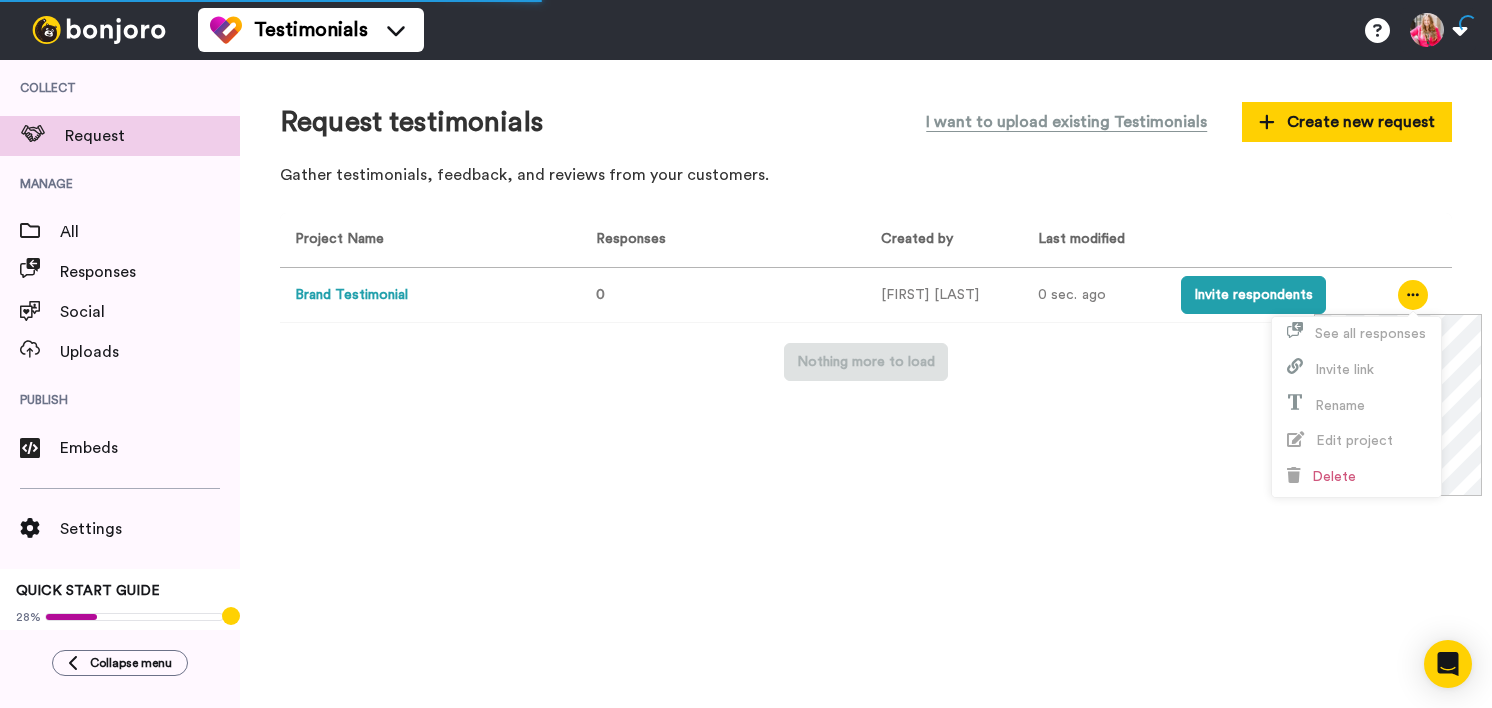 click on "Request testimonials I want to upload existing Testimonials Create new request Gather testimonials, feedback, and reviews from your customers. Project Name Responses Created by Last modified Brand Testimonial 0 Ashley Edwards 0 sec. ago Invite respondents Nothing more to load" at bounding box center [866, 384] 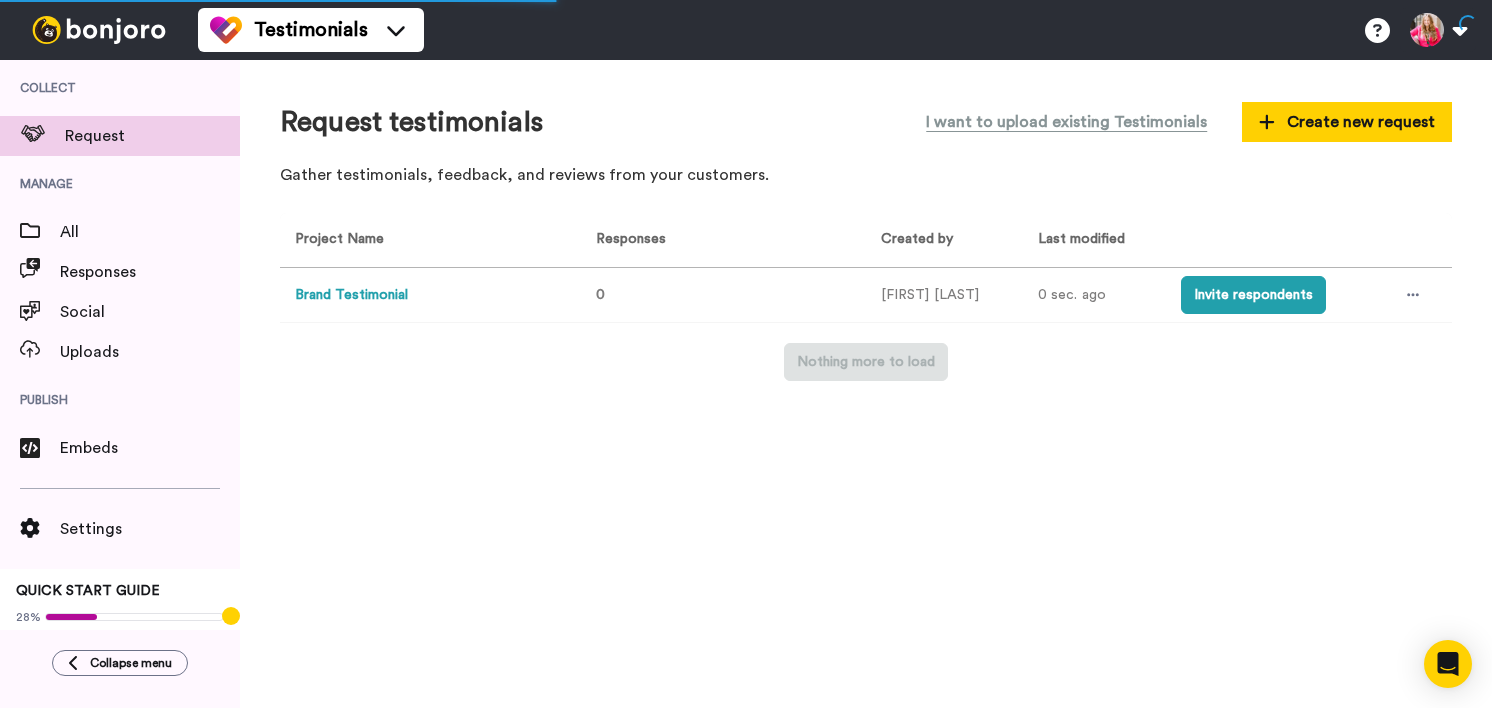 click on "Brand Testimonial" at bounding box center [426, 295] 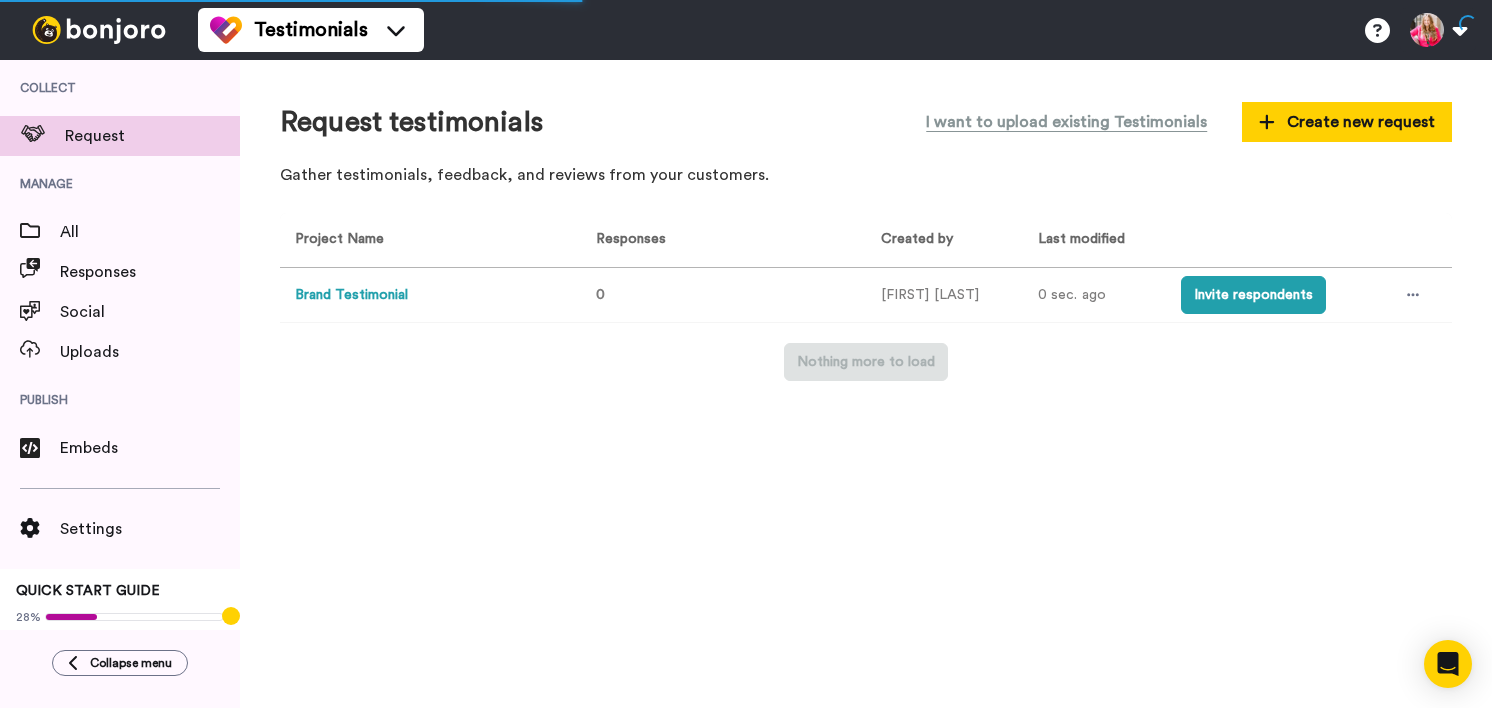 click on "Brand Testimonial" at bounding box center [351, 295] 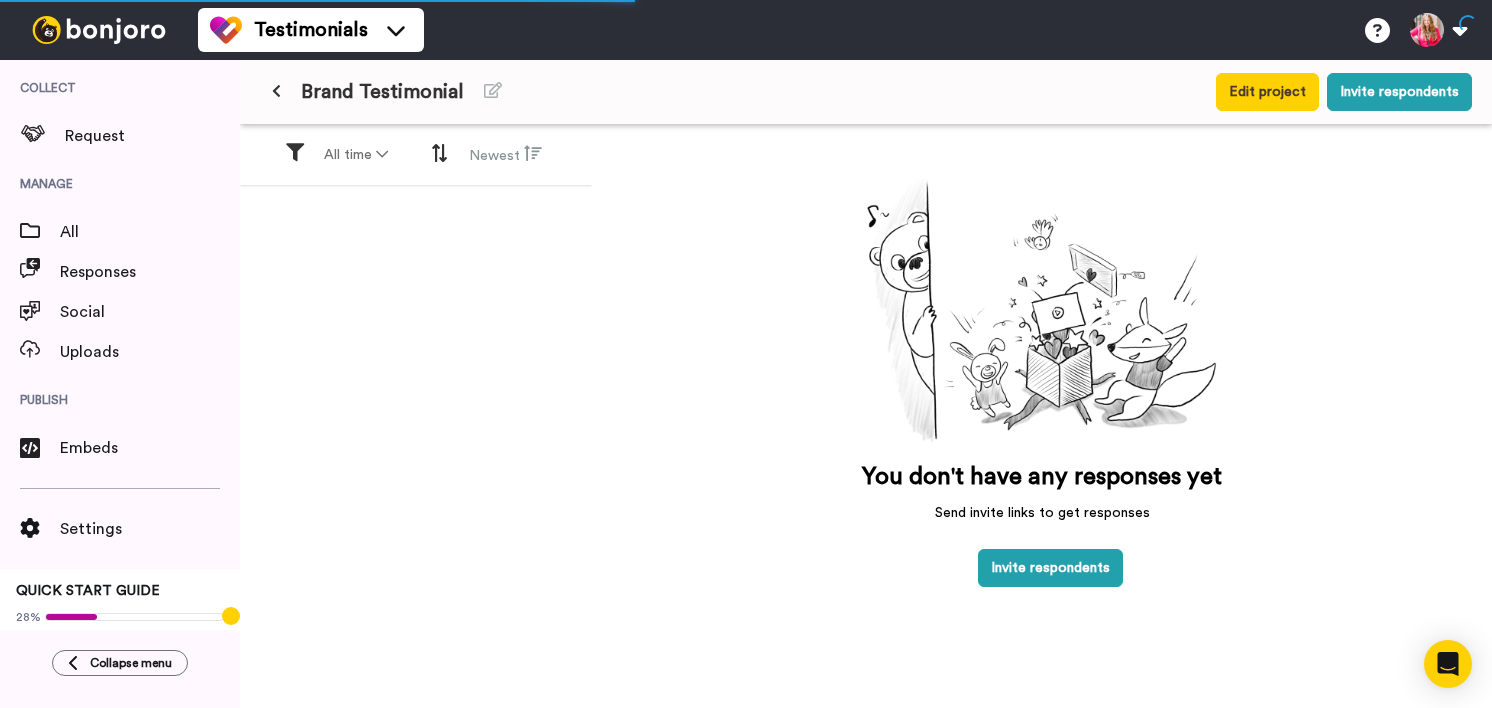 click at bounding box center [276, 91] 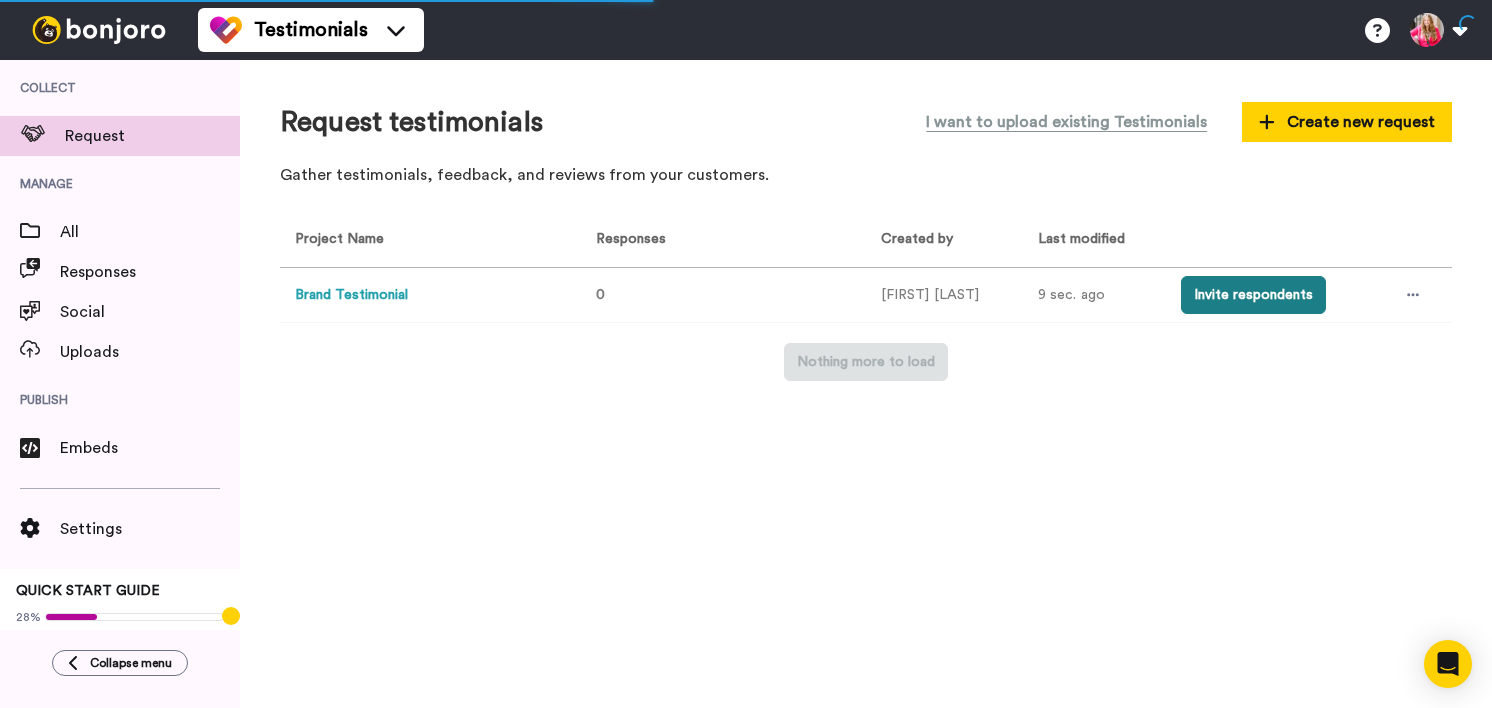 click on "Invite respondents" at bounding box center [1253, 295] 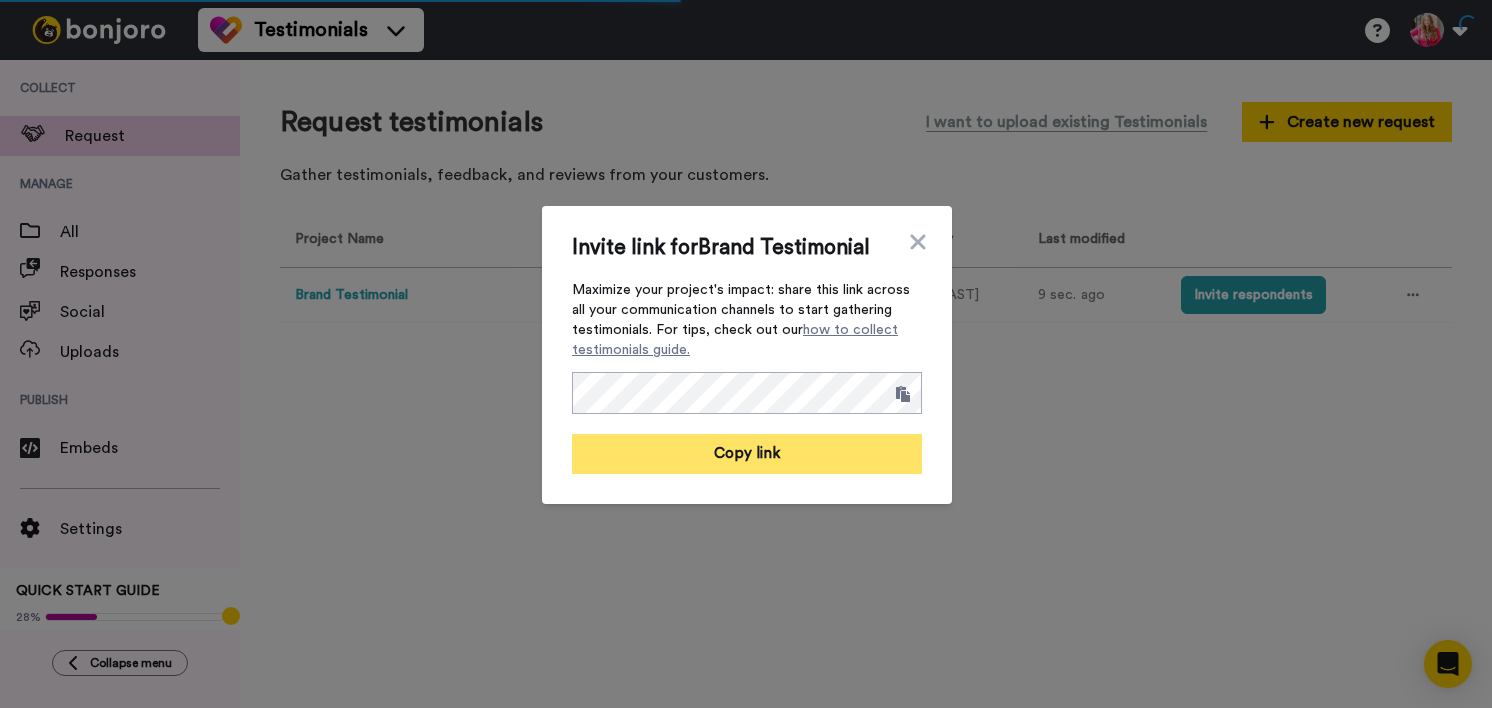 click on "Copy link" at bounding box center (747, 454) 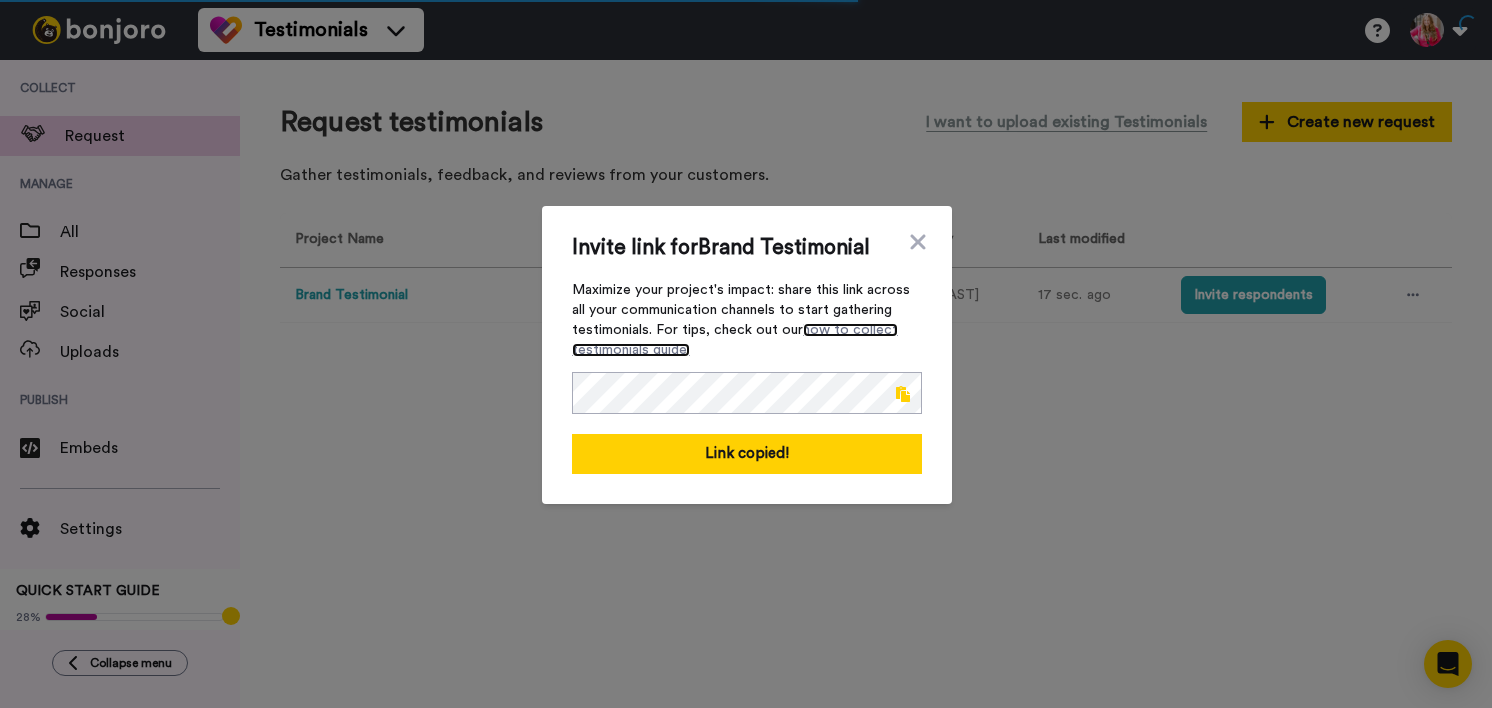 click on "how to collect testimonials guide." at bounding box center [735, 340] 